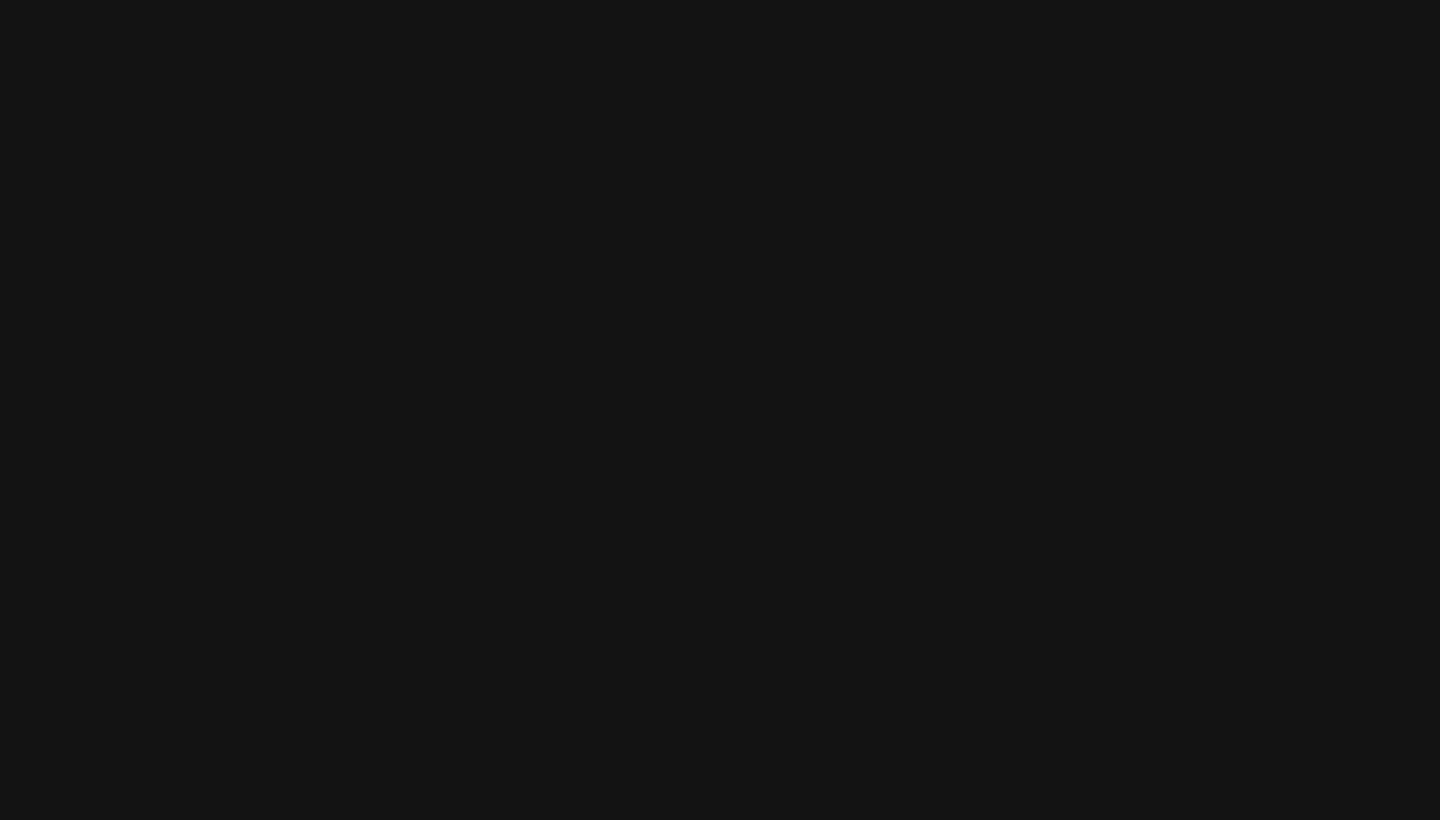 scroll, scrollTop: 0, scrollLeft: 0, axis: both 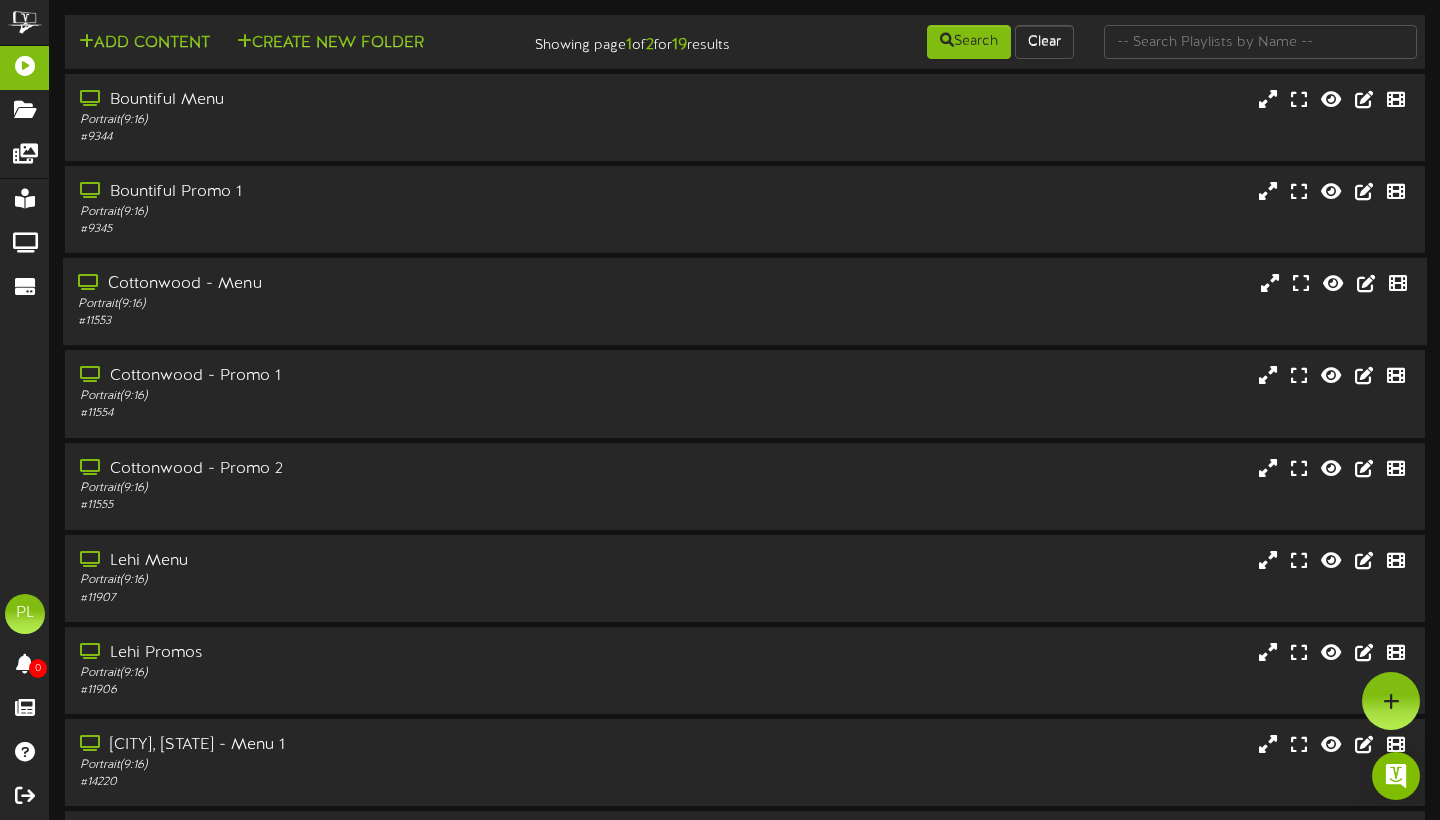click on "# 11553" at bounding box center (347, 321) 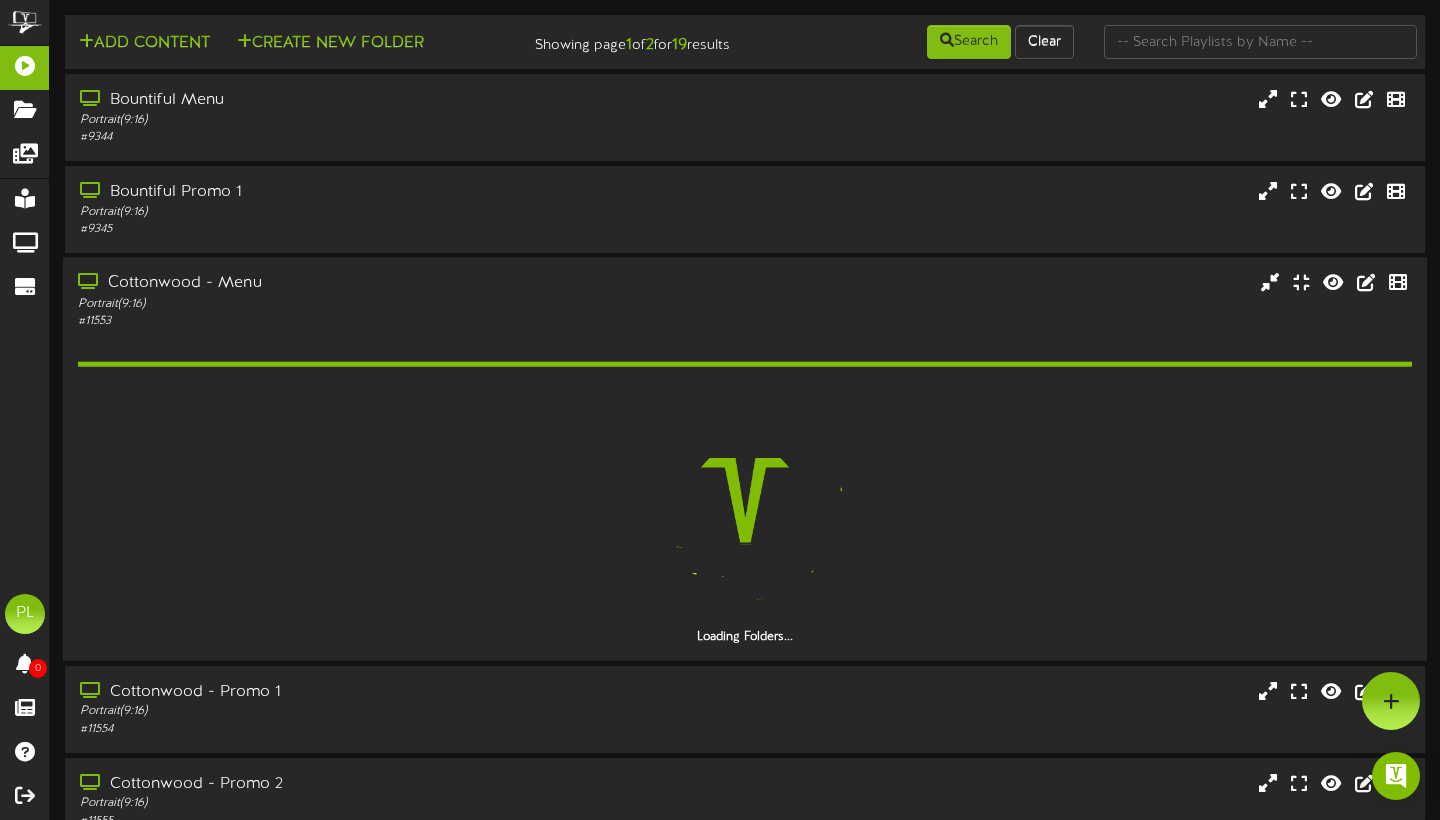 click on "Cottonwood - Menu" at bounding box center (347, 284) 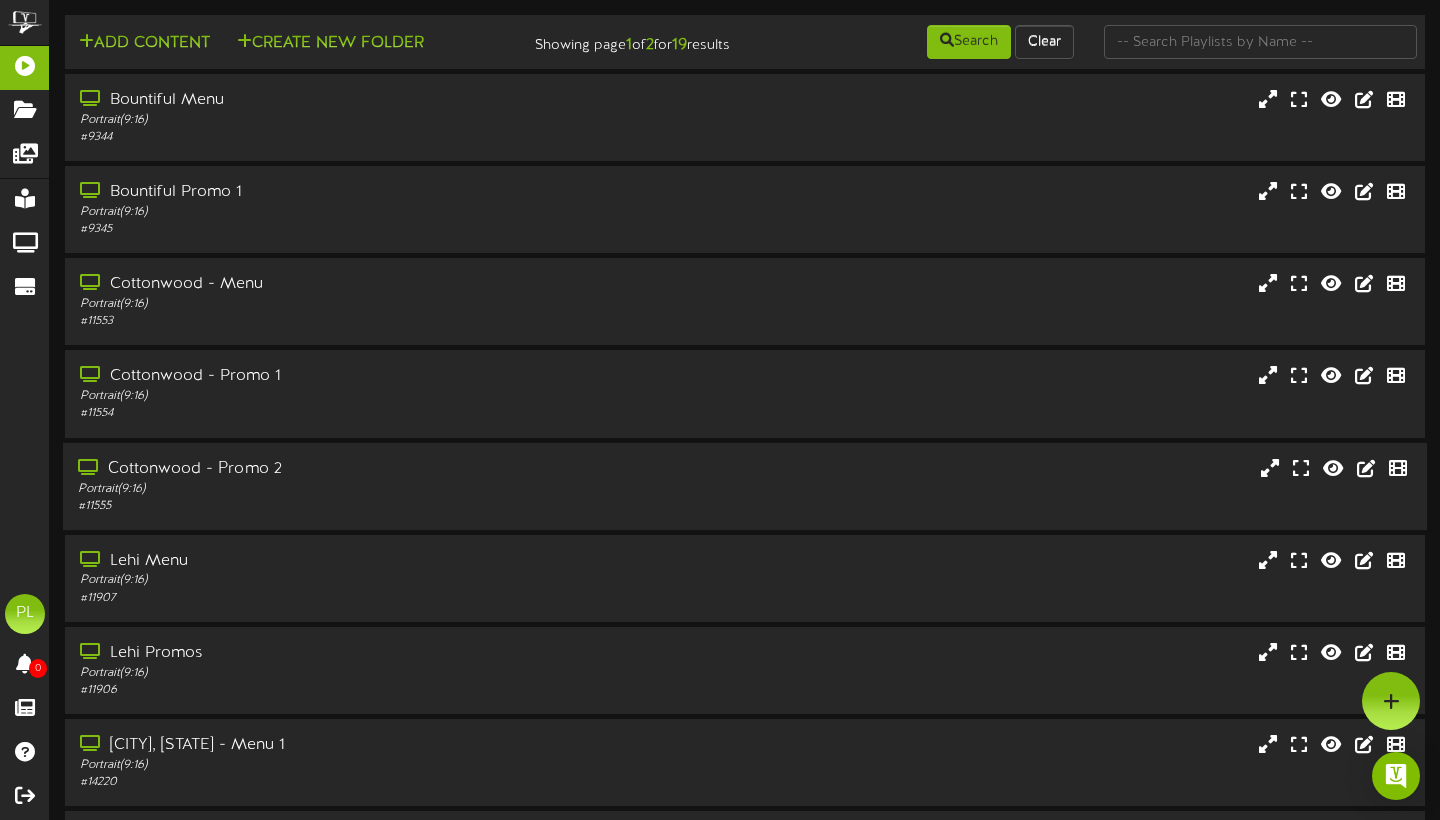 click on "Portrait  ( 9:16 )" at bounding box center [347, 488] 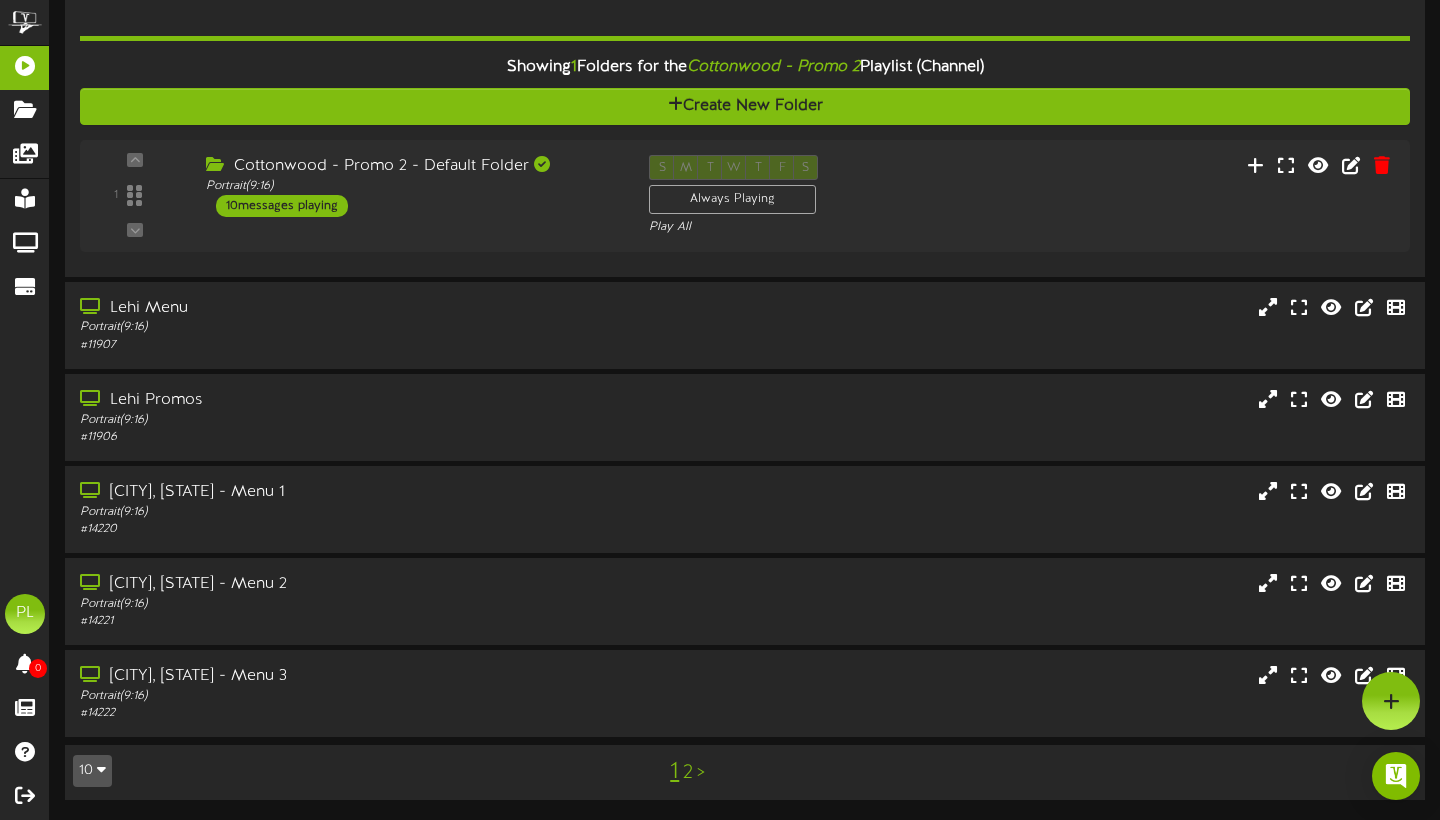 scroll, scrollTop: 512, scrollLeft: 0, axis: vertical 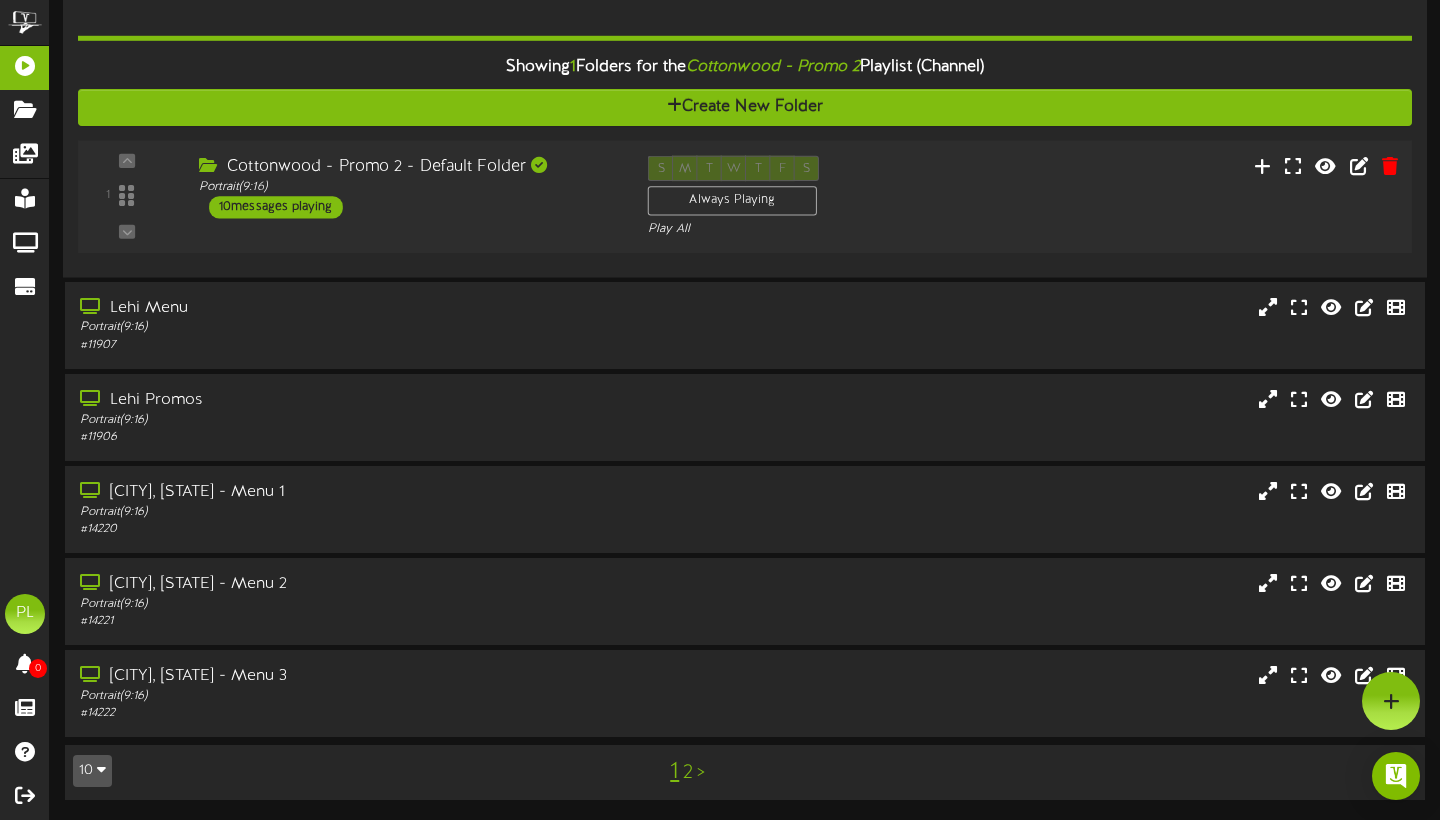 click on "[CITY] - Promo 2 - Default Folder
Portrait  ( 9:16 )
10  messages playing" at bounding box center [408, 186] 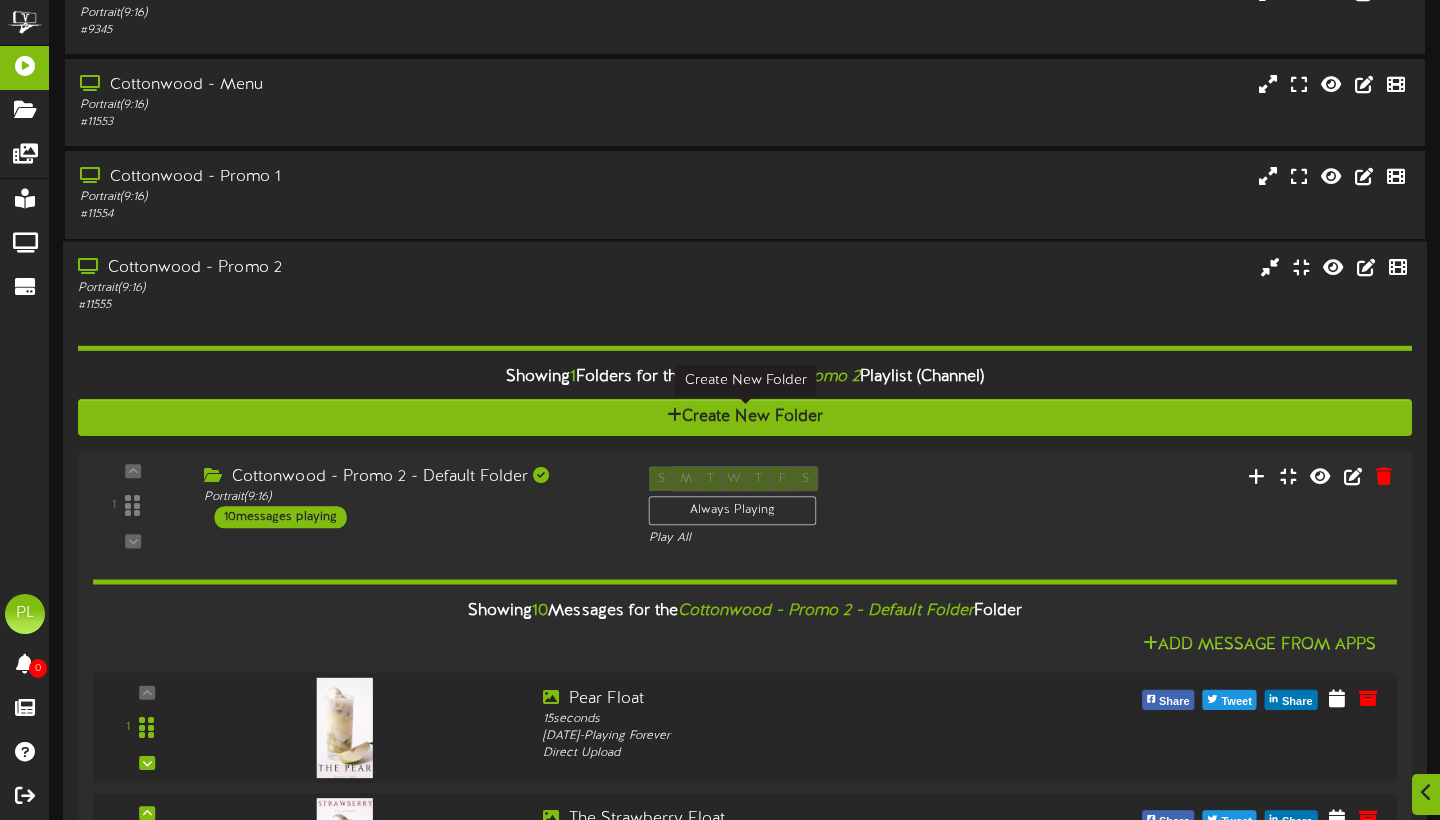 scroll, scrollTop: 203, scrollLeft: 0, axis: vertical 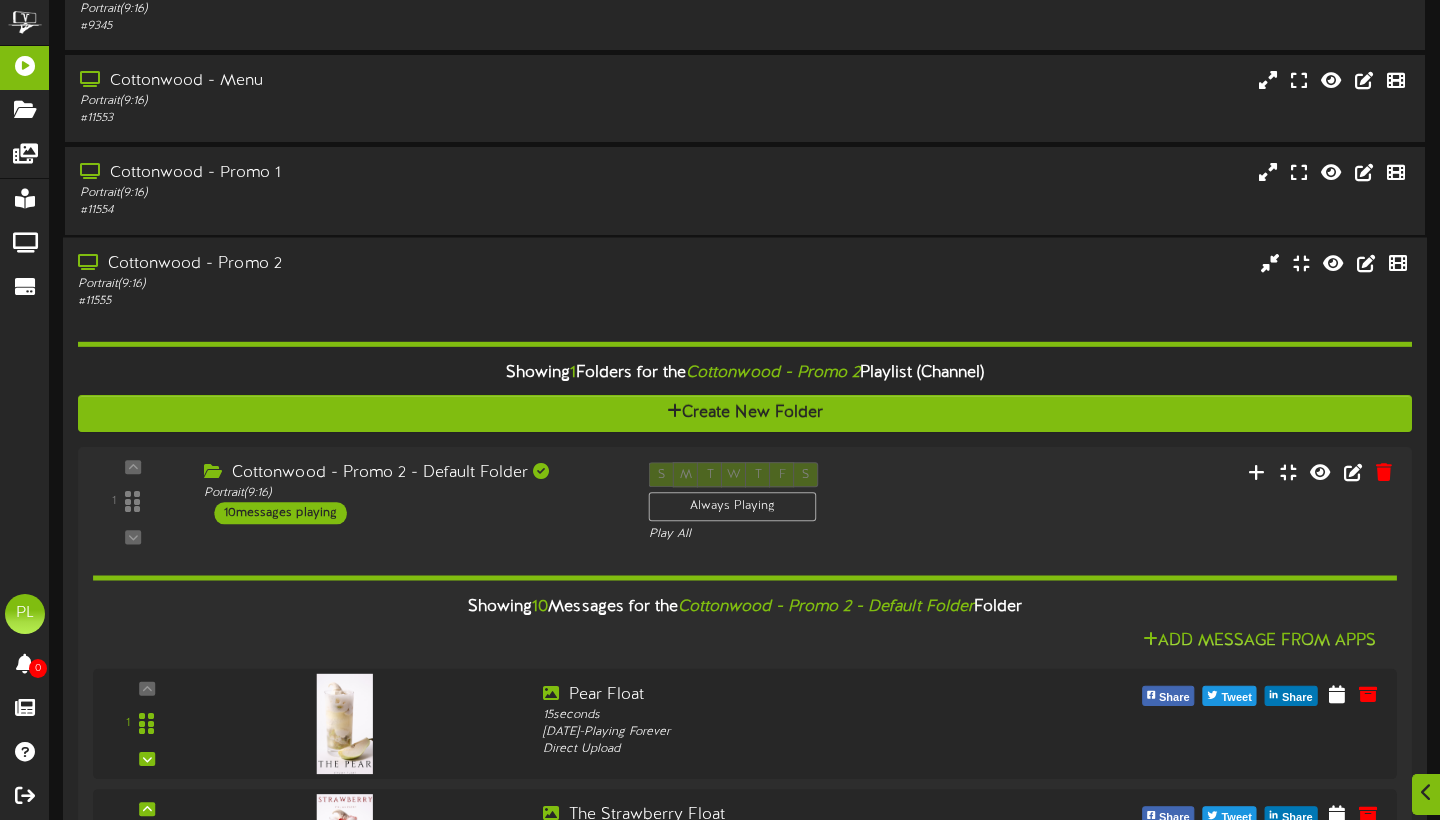 click on "Portrait  ( 9:16 )" at bounding box center (347, 283) 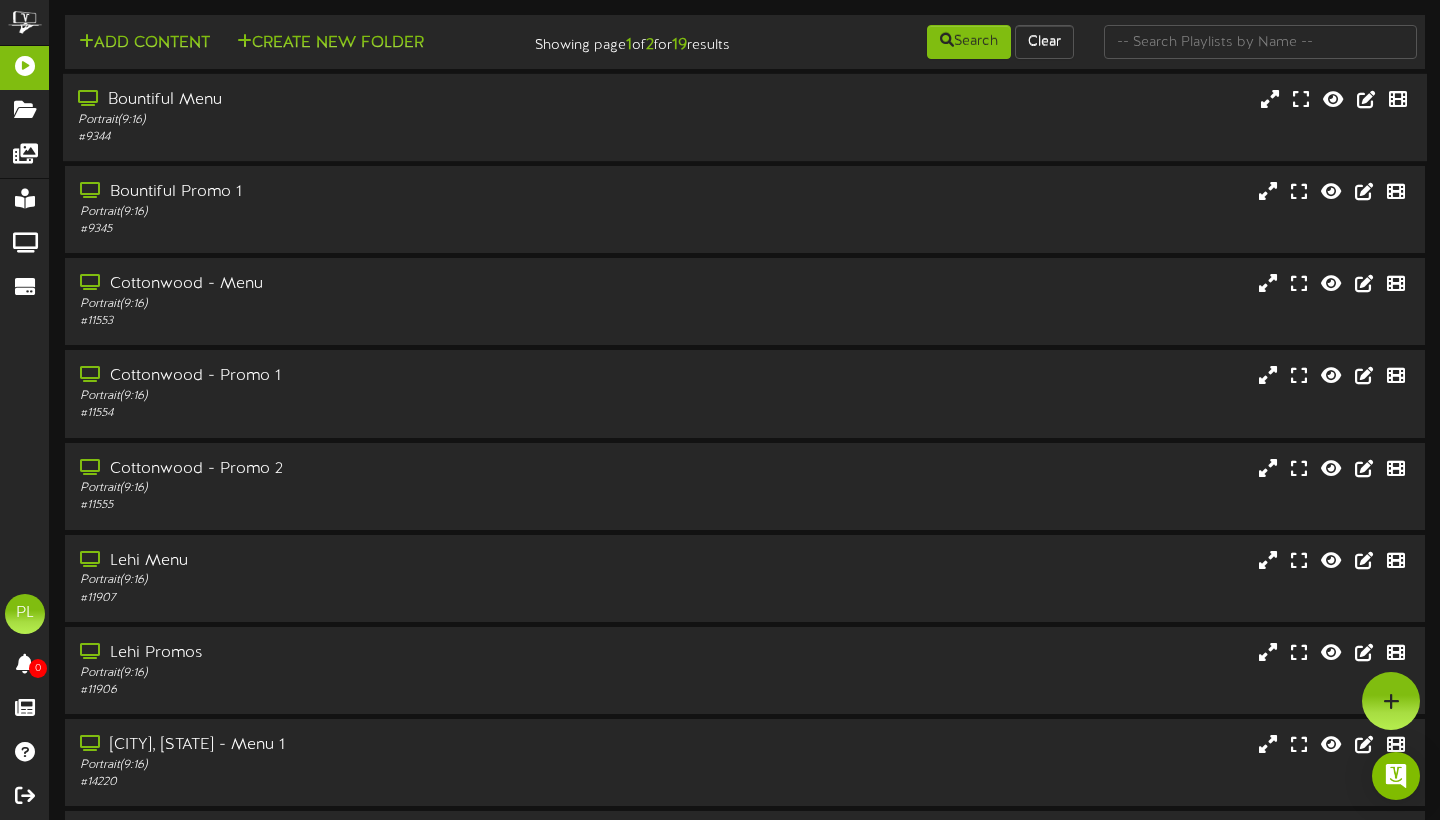 scroll, scrollTop: 0, scrollLeft: 0, axis: both 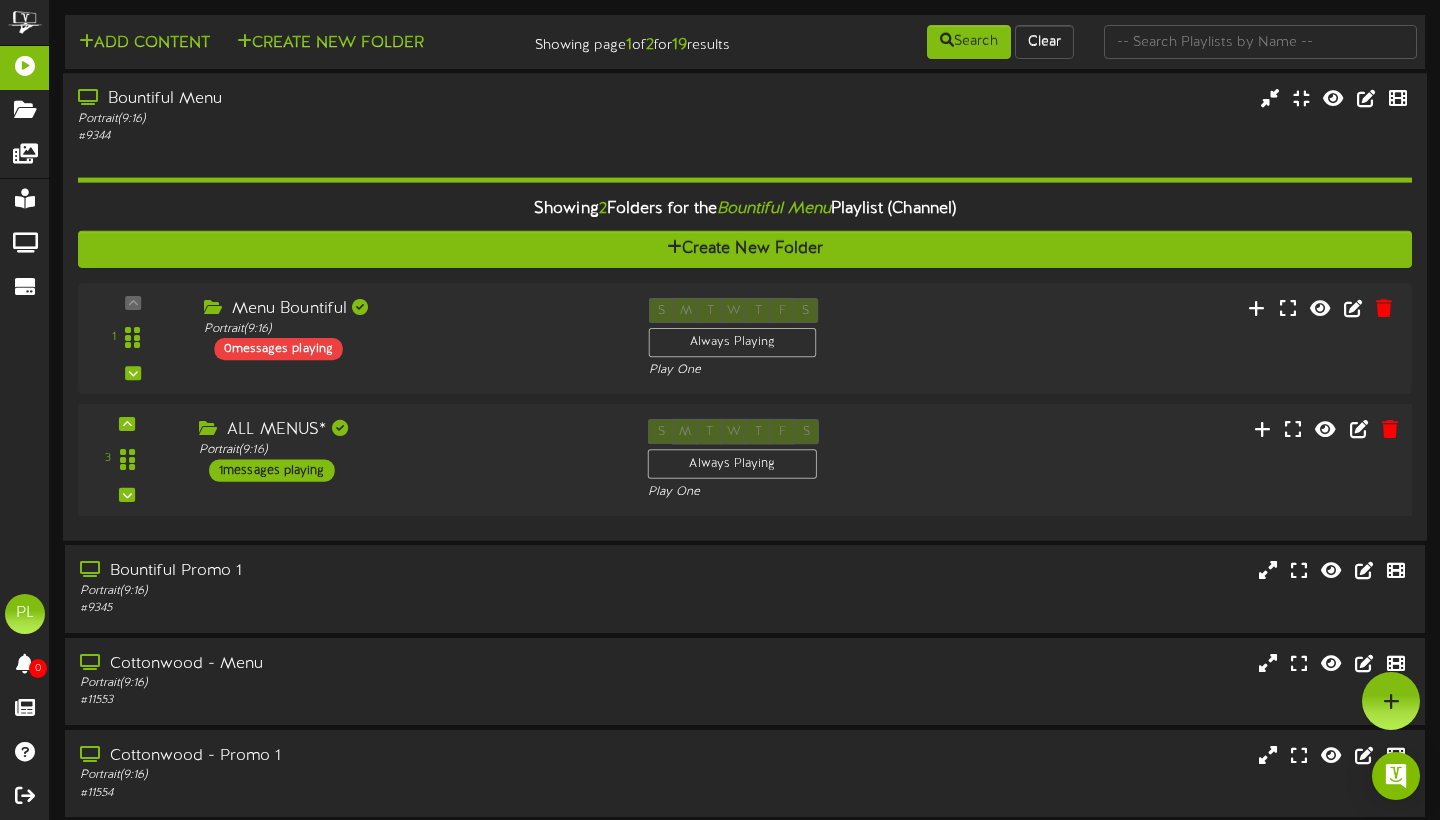 click on "ALL MENUS*
Portrait  ( 9:16 )
1  messages playing" at bounding box center [408, 450] 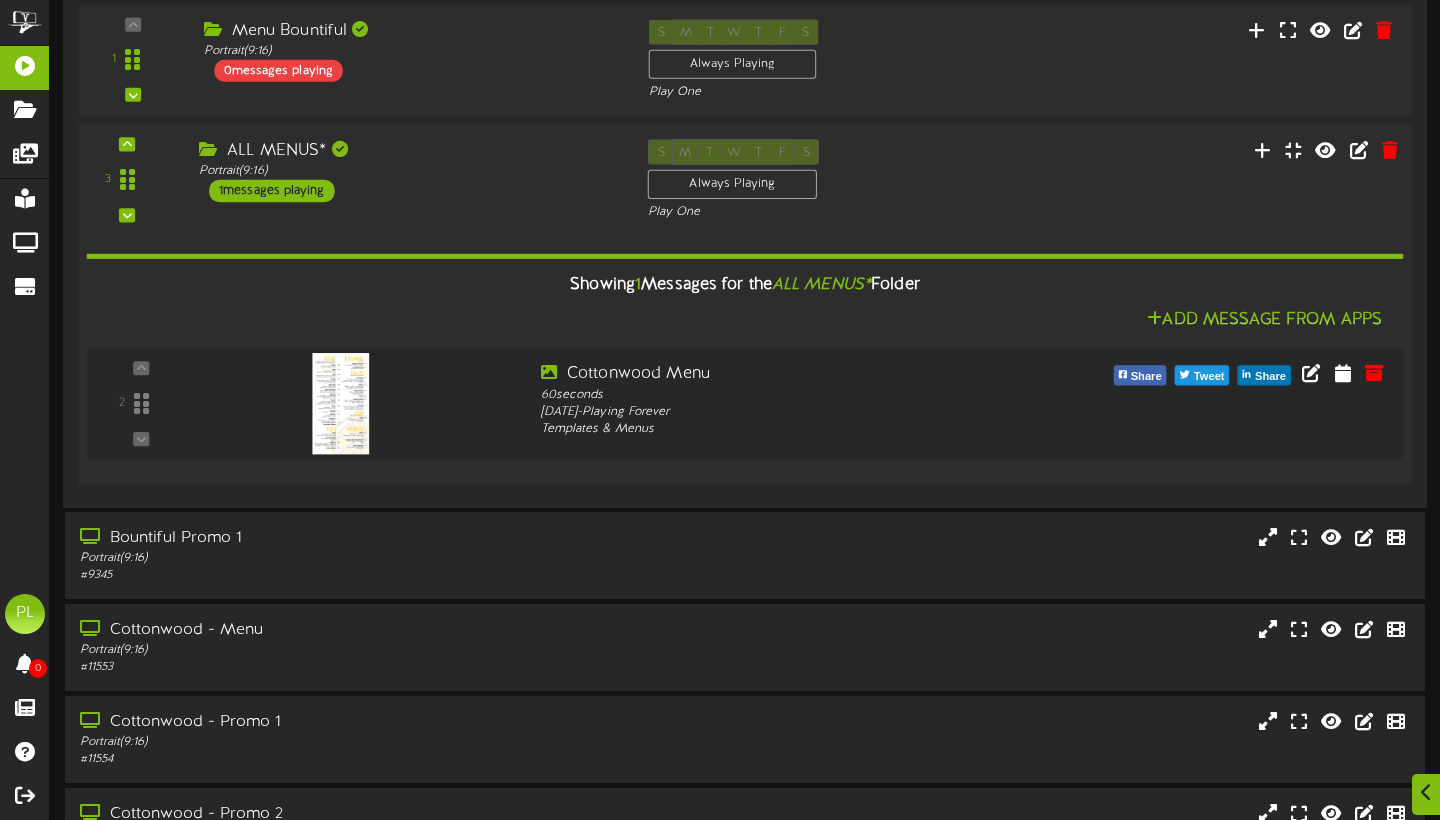 scroll, scrollTop: 280, scrollLeft: 0, axis: vertical 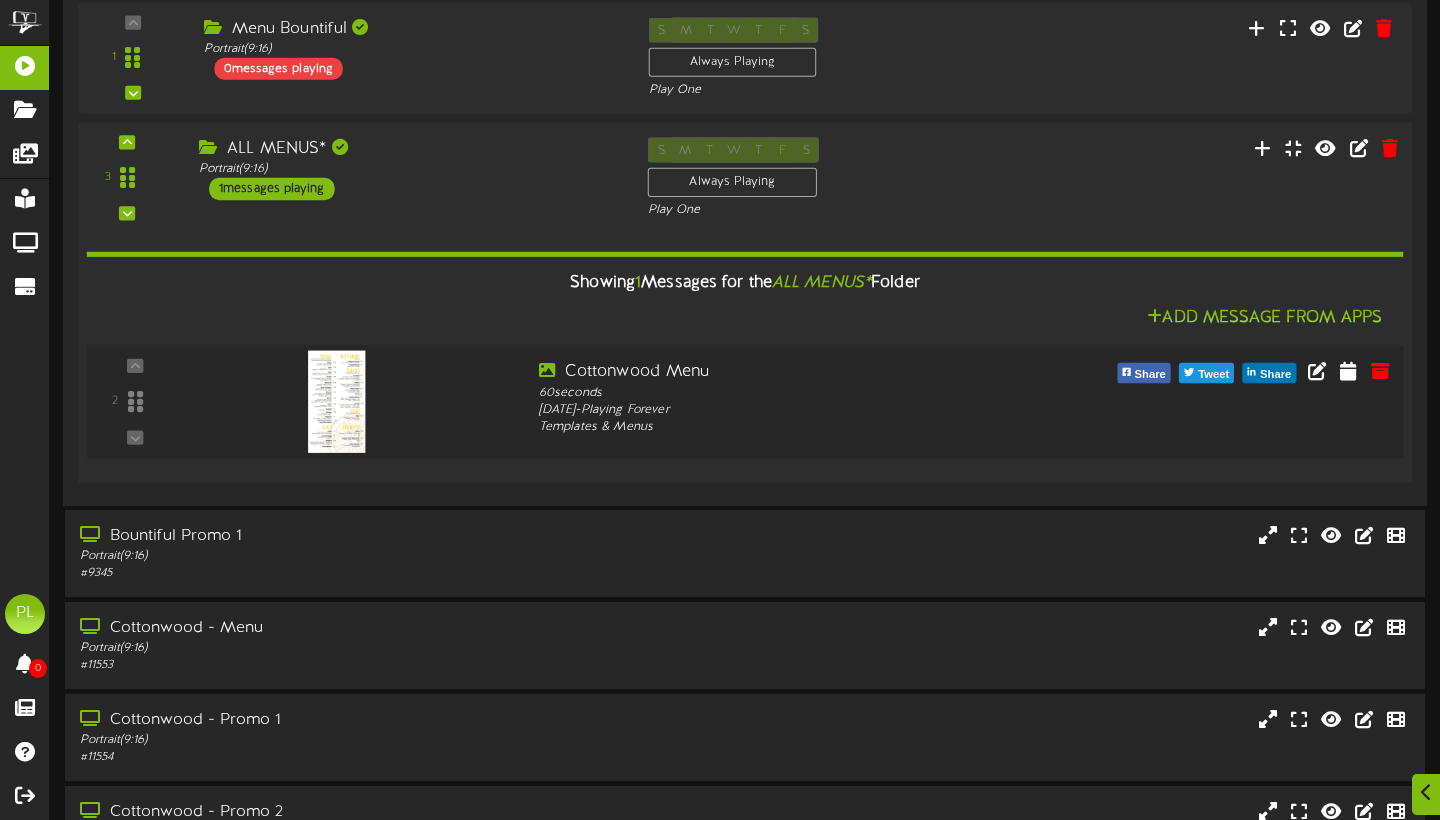 click at bounding box center [334, 381] 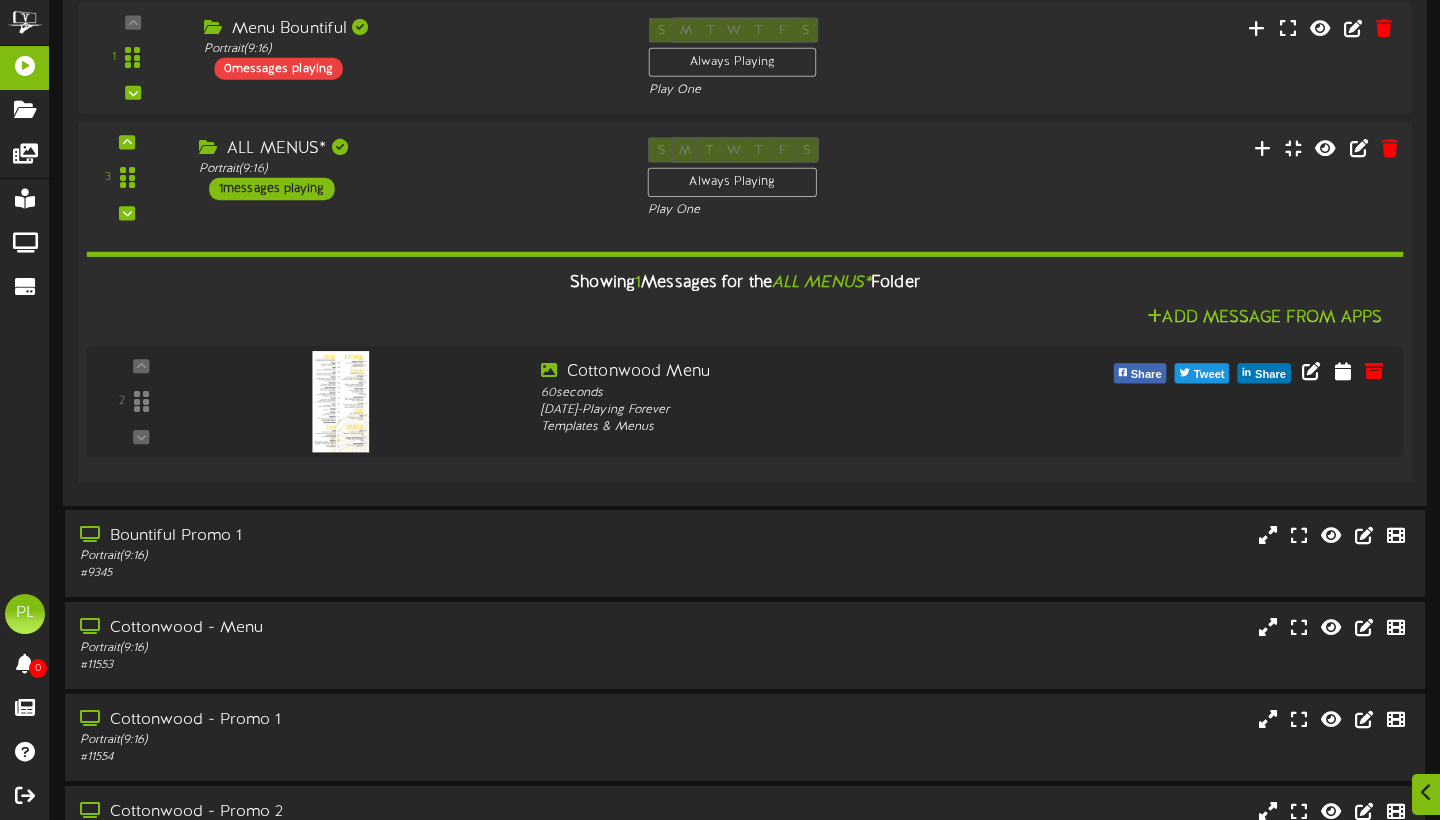click on "Add Message From Apps" at bounding box center (745, 318) 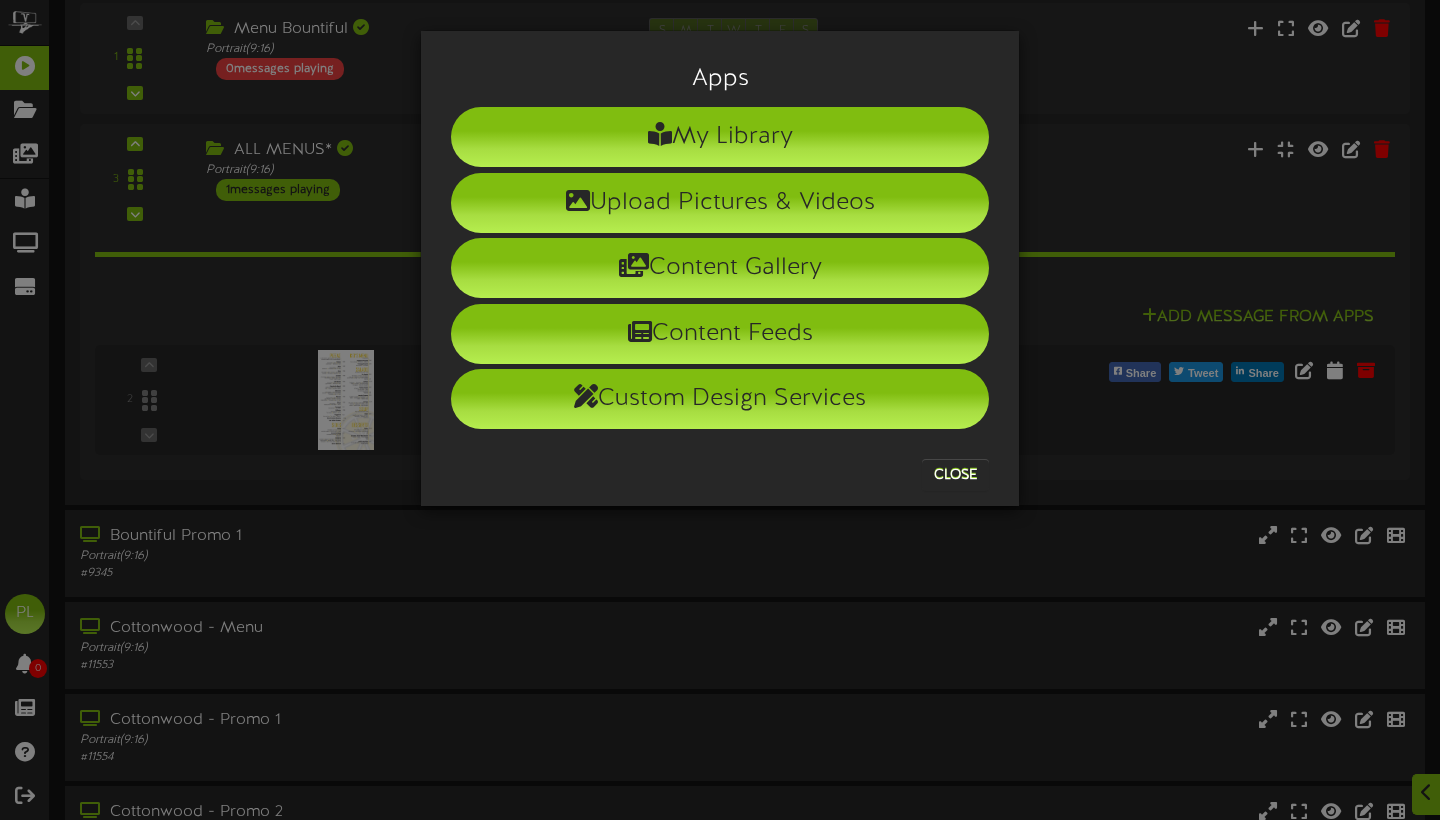 click on "Apps
My Library
Upload Pictures & Videos
Content Gallery
Content Feeds
Custom Design Services
Close" at bounding box center (720, 410) 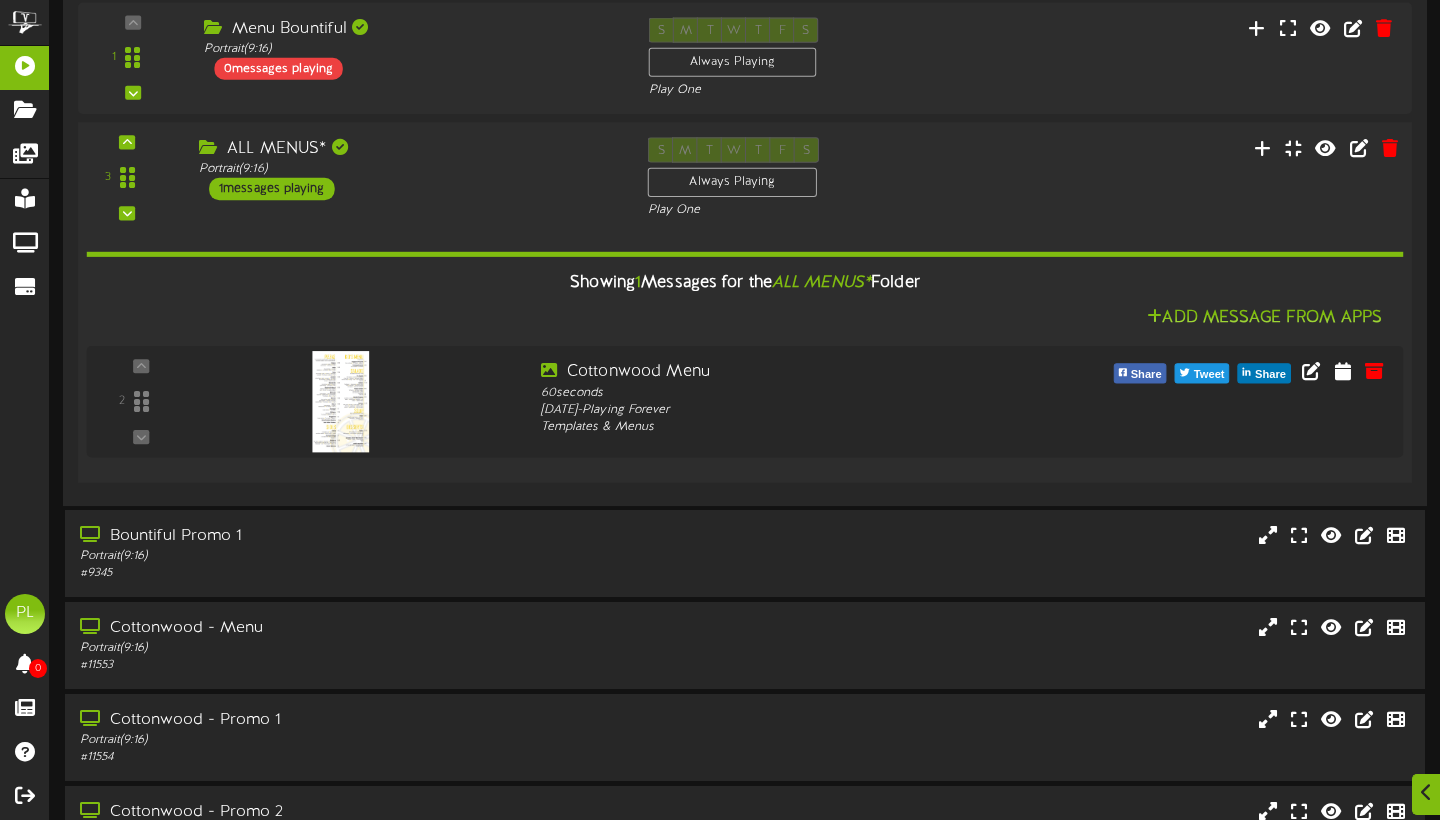 click on "ALL MENUS*" at bounding box center (408, 148) 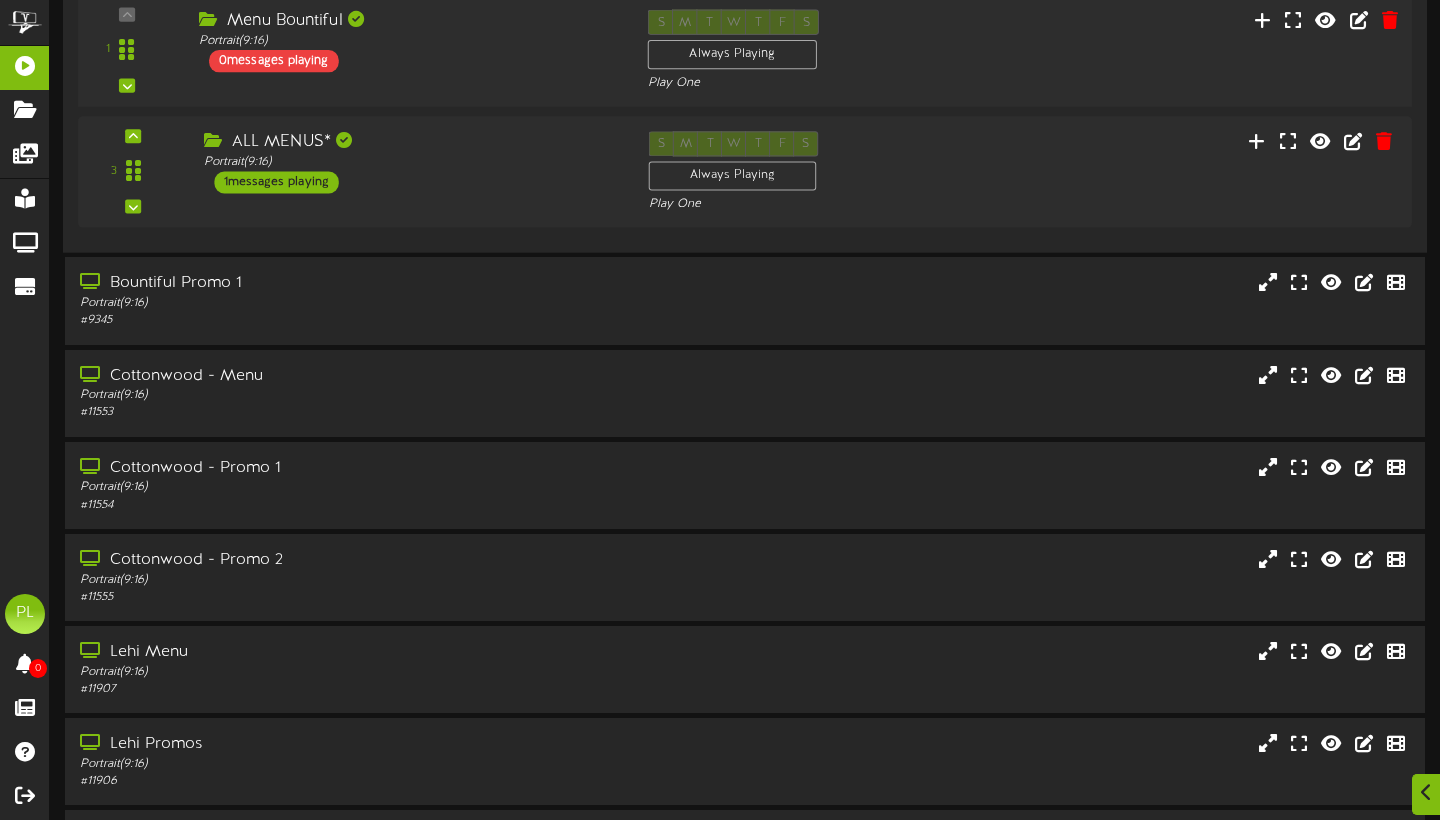 scroll, scrollTop: 300, scrollLeft: 0, axis: vertical 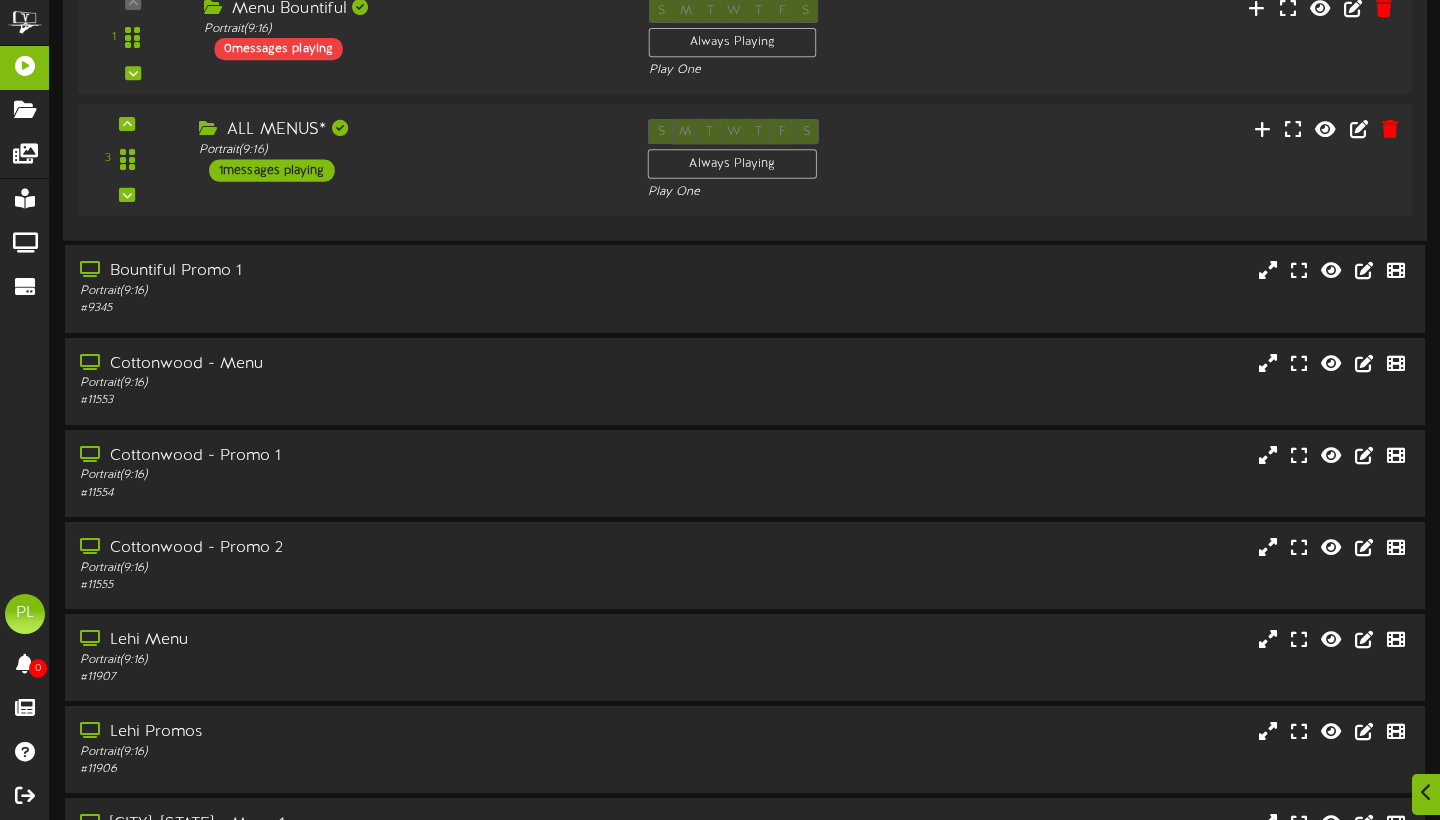 click on "ALL MENUS*
Portrait  ( 9:16 )
1  messages playing" at bounding box center [408, 150] 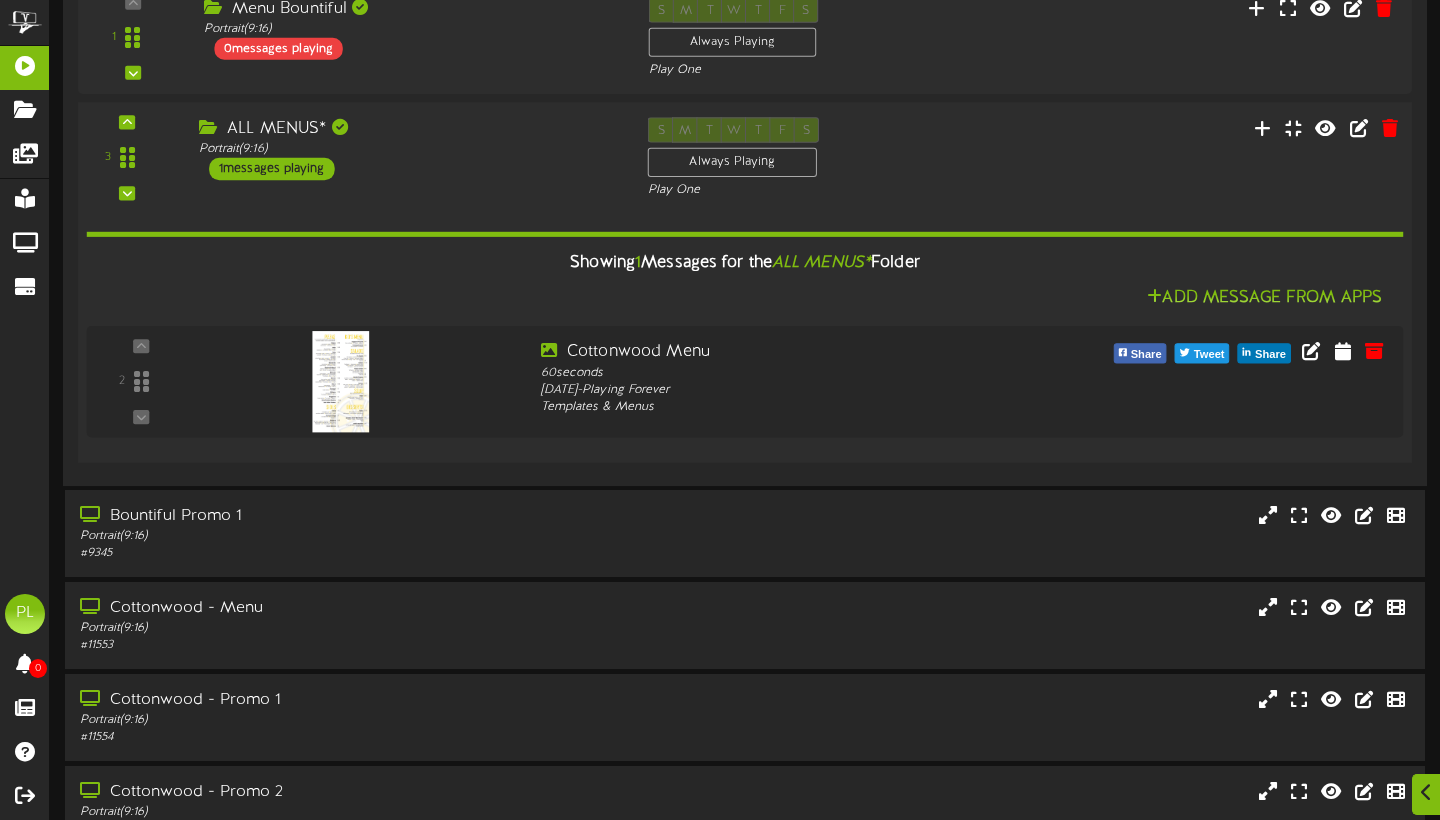 click on "ALL MENUS*
Portrait  ( 9:16 )
1  messages playing" at bounding box center [408, 148] 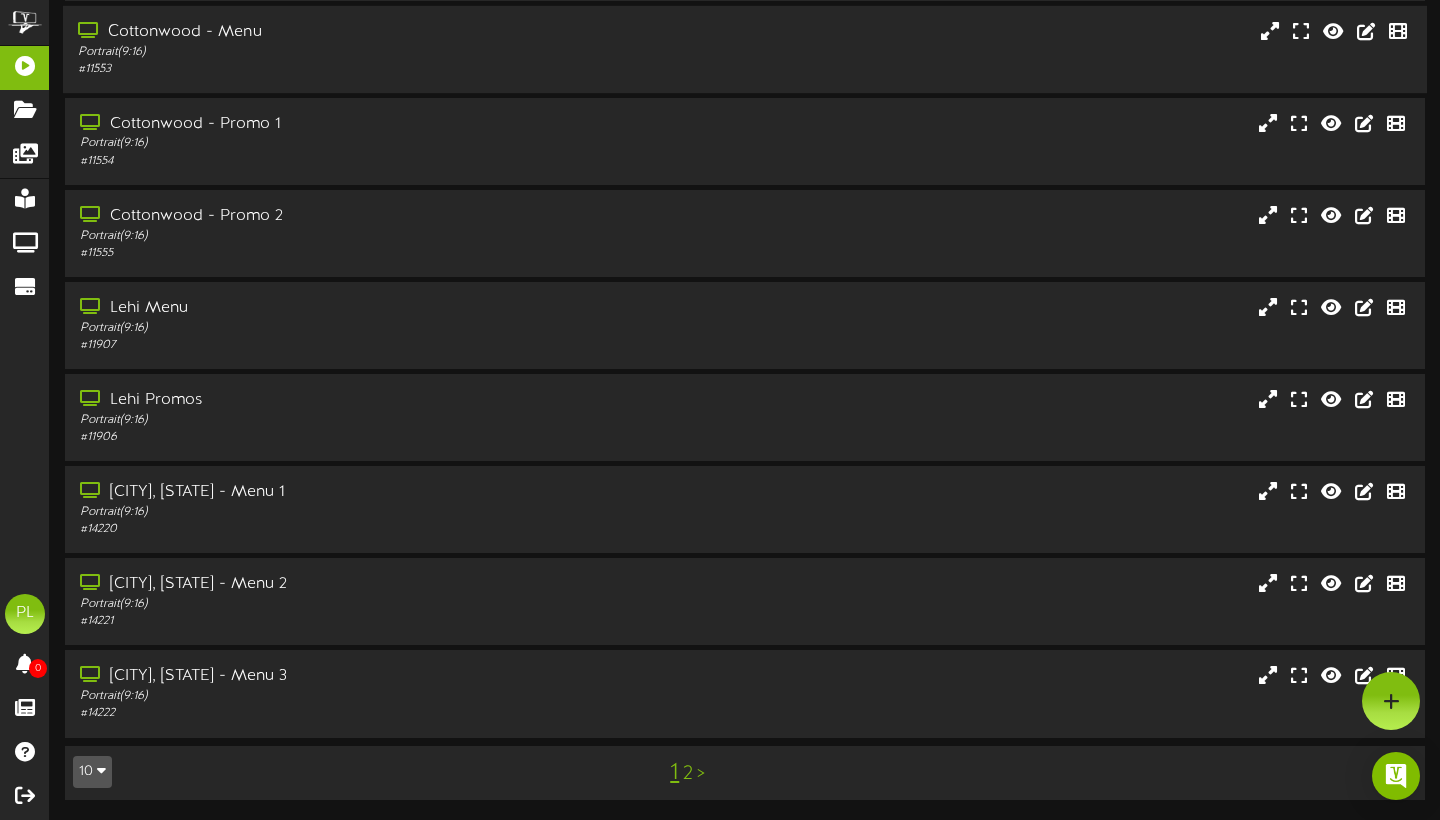 scroll, scrollTop: 633, scrollLeft: 0, axis: vertical 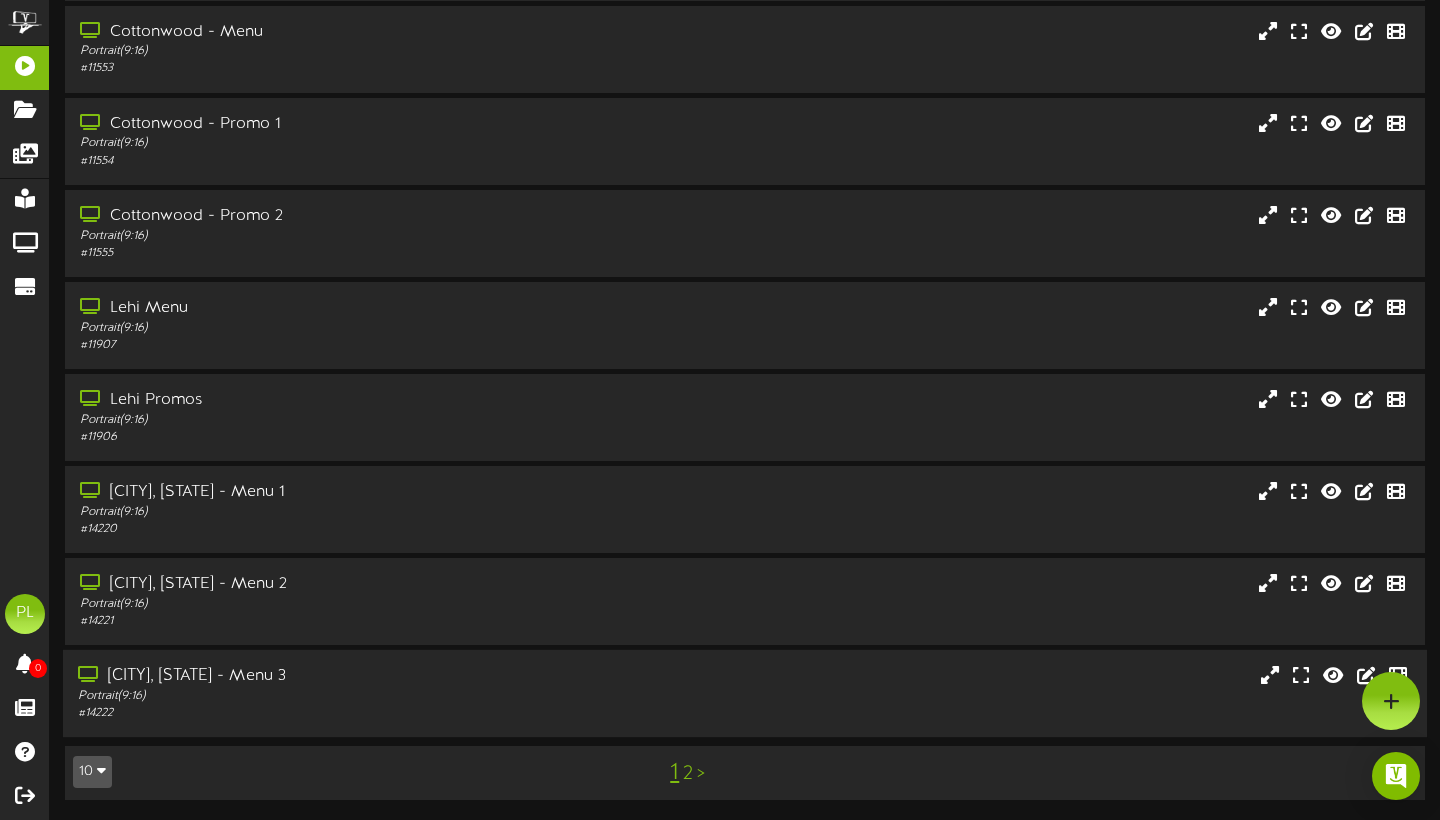 click on "Portrait  ( 9:16 )" at bounding box center [347, 696] 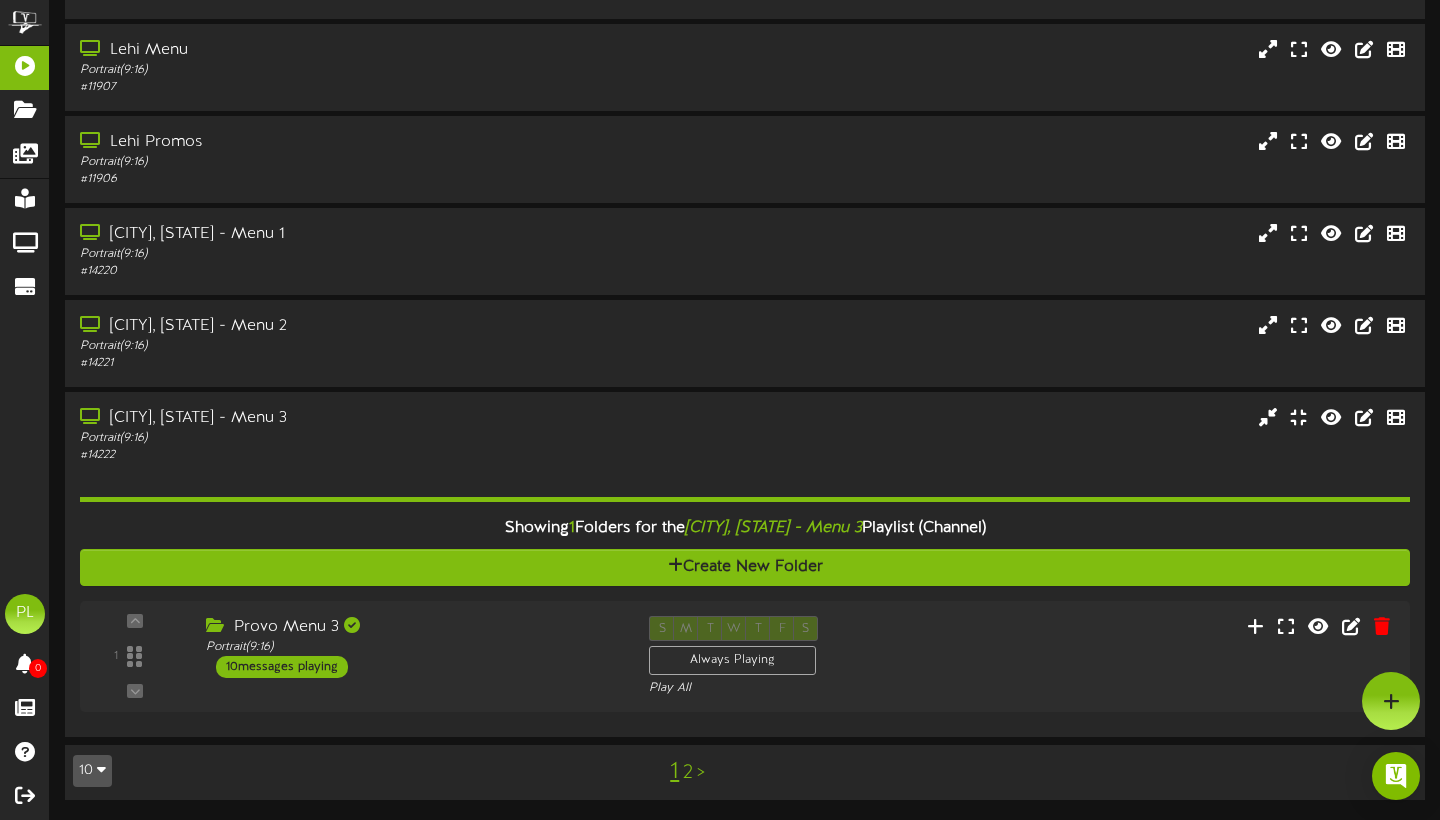 scroll, scrollTop: 889, scrollLeft: 0, axis: vertical 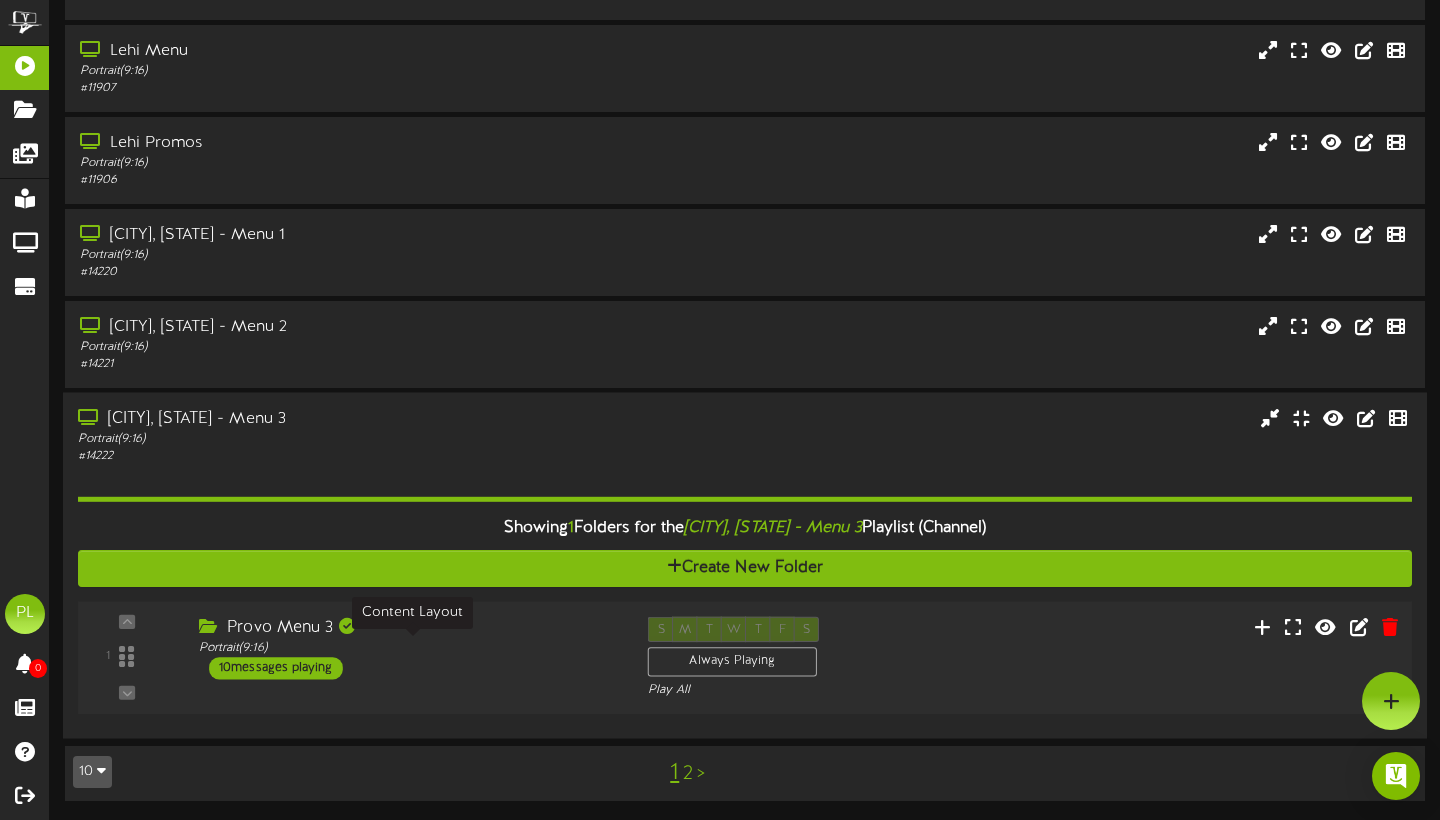 click on "Portrait  ( 9:16 )" at bounding box center [408, 648] 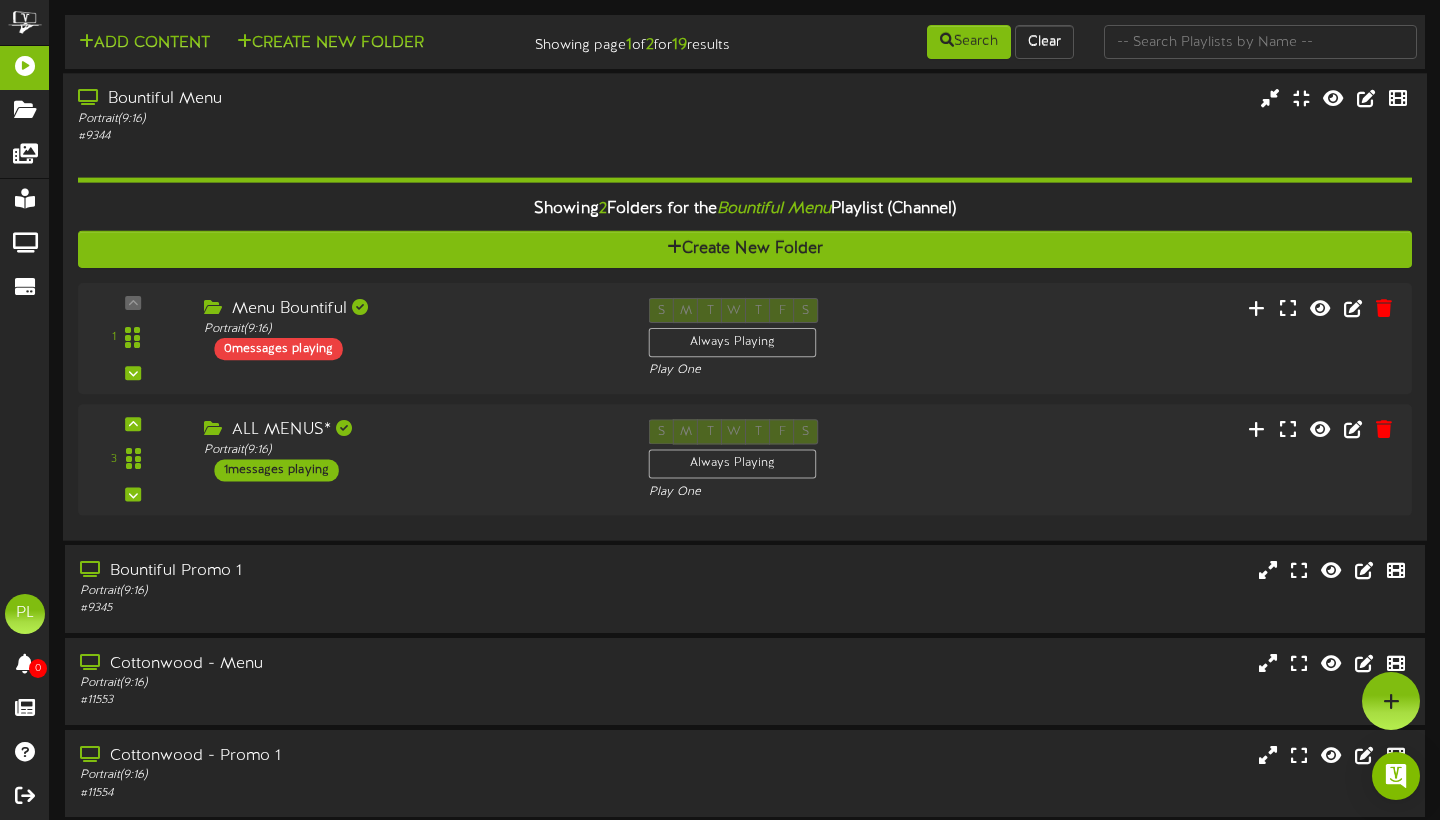 scroll, scrollTop: 0, scrollLeft: 0, axis: both 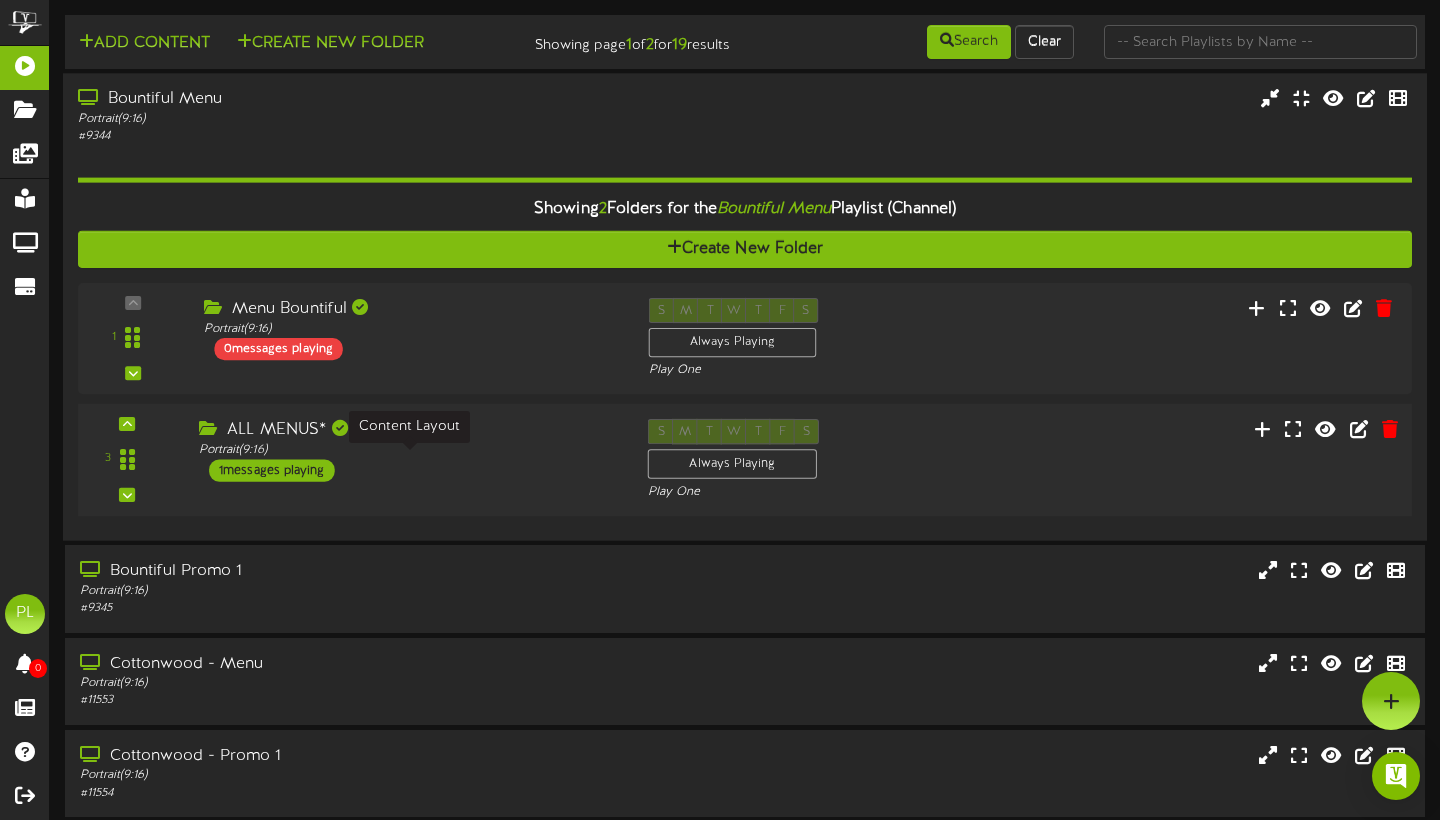 click on "Portrait  ( 9:16 )" at bounding box center [408, 450] 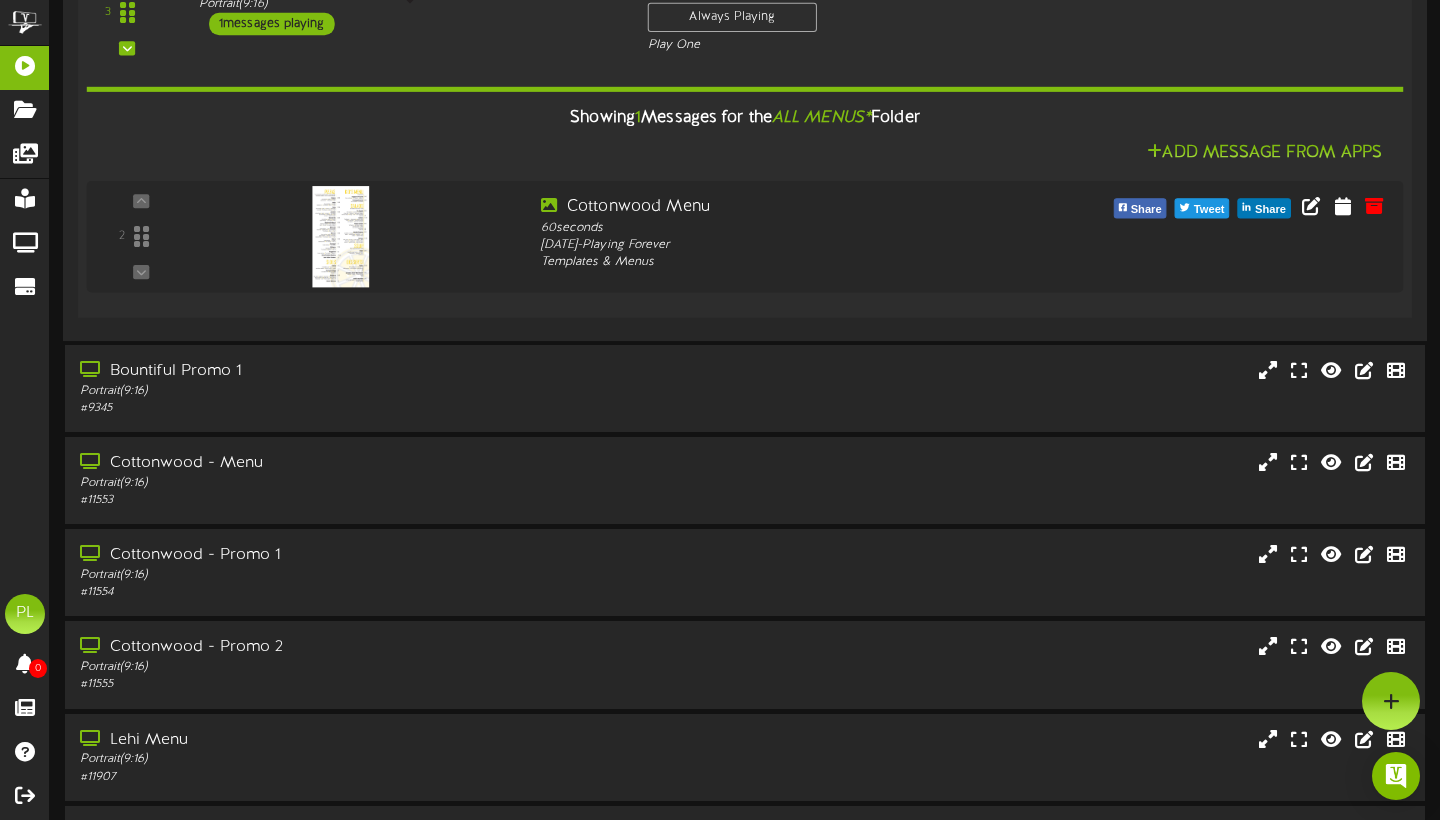 scroll, scrollTop: 316, scrollLeft: 0, axis: vertical 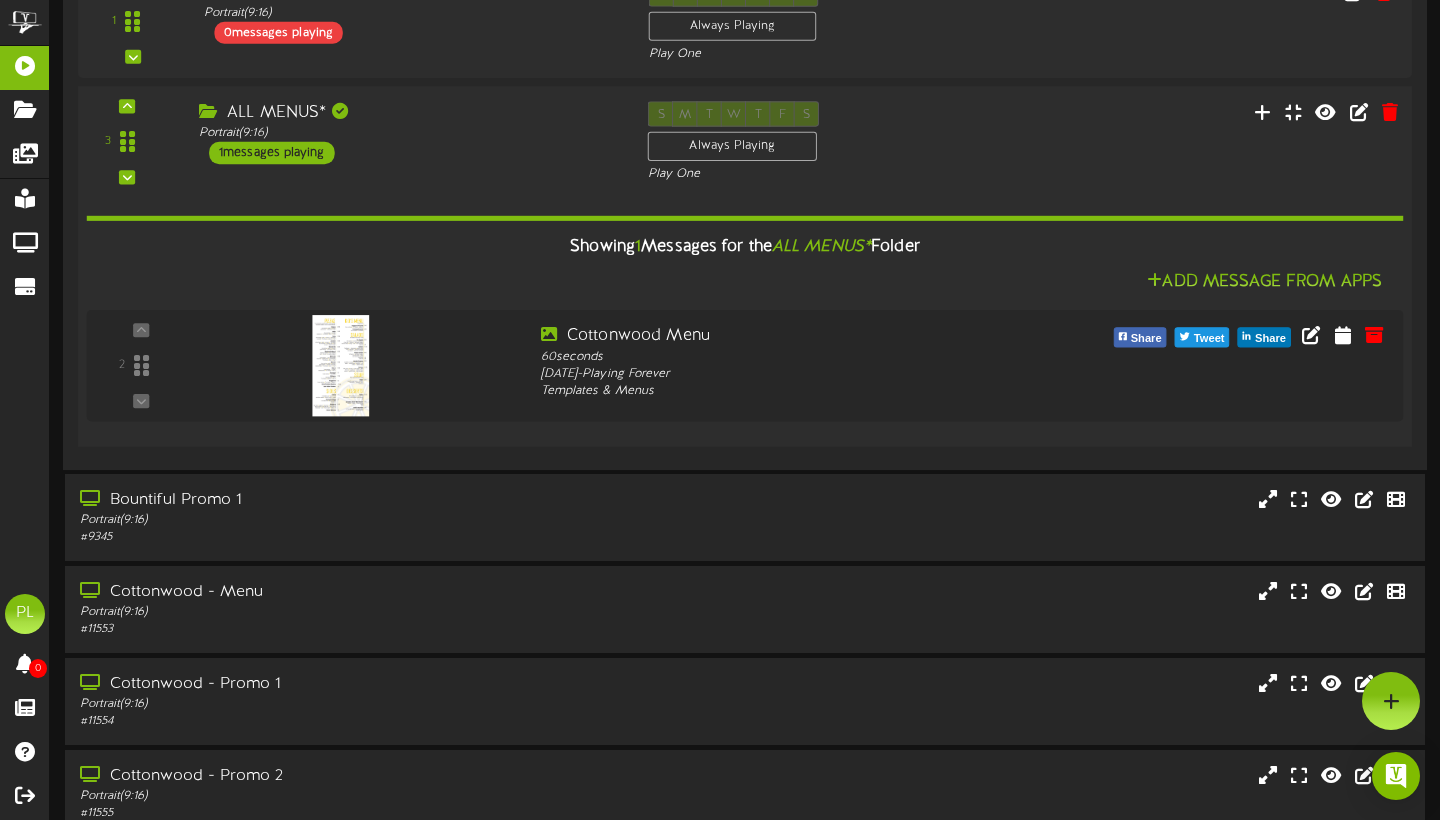 click on "3
ALL MENUS*
(" at bounding box center (744, 266) 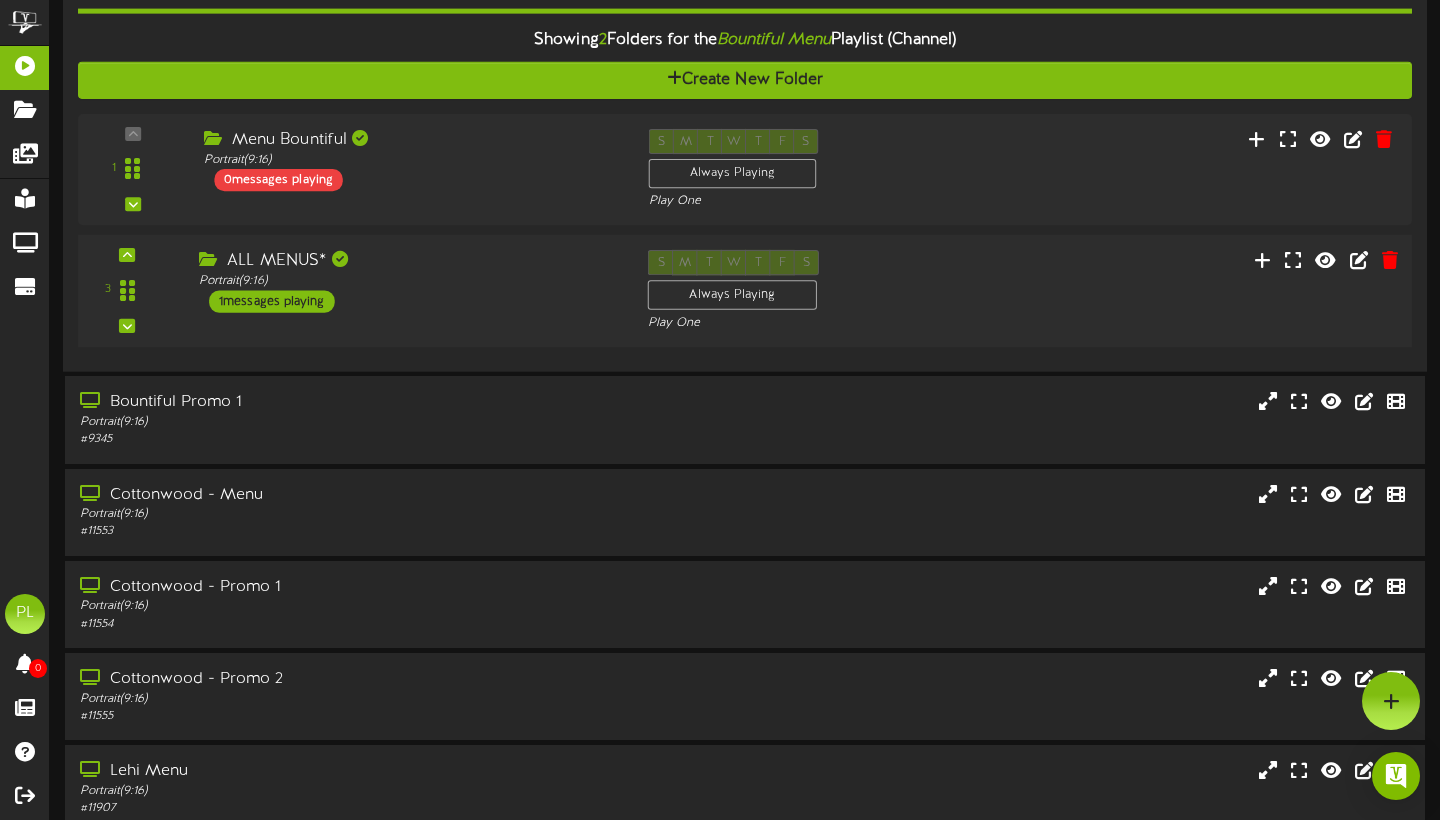 scroll, scrollTop: 168, scrollLeft: 0, axis: vertical 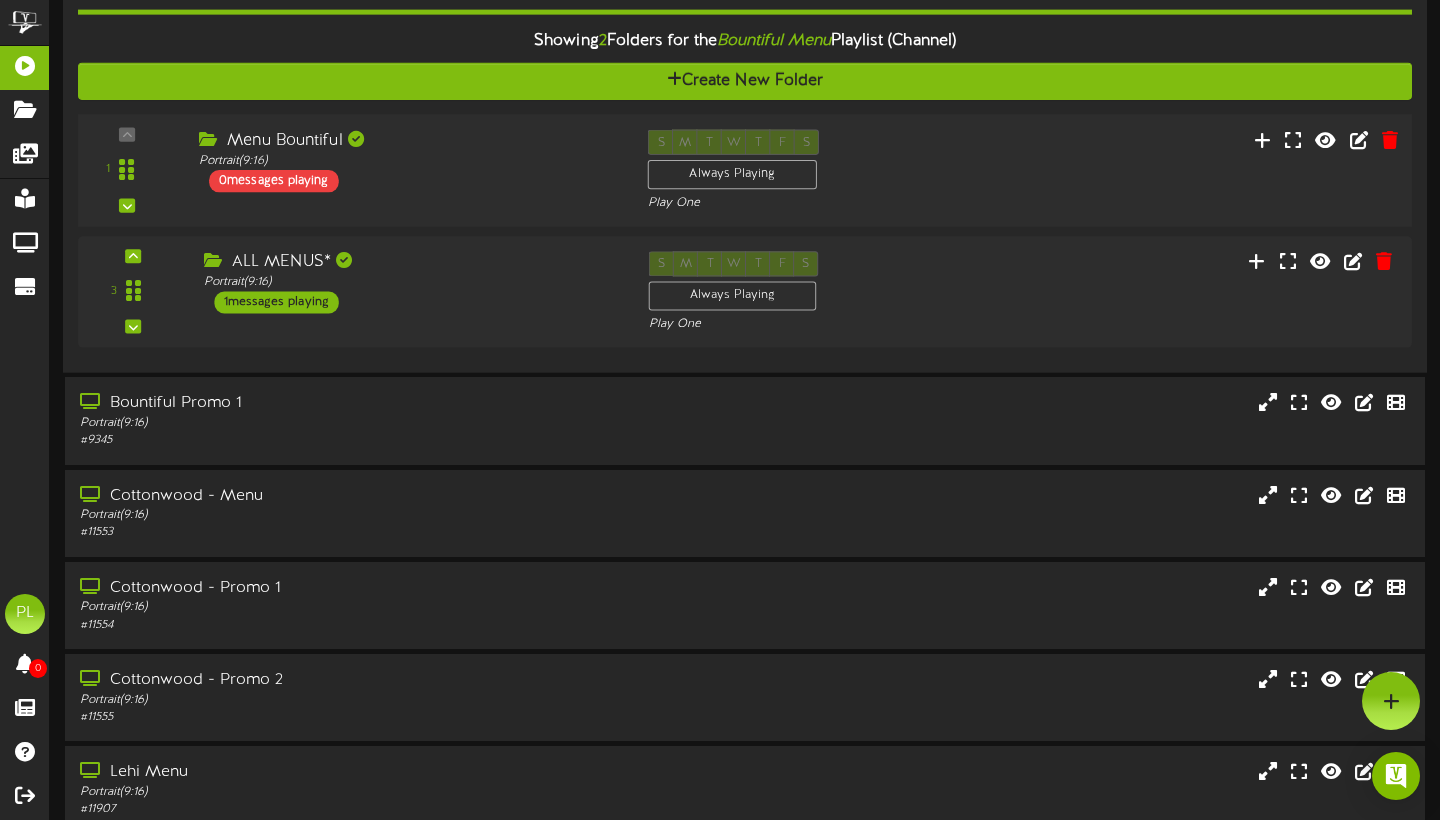 click on "Menu Bountiful
Portrait  ( 9:16 )
0  messages playing" at bounding box center (408, 160) 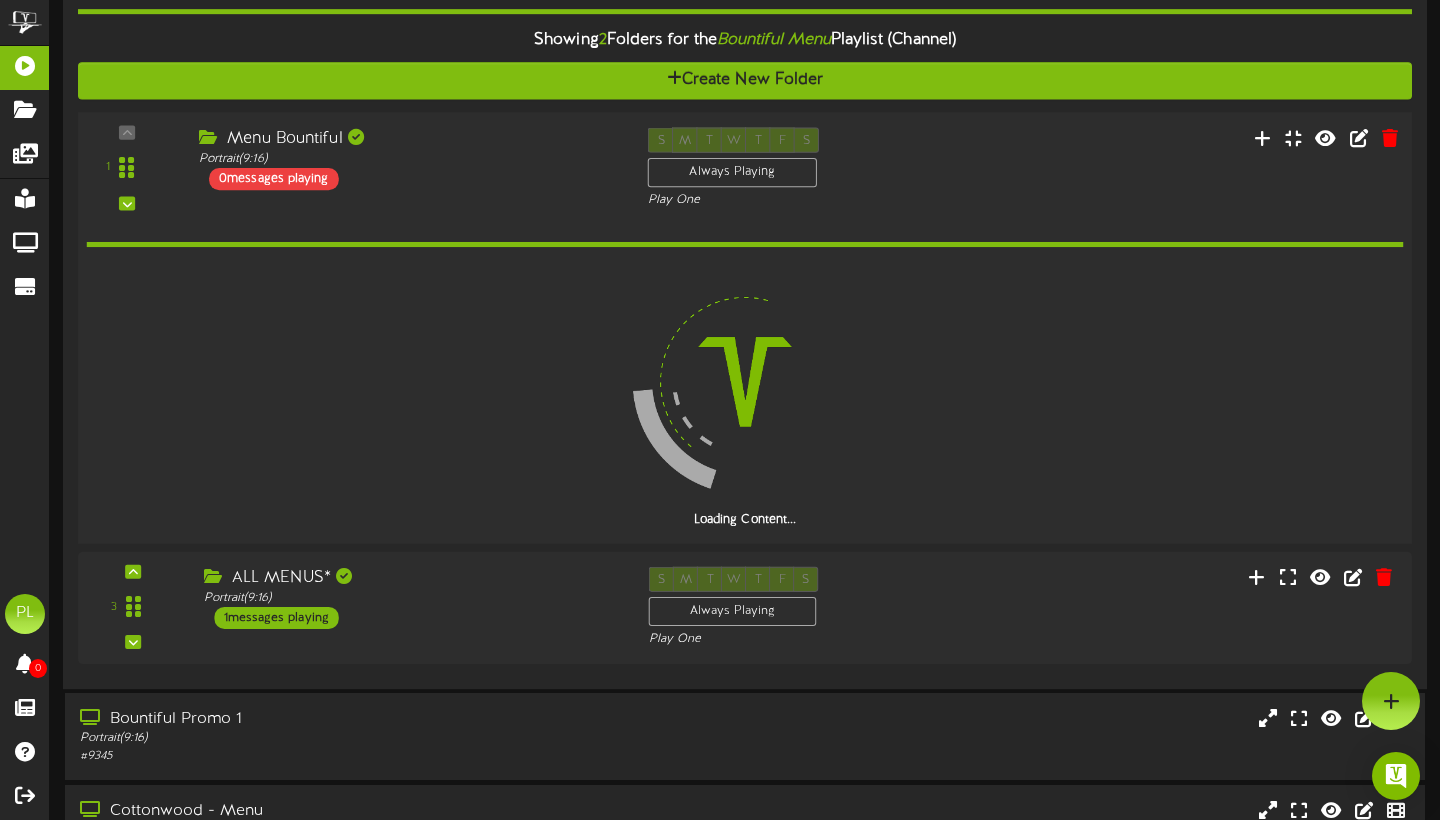 click on "Menu Bountiful
Portrait  ( 9:16 )
0  messages playing" at bounding box center [408, 158] 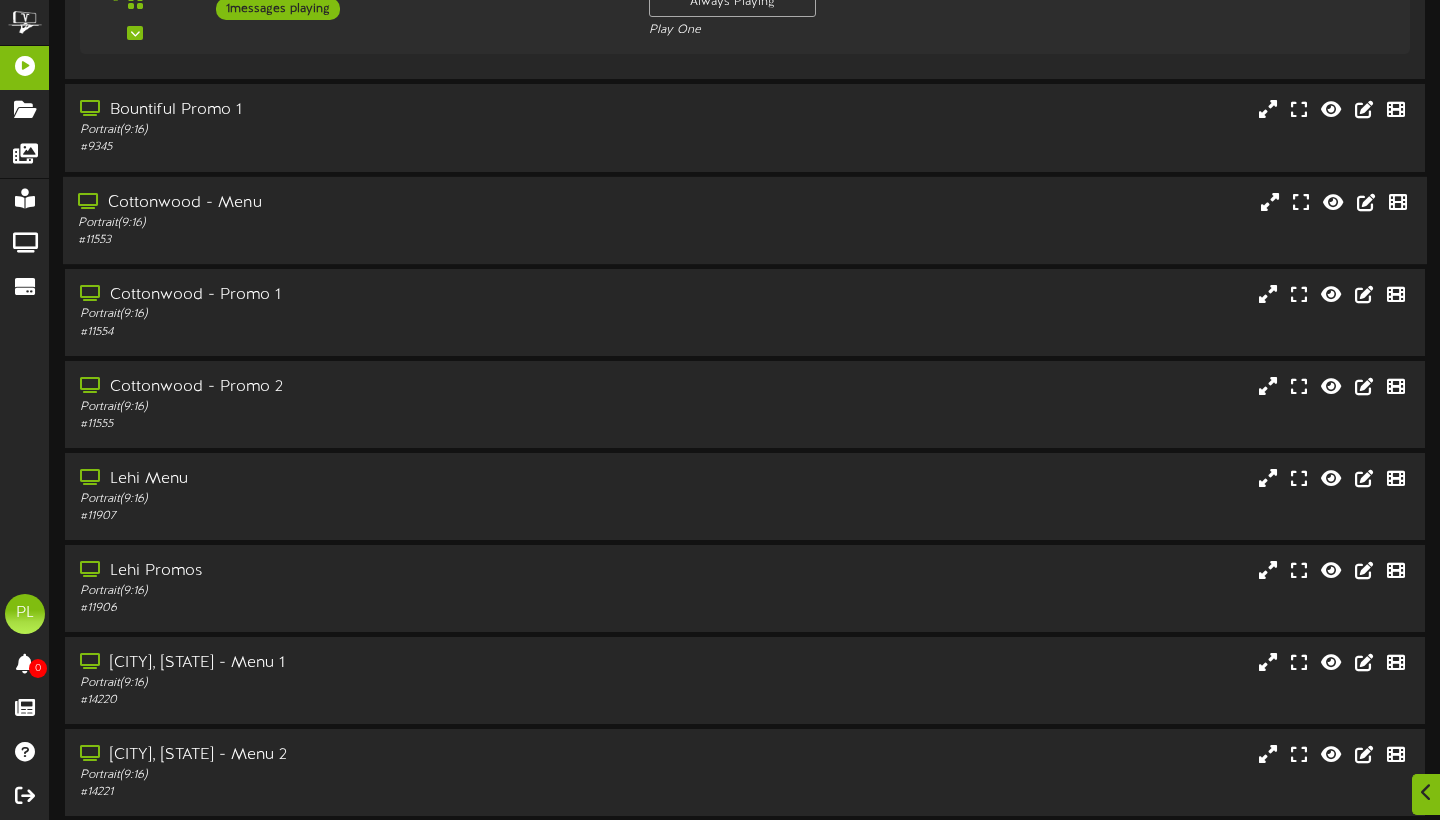 scroll, scrollTop: 478, scrollLeft: 0, axis: vertical 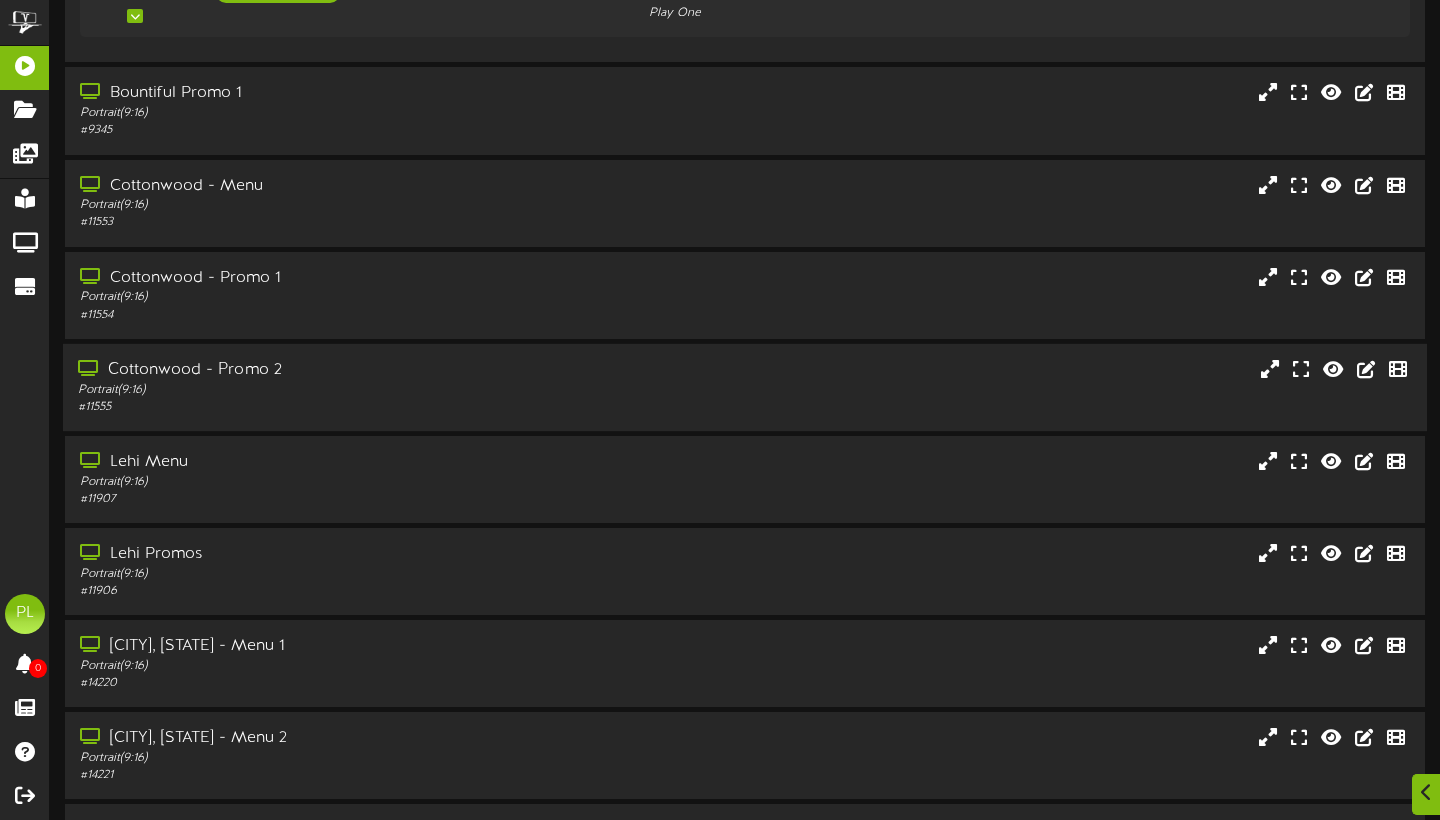 click on "Cottonwood - Promo 2" at bounding box center (347, 370) 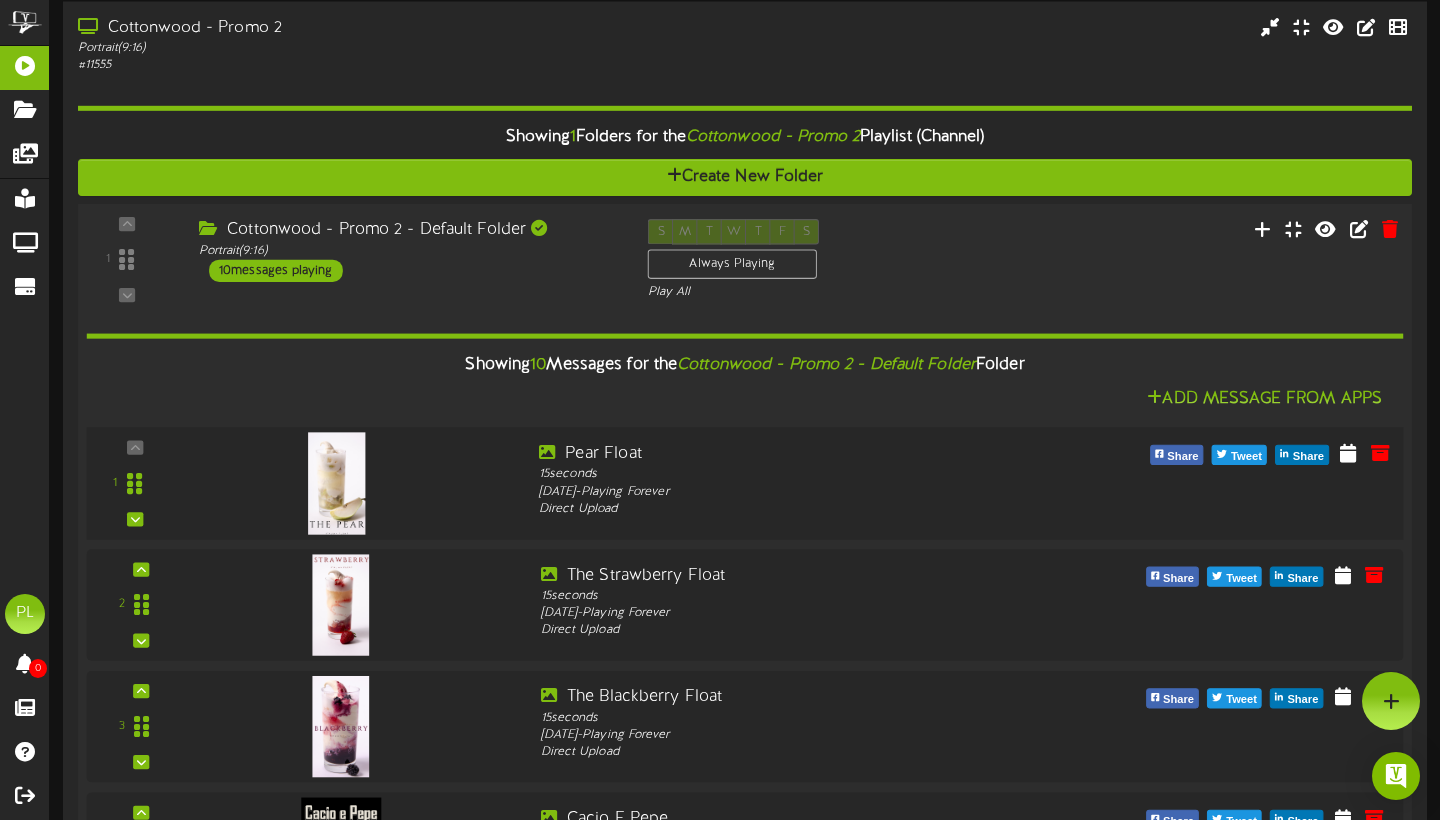 scroll, scrollTop: 772, scrollLeft: 0, axis: vertical 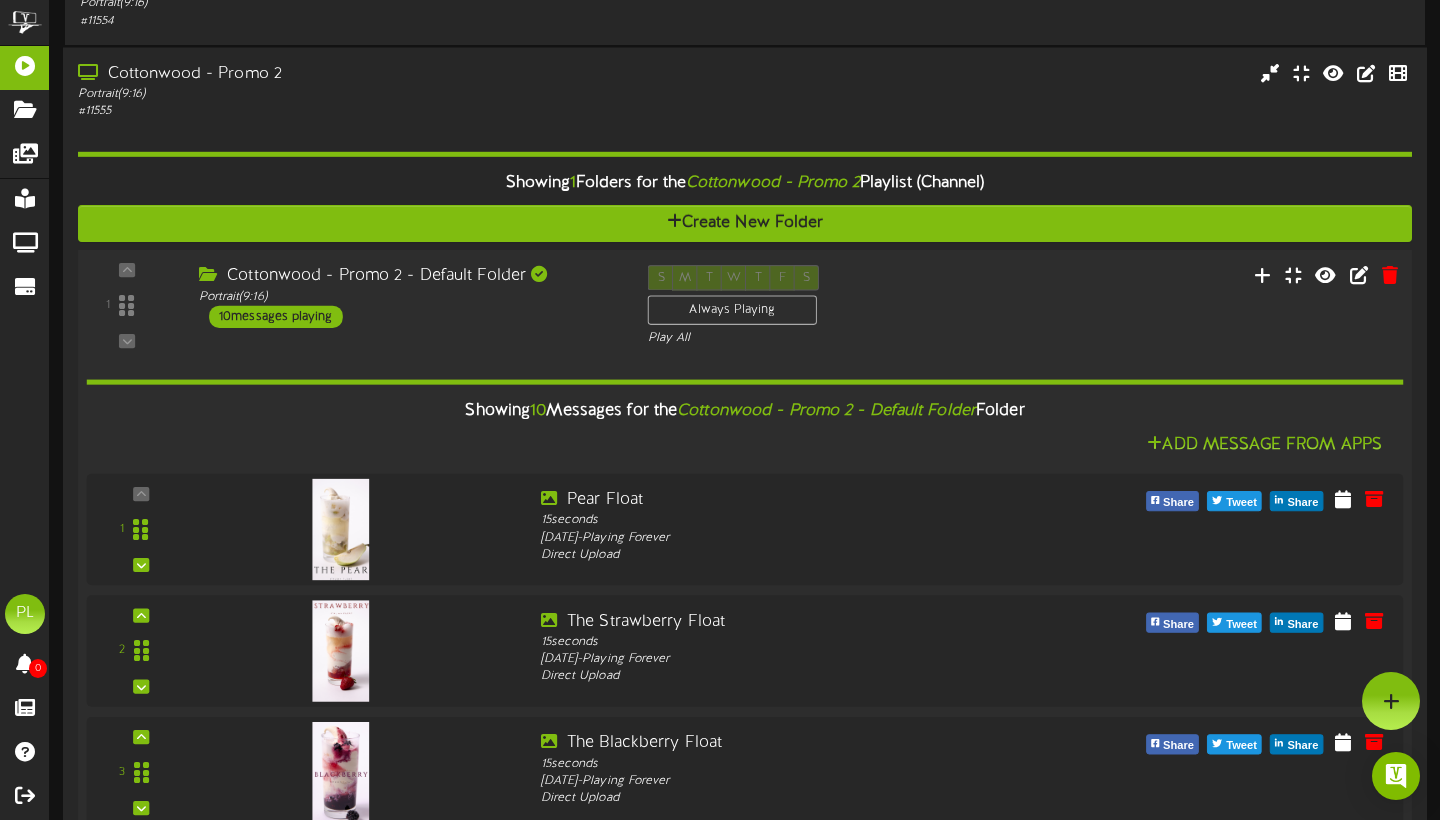 click on "[CITY] - Promo 2 - Default Folder
Portrait  ( 9:16 )
10  messages playing" at bounding box center (408, 296) 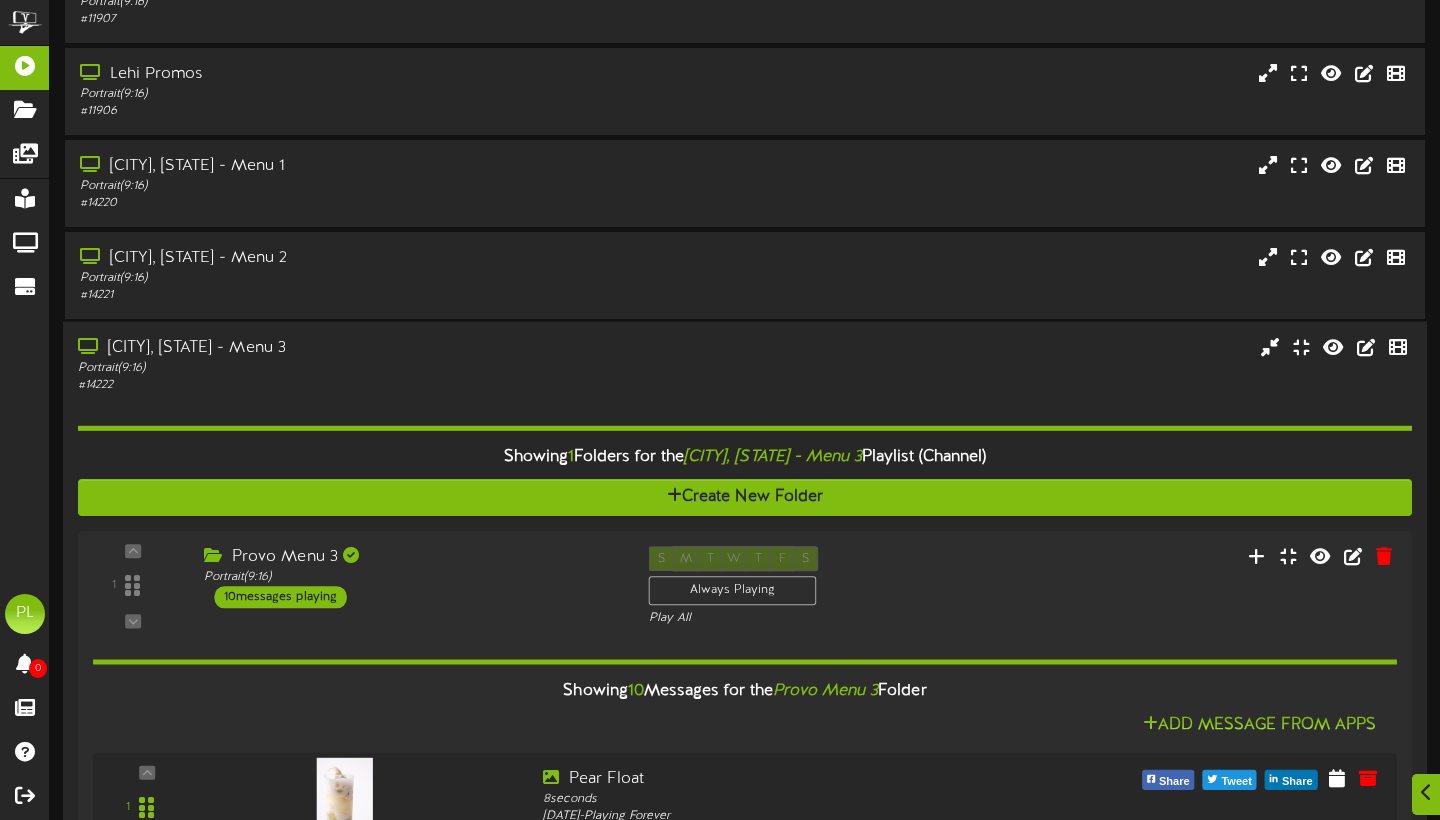 click on "# 14222" at bounding box center [347, 385] 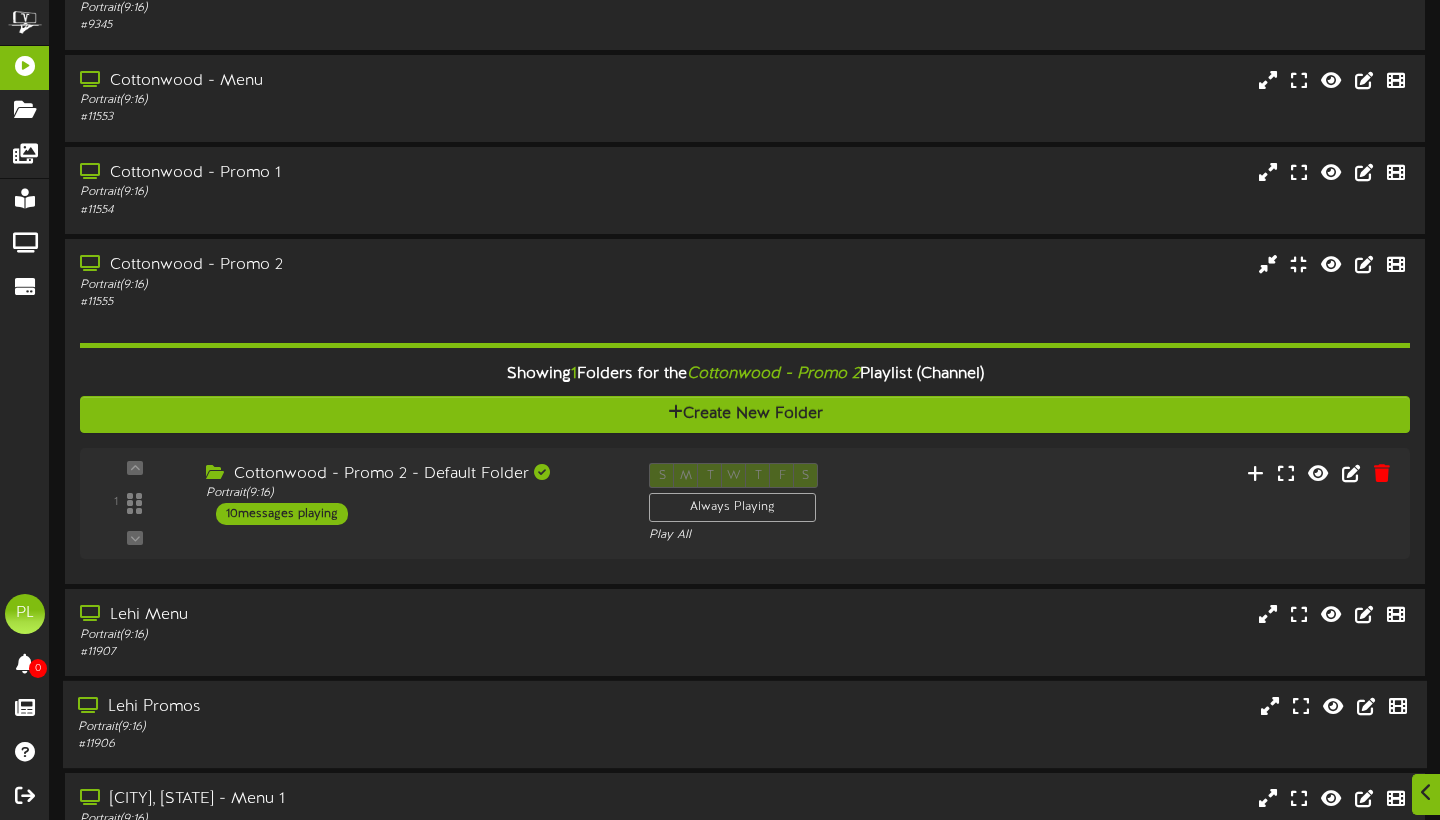 scroll, scrollTop: 587, scrollLeft: 0, axis: vertical 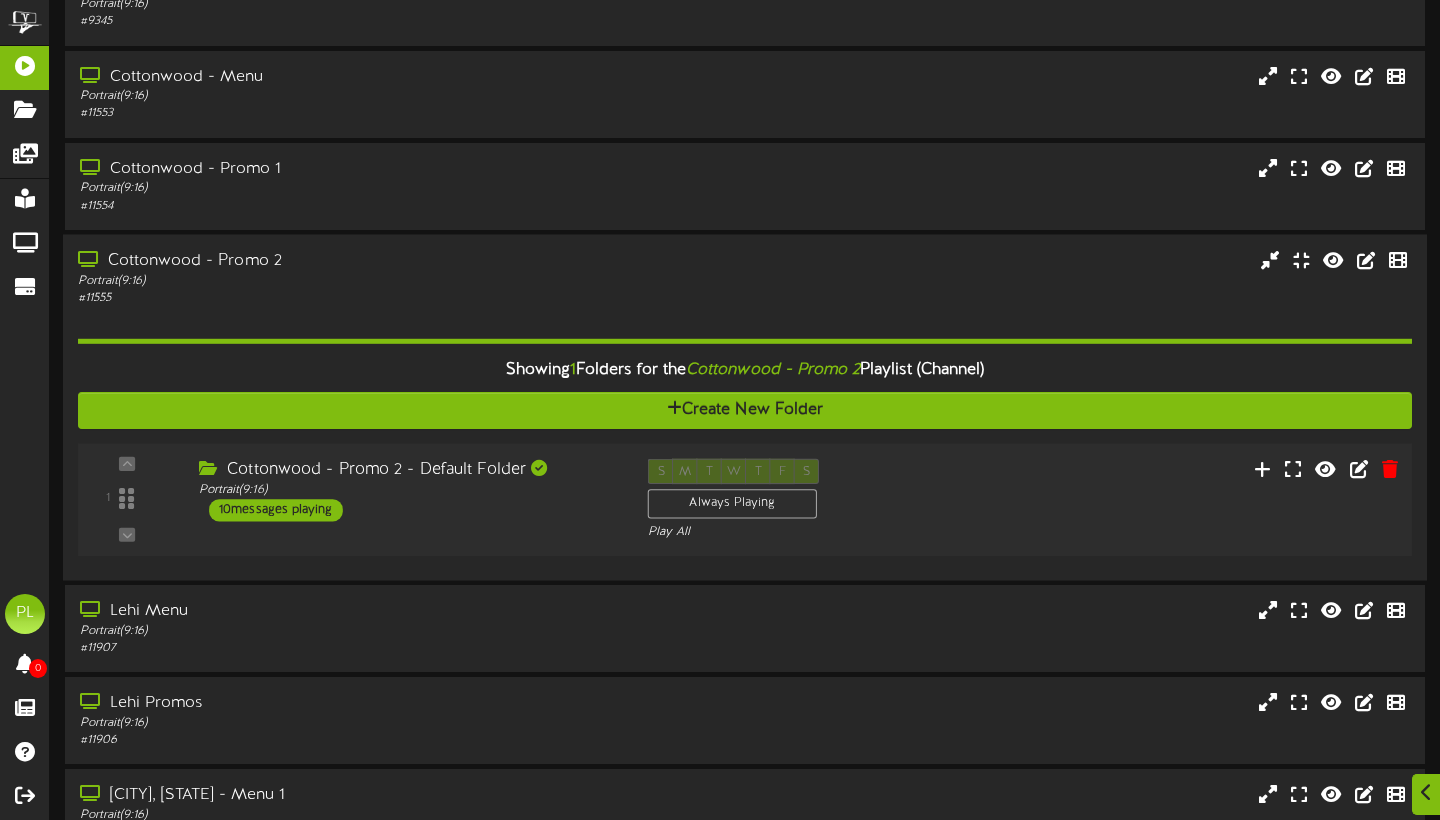 click on "Cottonwood - Promo 2 - Default Folder
Portrait  ( 9:16 )
10  messages playing" at bounding box center [408, 489] 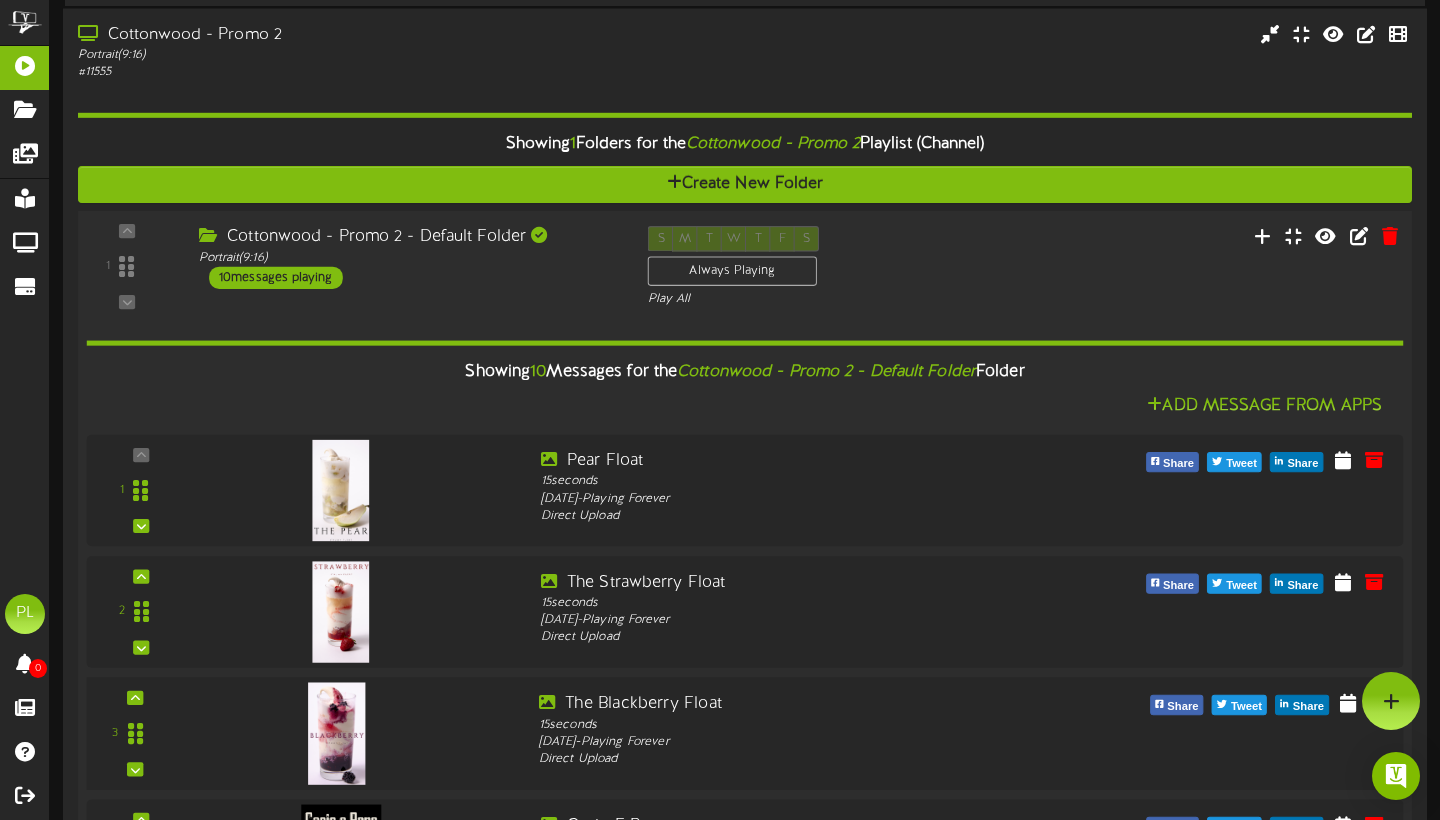 scroll, scrollTop: 794, scrollLeft: 0, axis: vertical 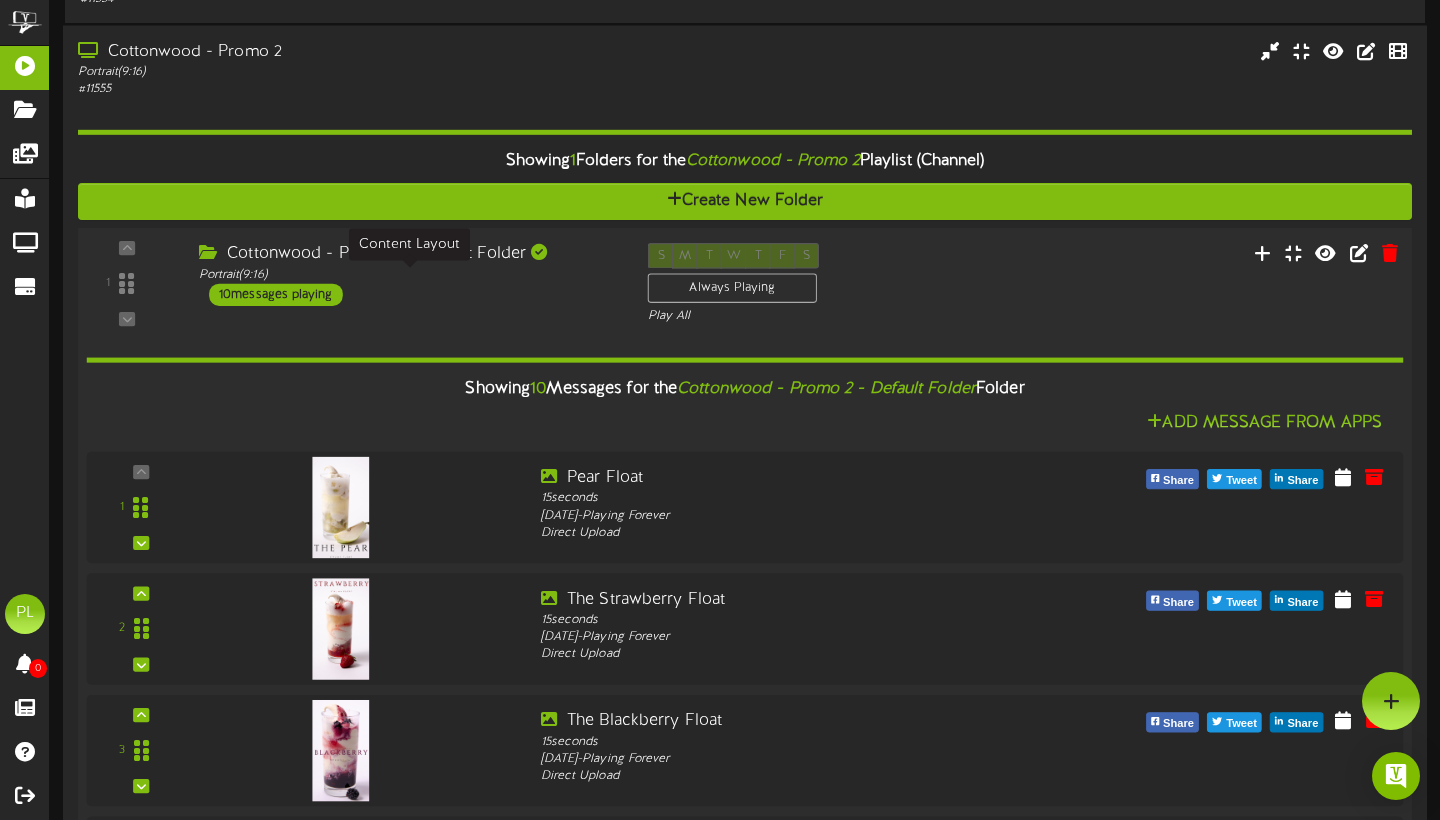 click on "Portrait  ( 9:16 )" at bounding box center [408, 274] 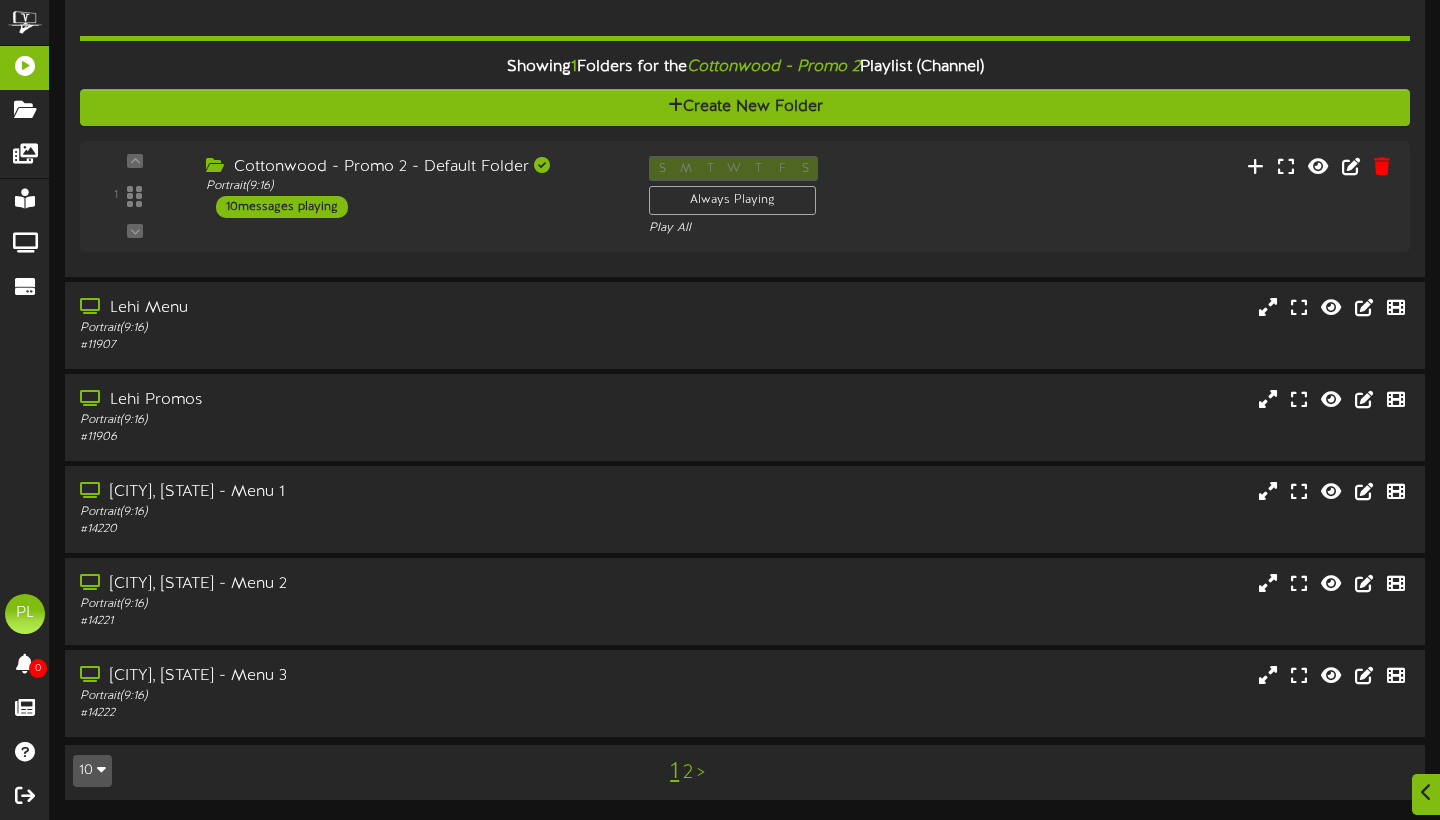 scroll, scrollTop: 889, scrollLeft: 0, axis: vertical 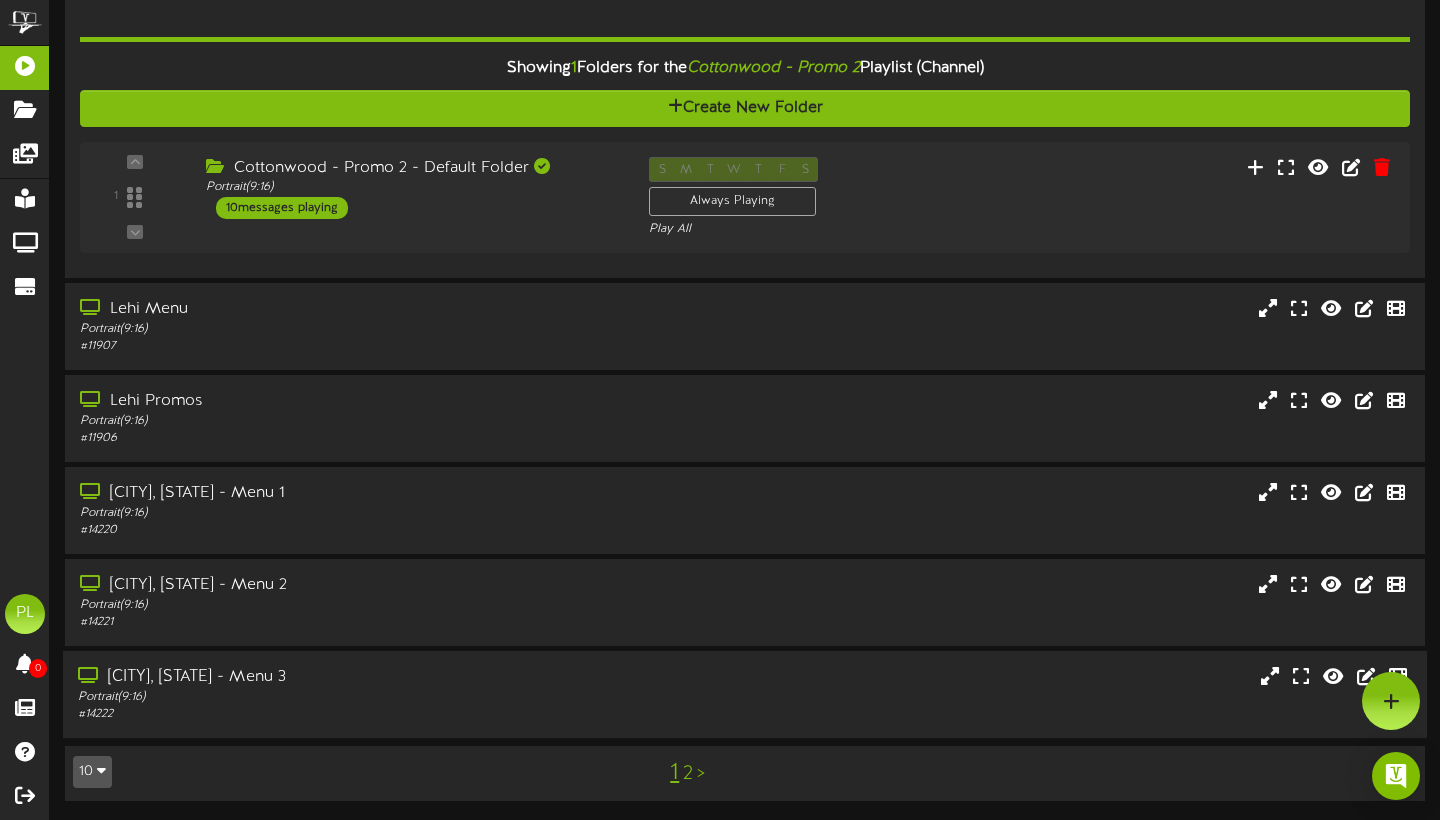 click on "Portrait  ( 9:16 )" at bounding box center [347, 697] 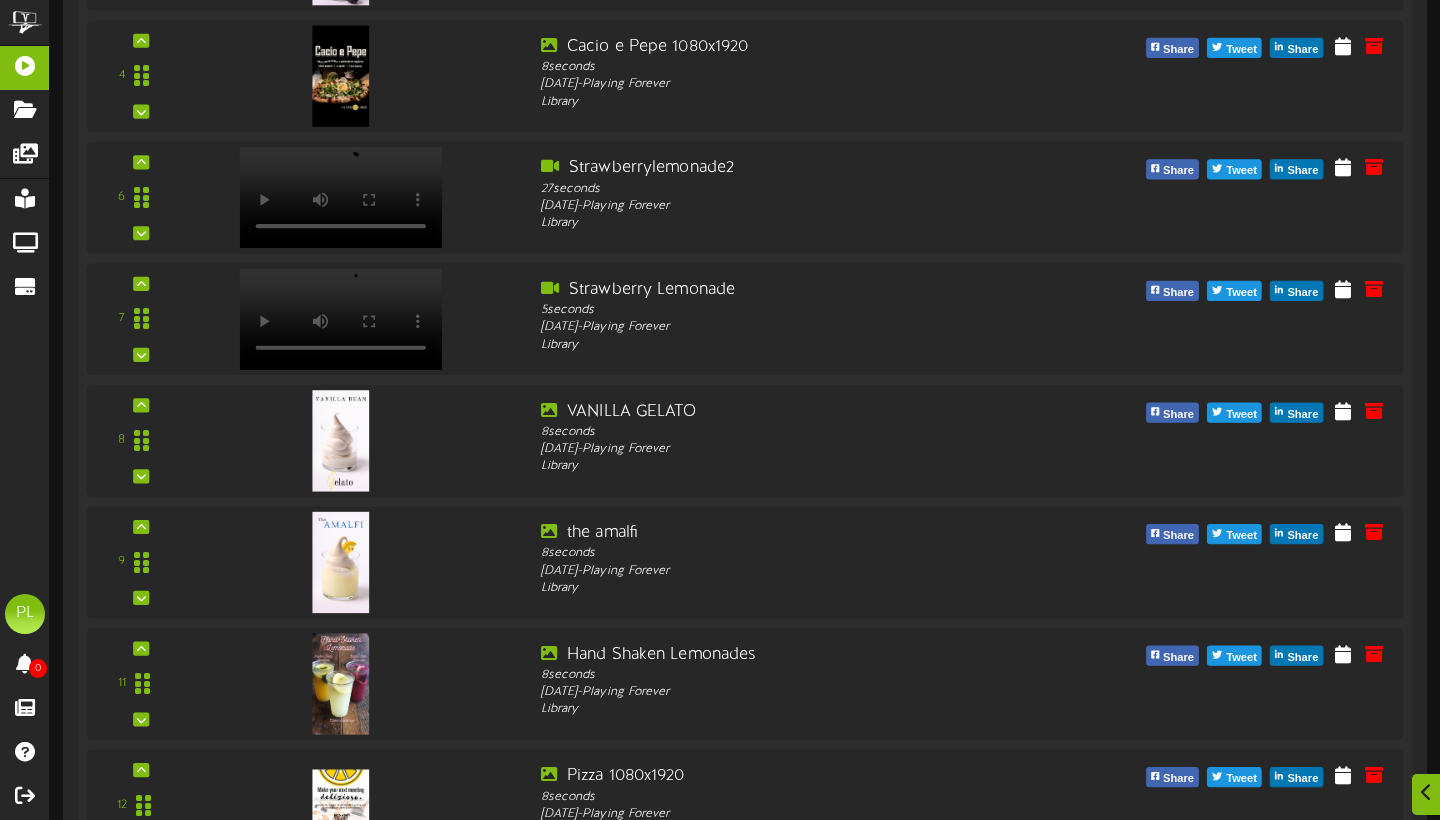 scroll, scrollTop: 2471, scrollLeft: 0, axis: vertical 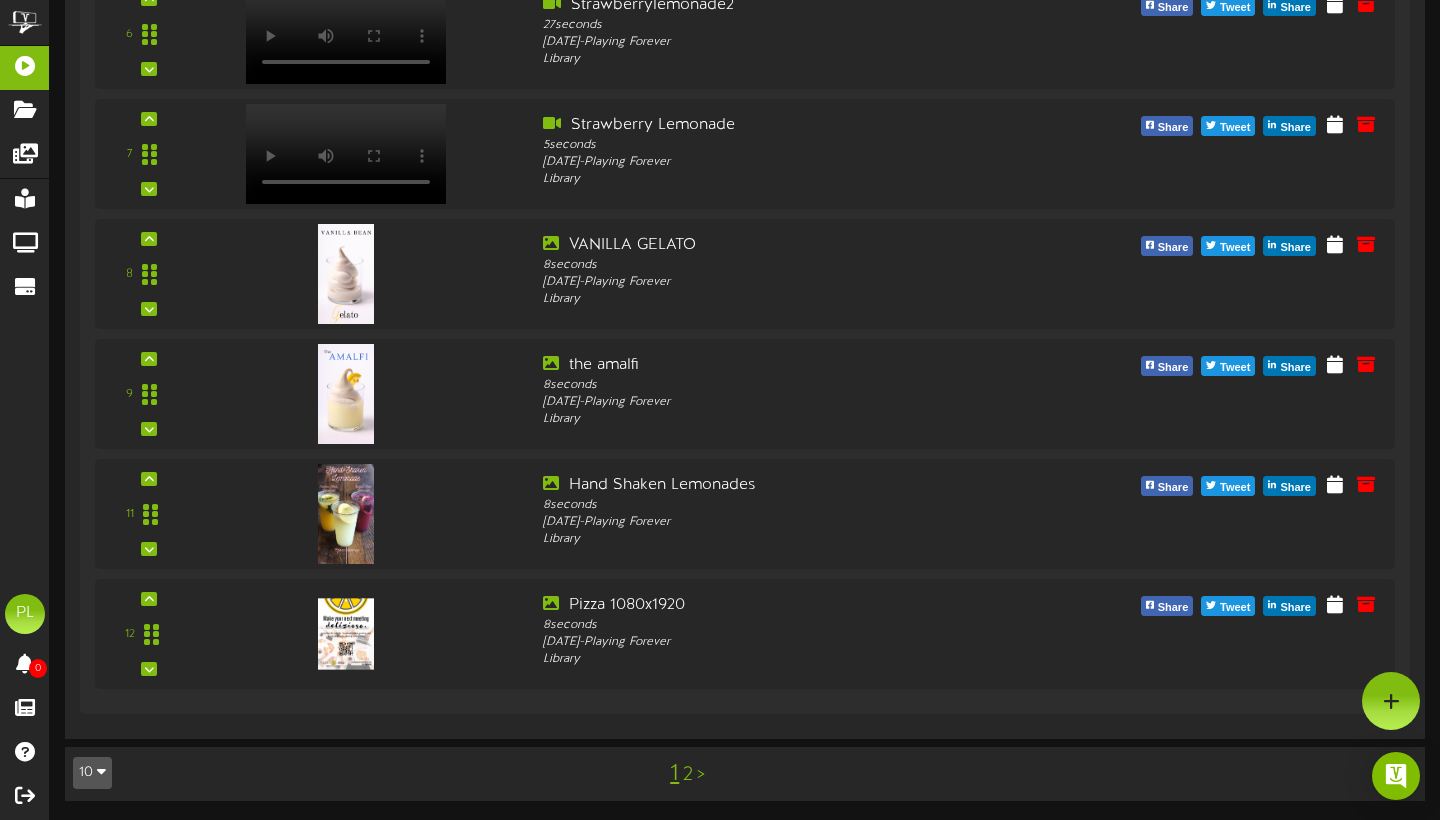 click on "1
2
>" at bounding box center (688, 774) 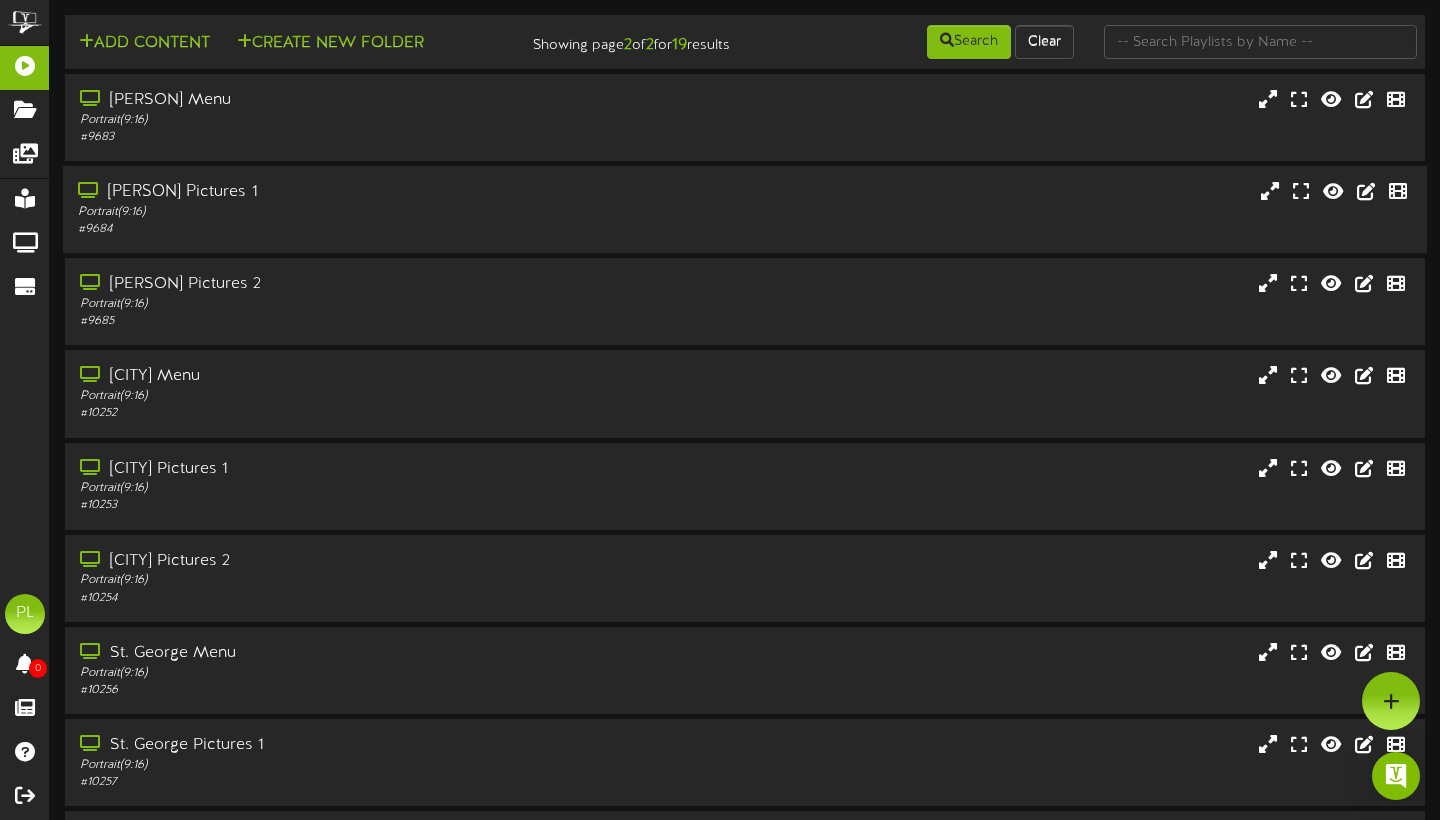 scroll, scrollTop: 0, scrollLeft: 0, axis: both 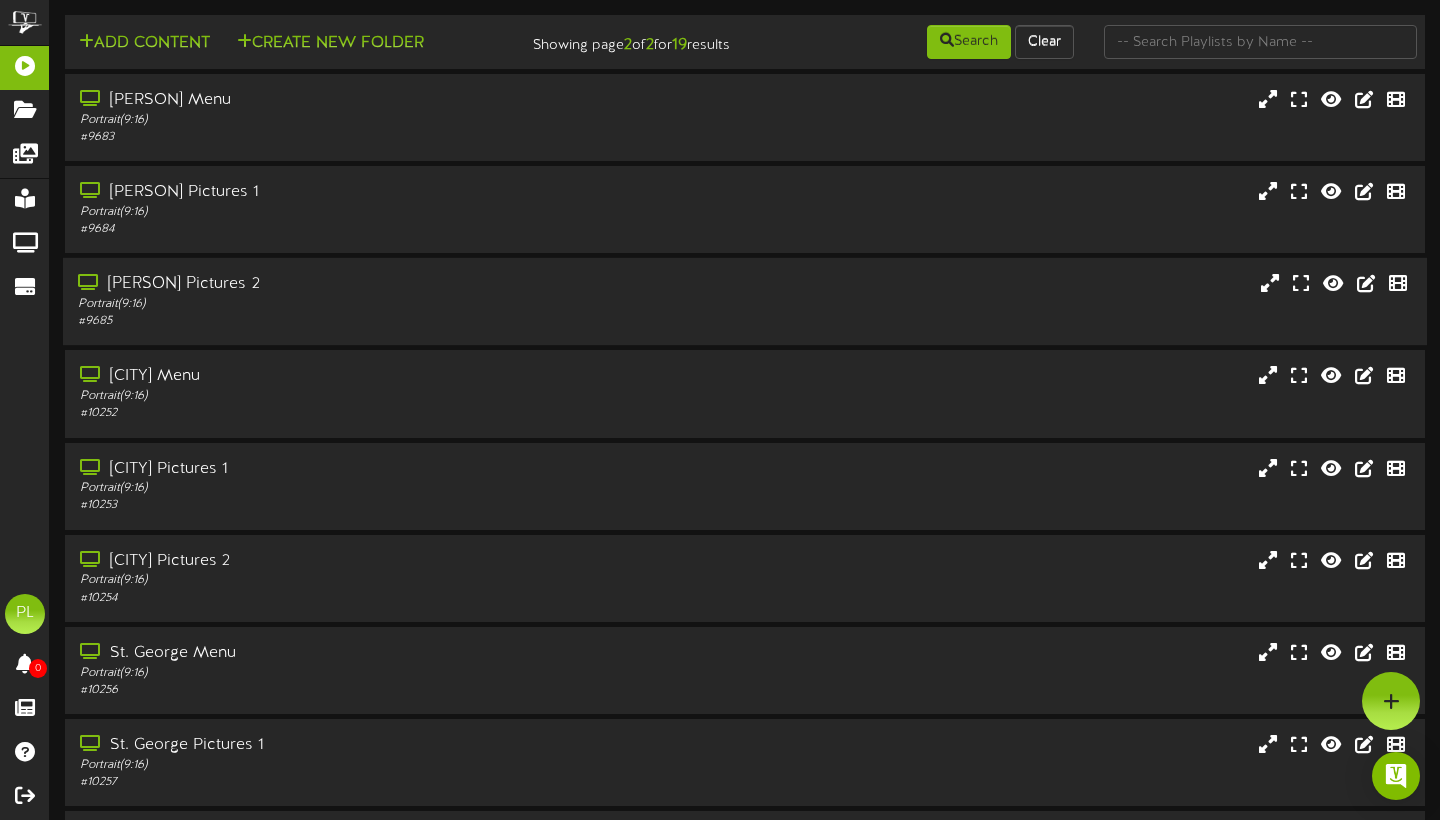 click on "Portrait  ( 9:16 )" at bounding box center [347, 304] 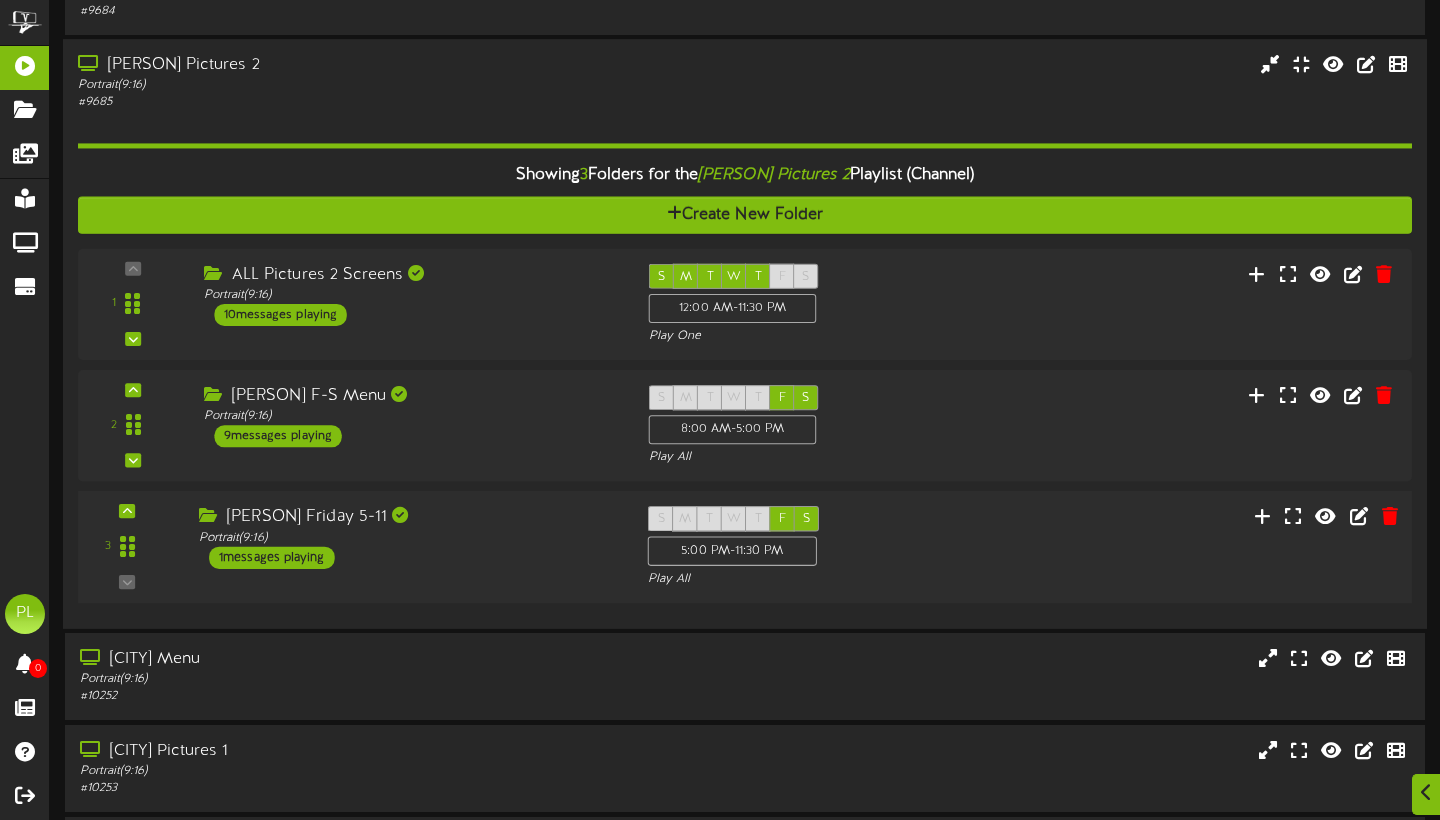 scroll, scrollTop: 228, scrollLeft: 0, axis: vertical 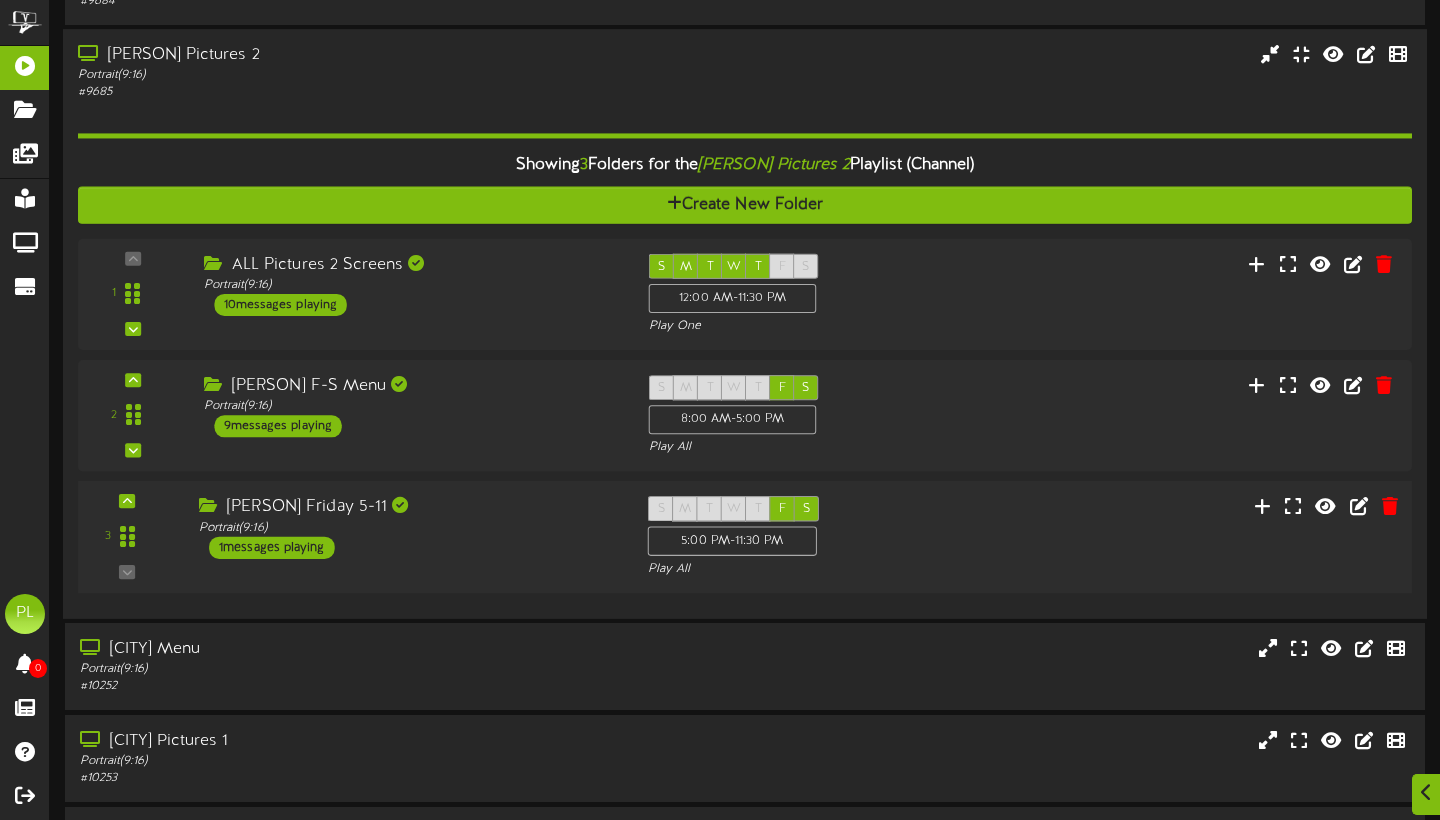 click on "[PERSON] Friday 5-11
Portrait  ( 9:16 )
1  messages playing" at bounding box center (408, 528) 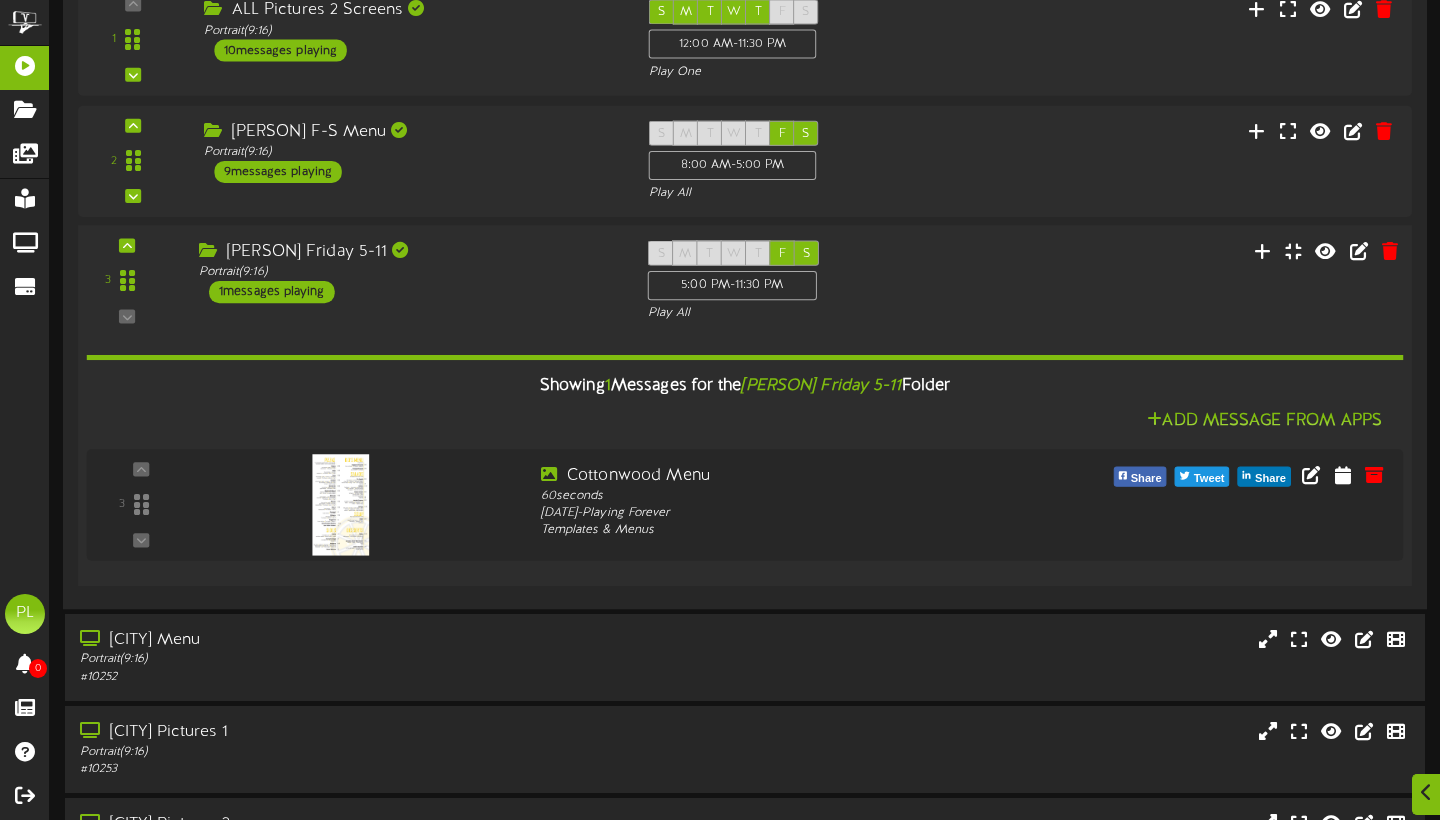 scroll, scrollTop: 486, scrollLeft: 0, axis: vertical 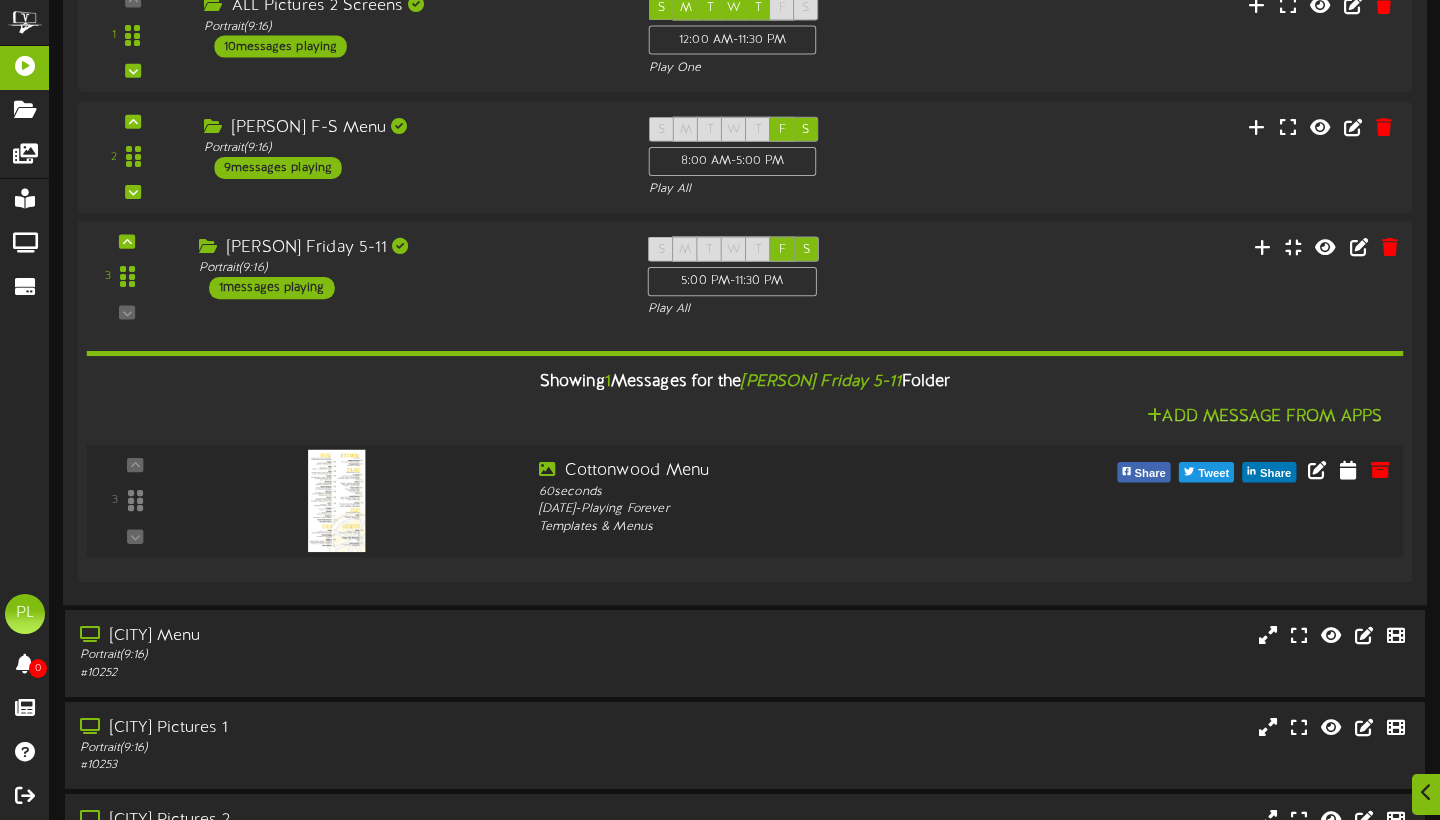 click at bounding box center (334, 481) 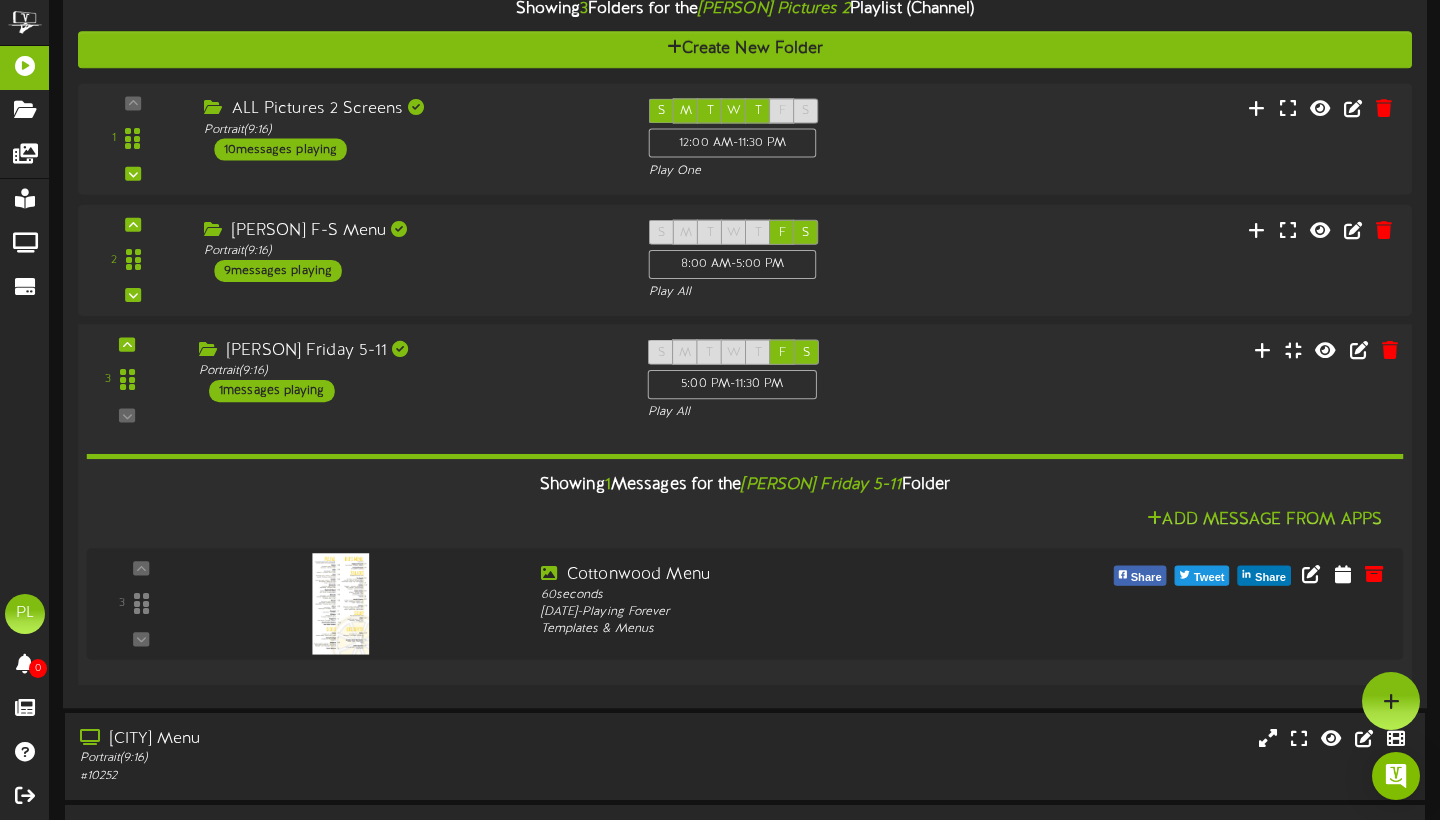 scroll, scrollTop: 364, scrollLeft: 0, axis: vertical 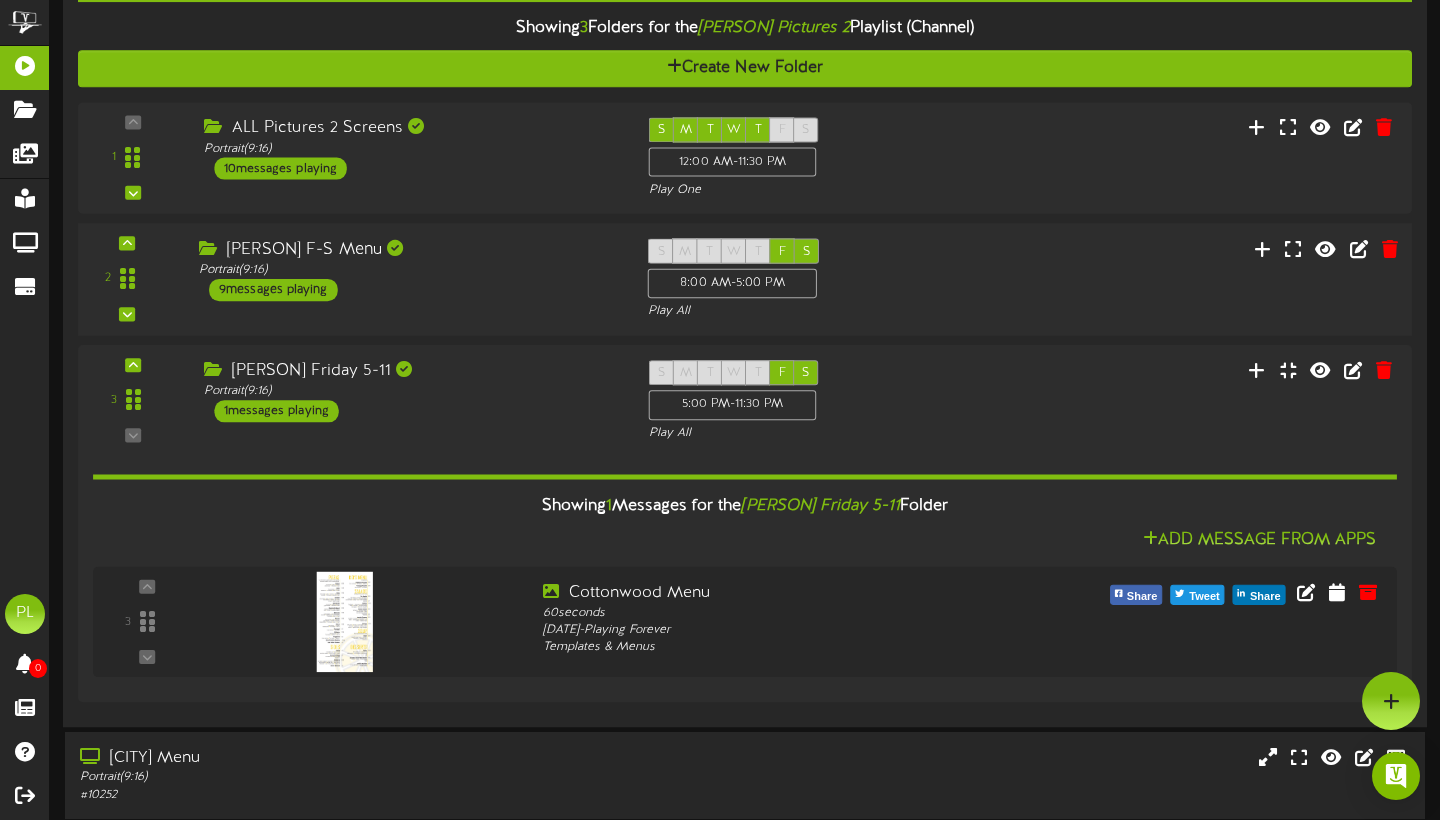 click on "[PERSON] F-S Menu
Portrait  ( 9:16 )
9  messages playing" at bounding box center [408, 270] 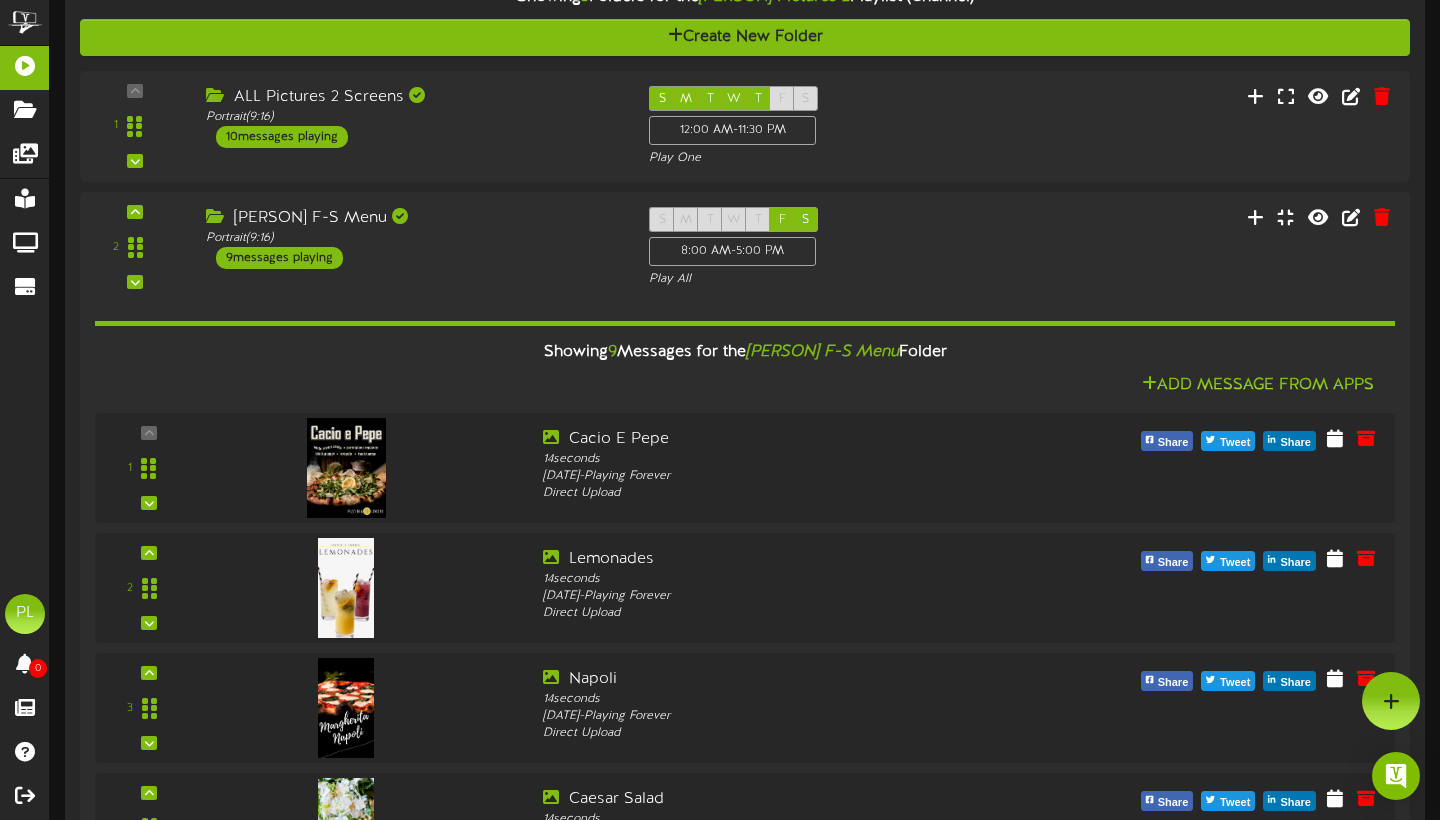 scroll, scrollTop: 370, scrollLeft: 0, axis: vertical 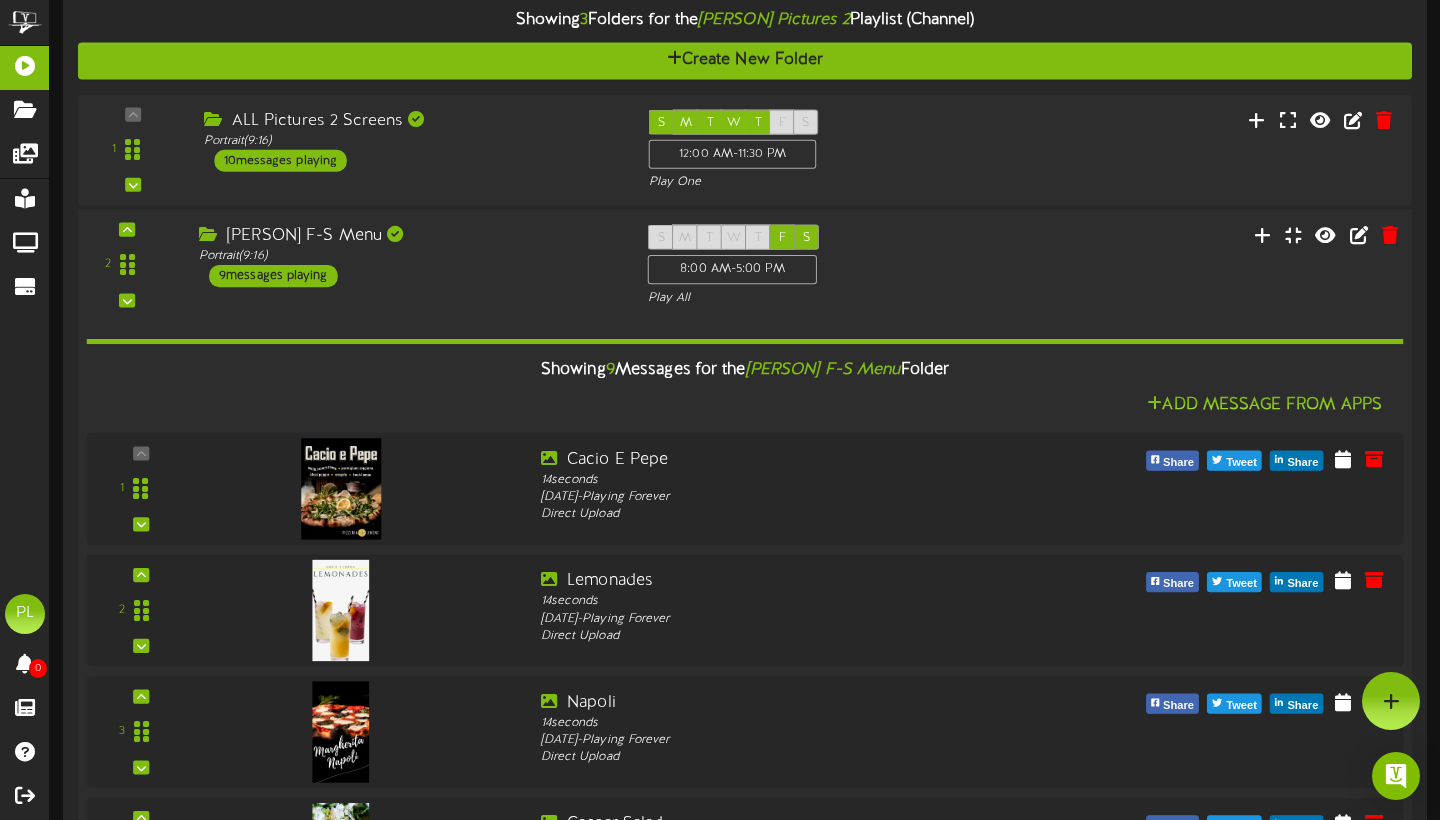 click on "Showing  9  Messages for the  [PERSON] F-S Menu  Folder" at bounding box center [744, 371] 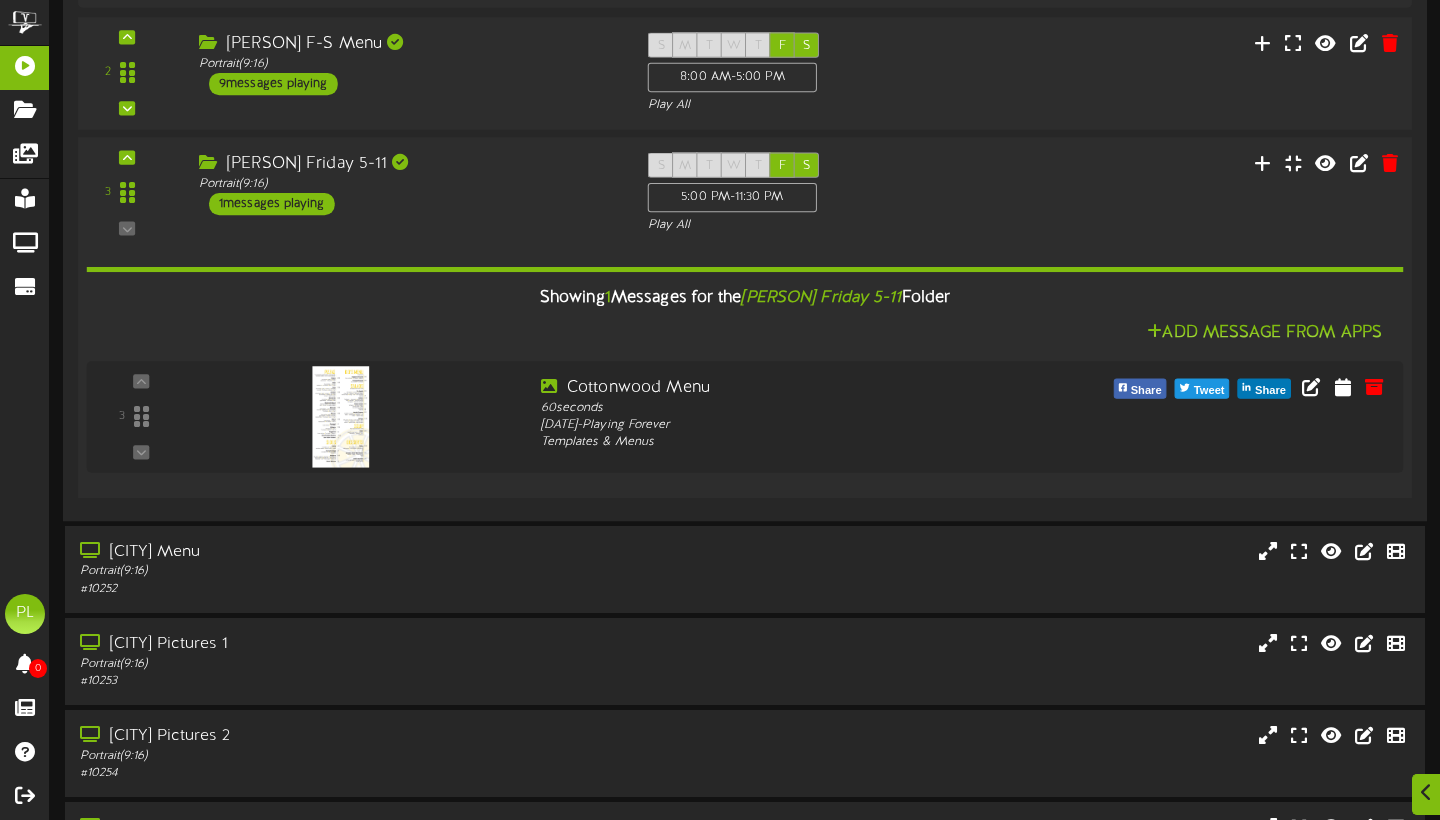scroll, scrollTop: 649, scrollLeft: 0, axis: vertical 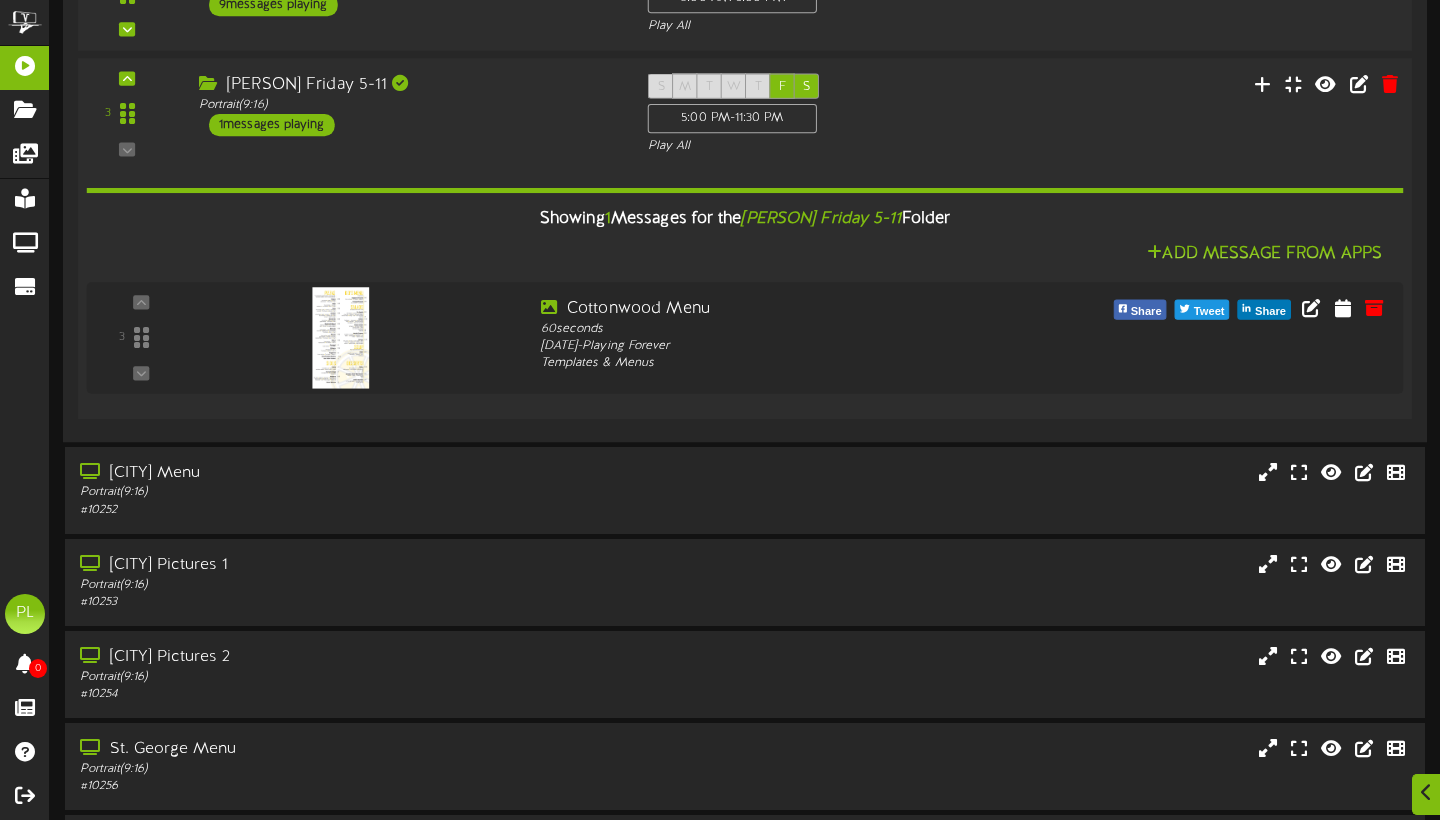 click on "[PERSON] Friday 5-11
Portrait  ( 9:16 )
1  messages playing" at bounding box center (408, 105) 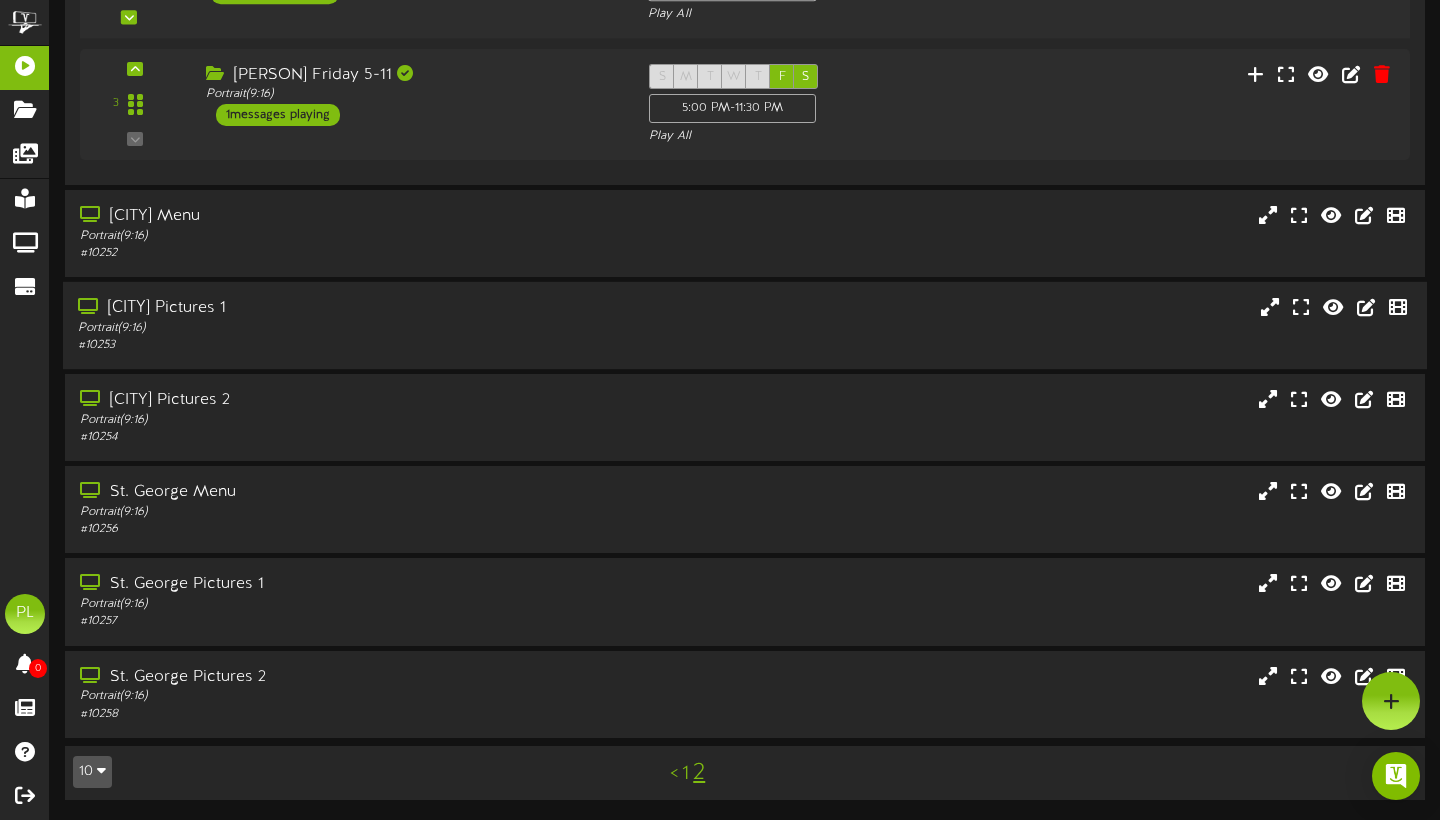 scroll, scrollTop: 663, scrollLeft: 0, axis: vertical 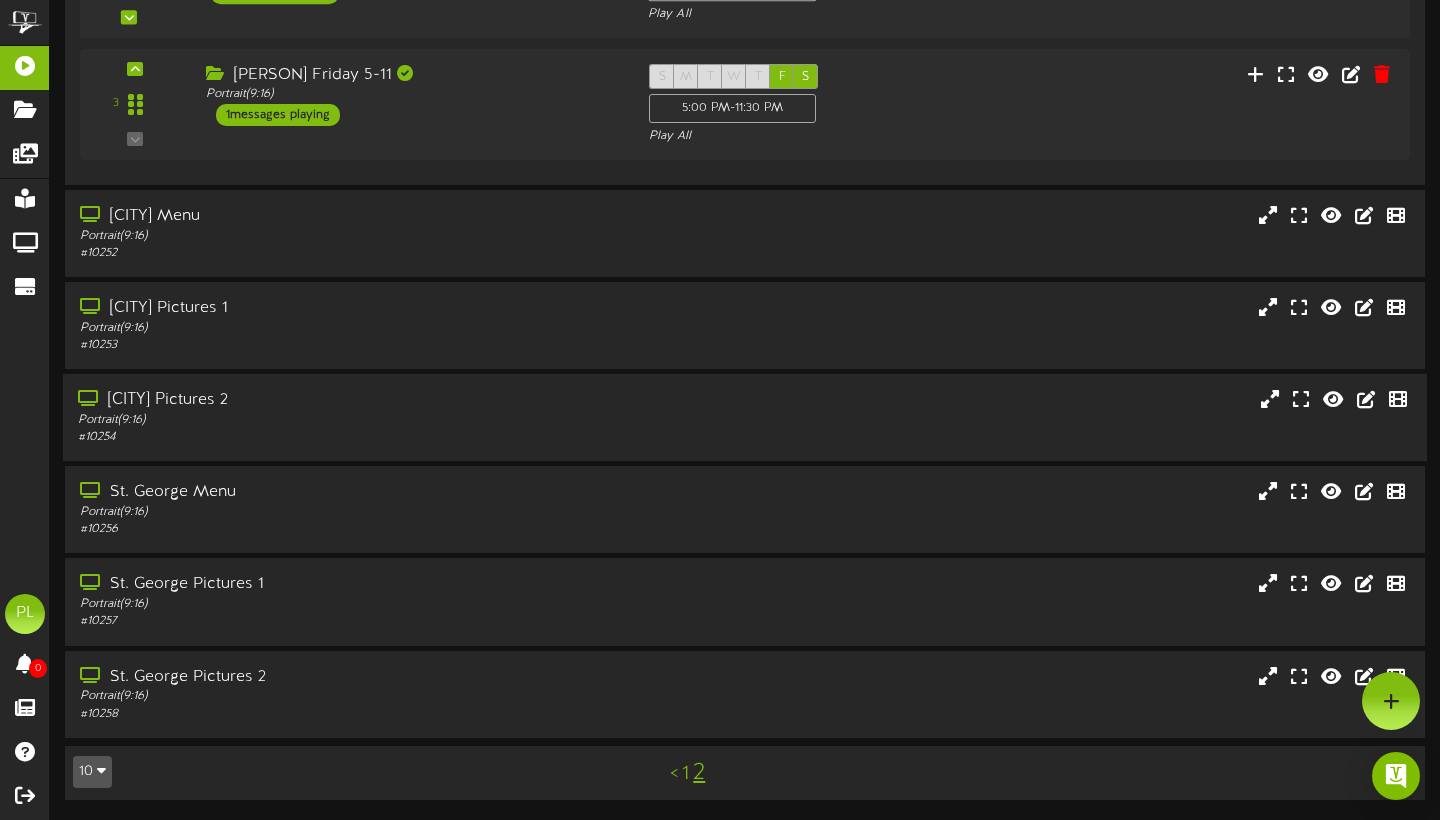 click on "# 10254" at bounding box center [347, 437] 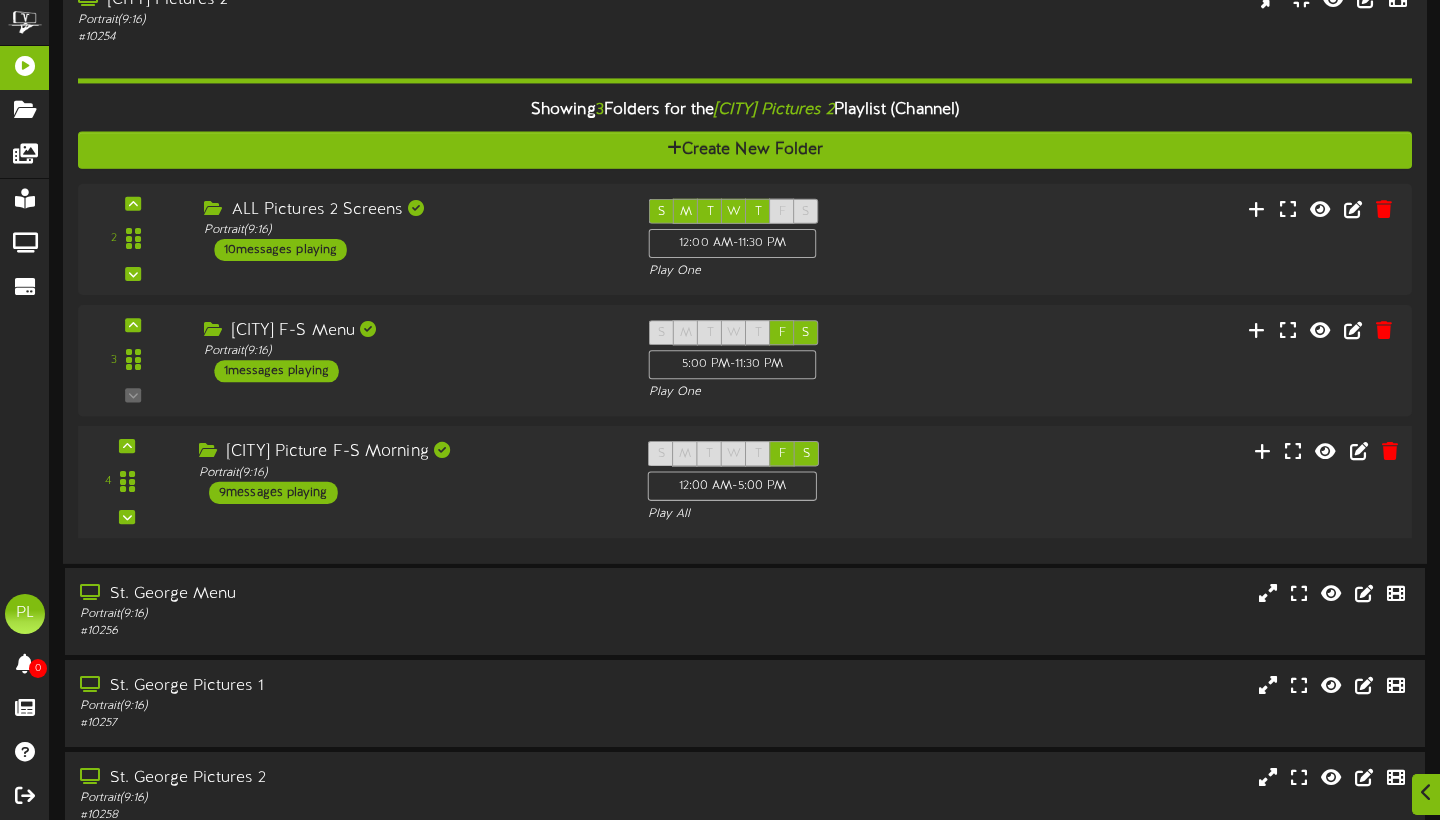 scroll, scrollTop: 1074, scrollLeft: 0, axis: vertical 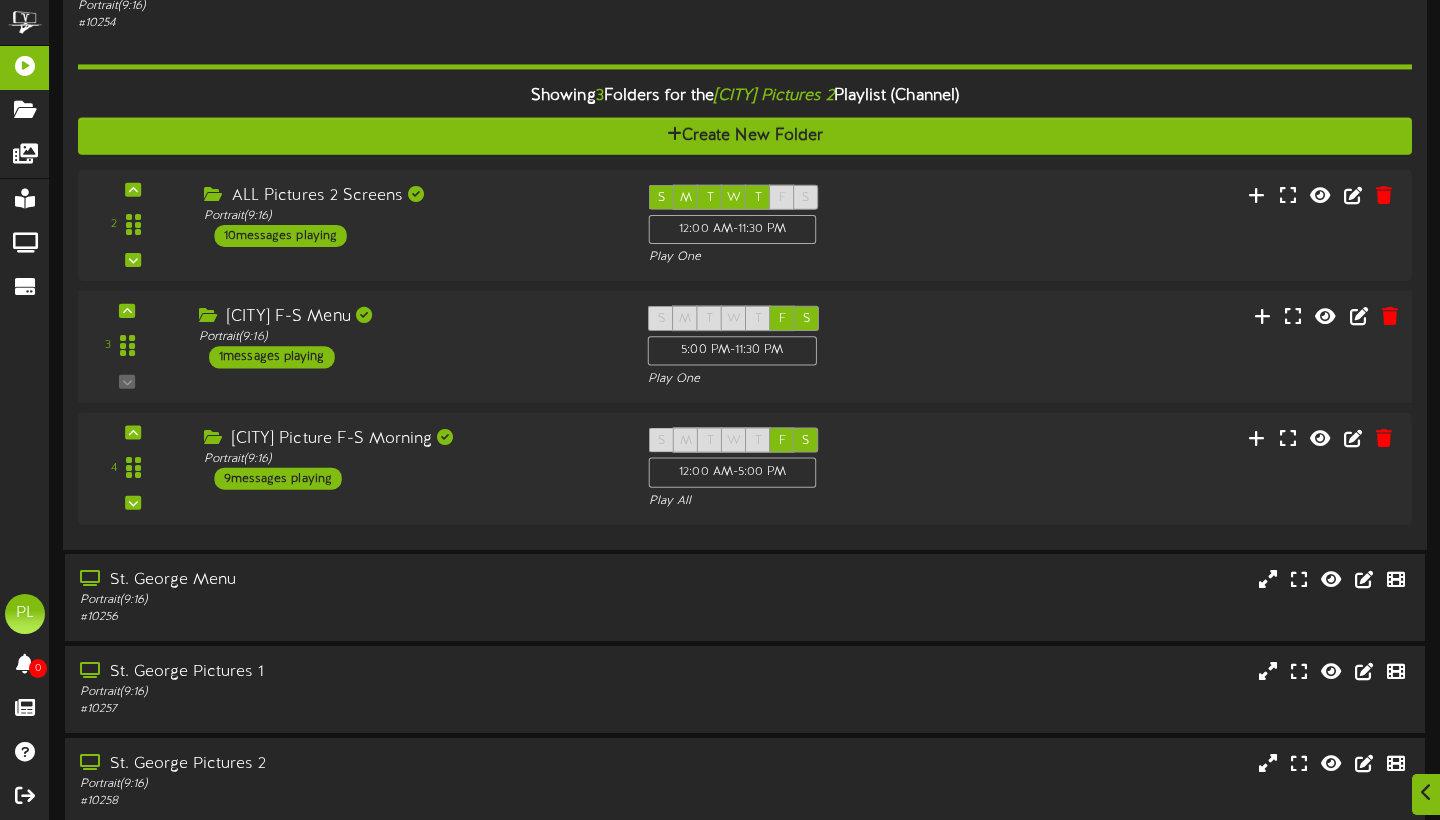 click on "[CITY] F-S Menu
Portrait  ( 9:16 )
1  messages playing" at bounding box center [408, 337] 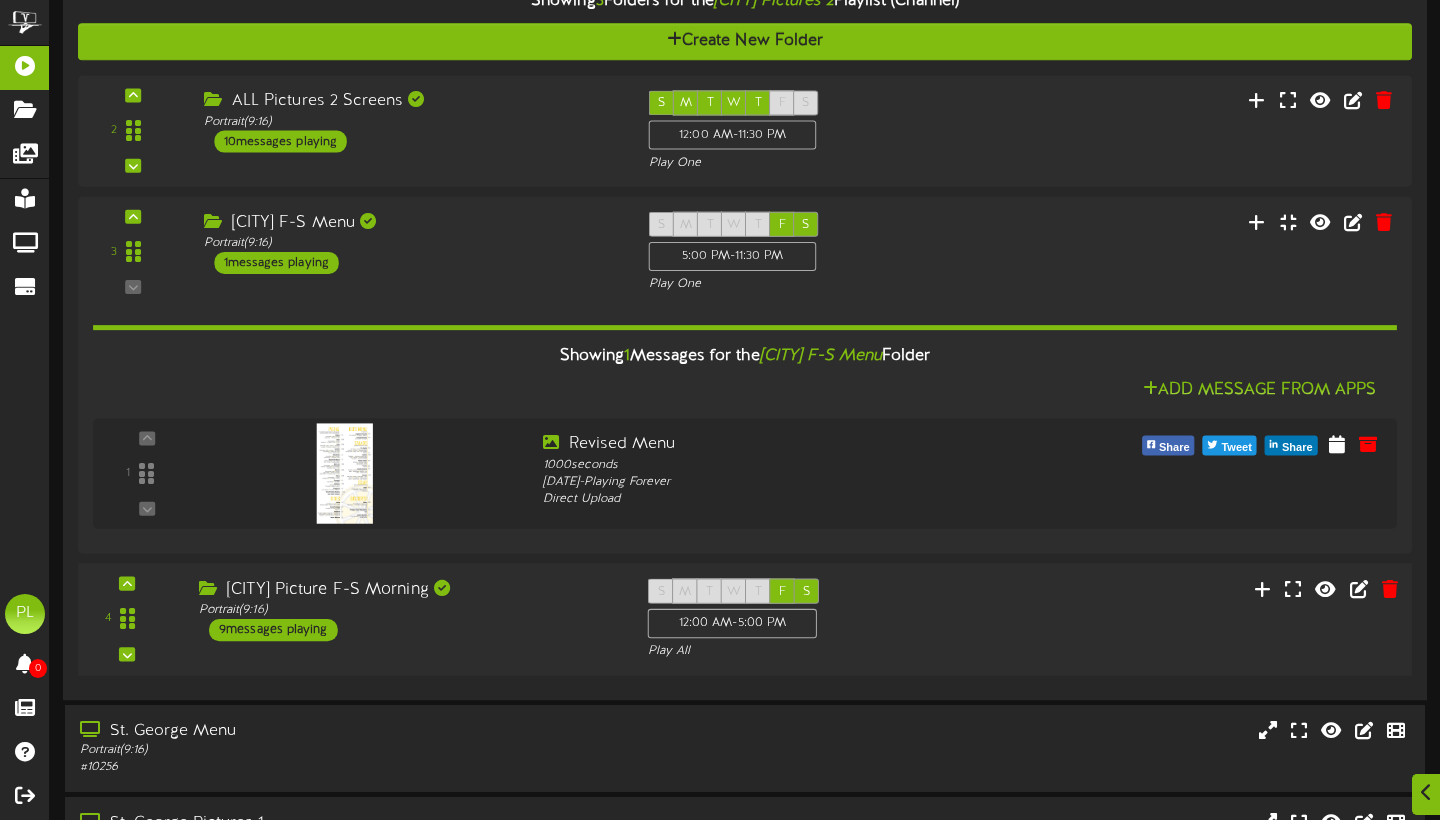 scroll, scrollTop: 1184, scrollLeft: 0, axis: vertical 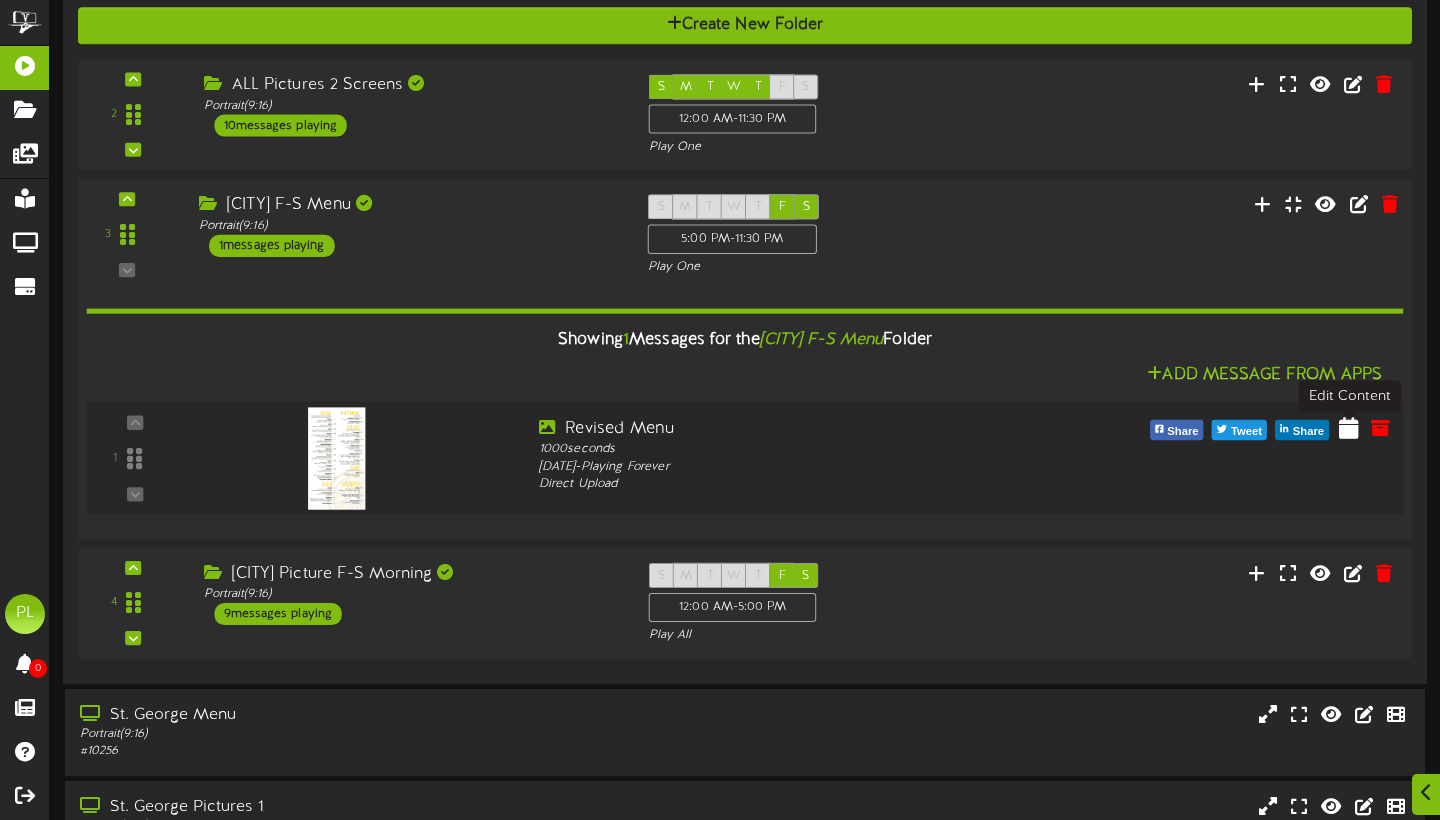 click at bounding box center [1349, 427] 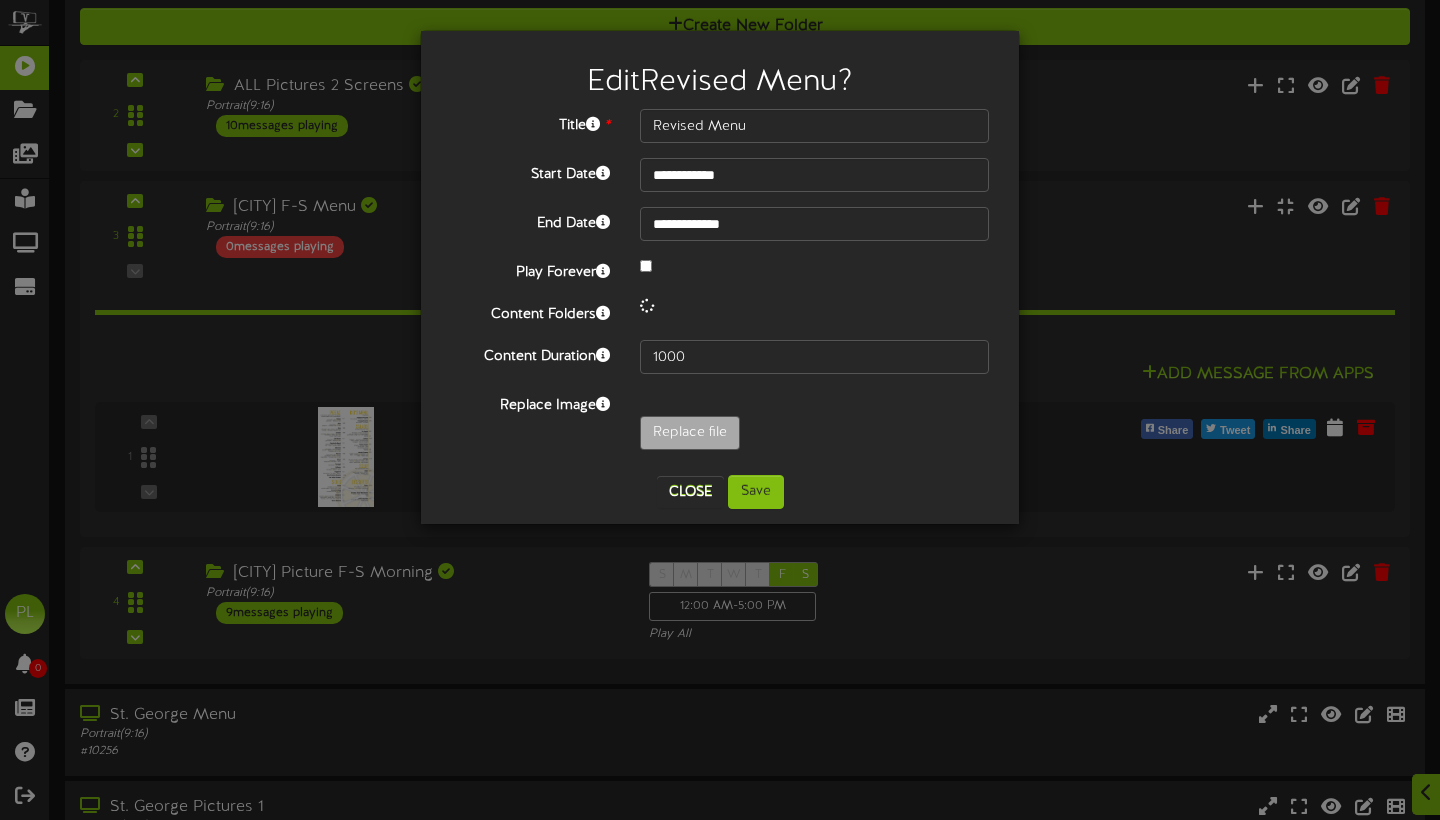 scroll, scrollTop: 1208, scrollLeft: 0, axis: vertical 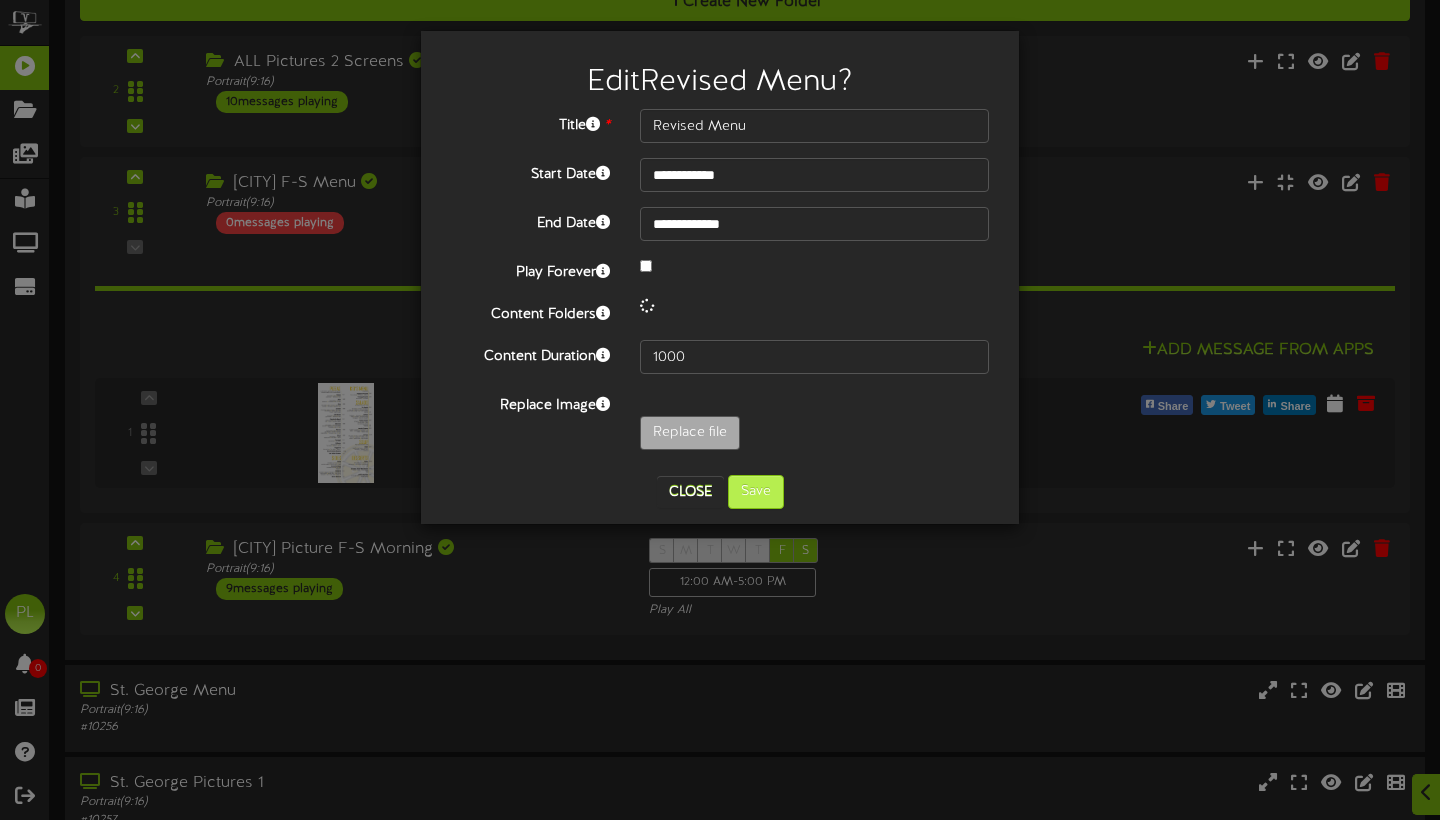 click on "Save" at bounding box center (756, 492) 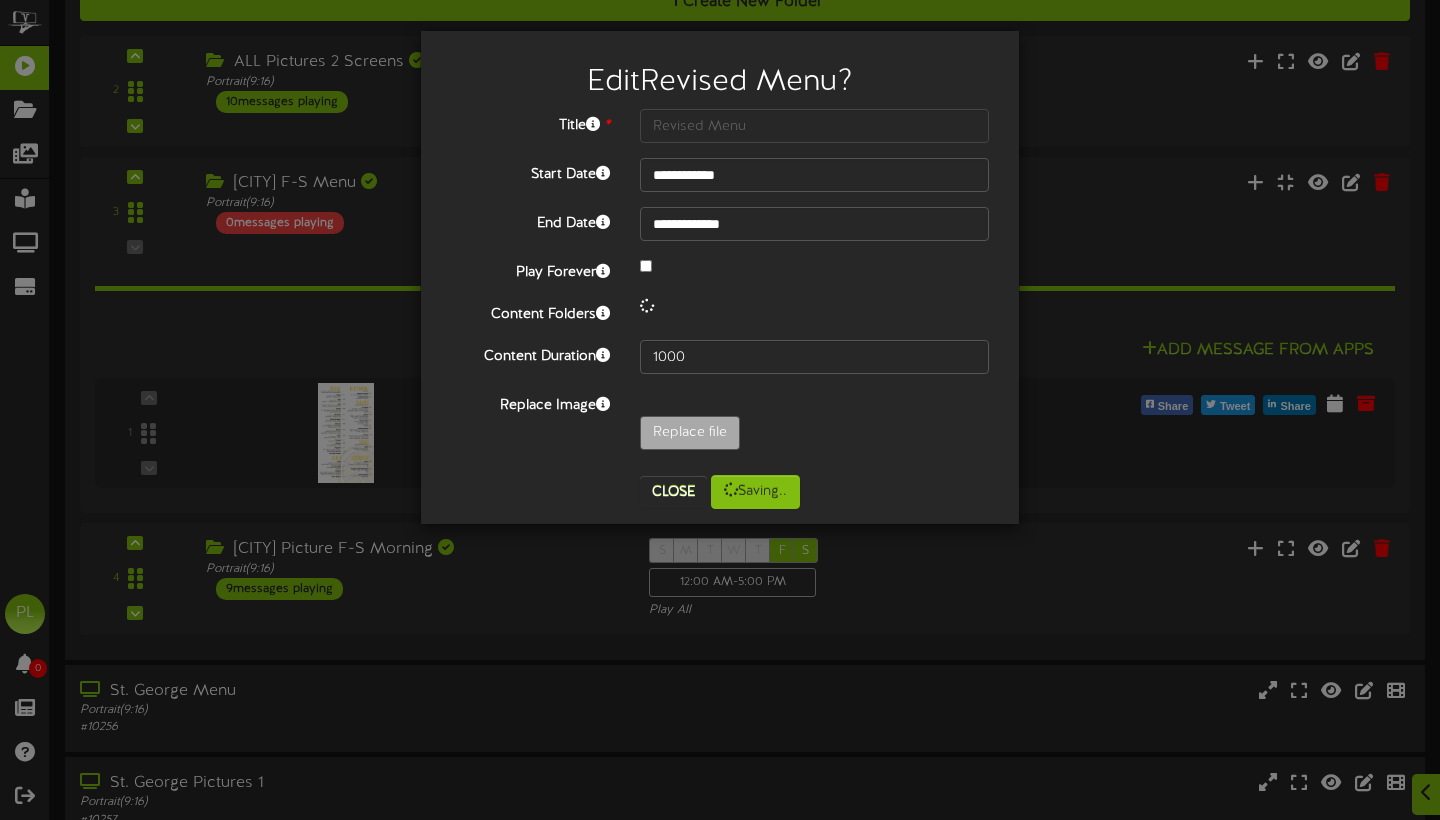 click on "**********" at bounding box center (720, 410) 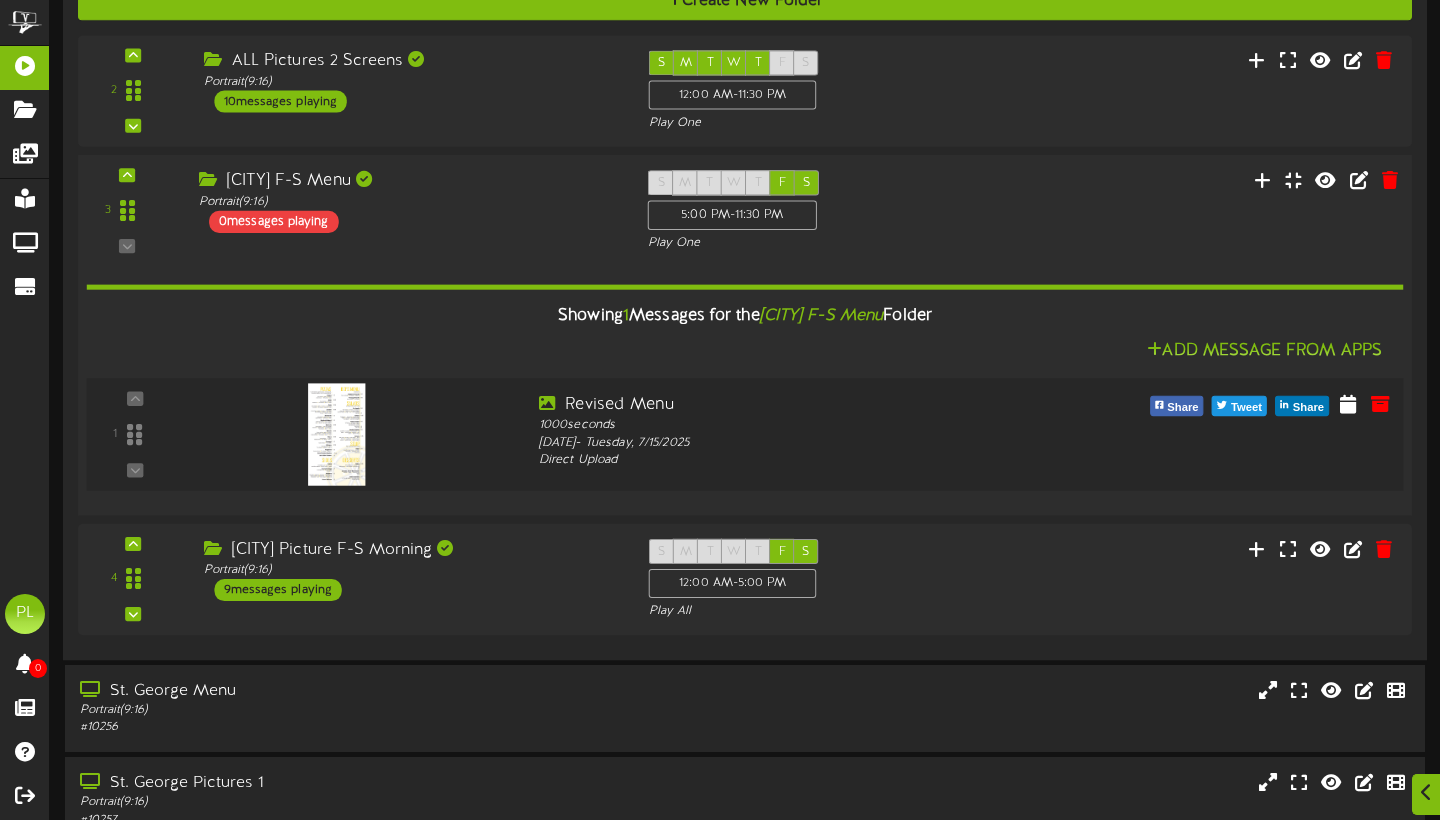 click on "Direct Upload" at bounding box center (801, 461) 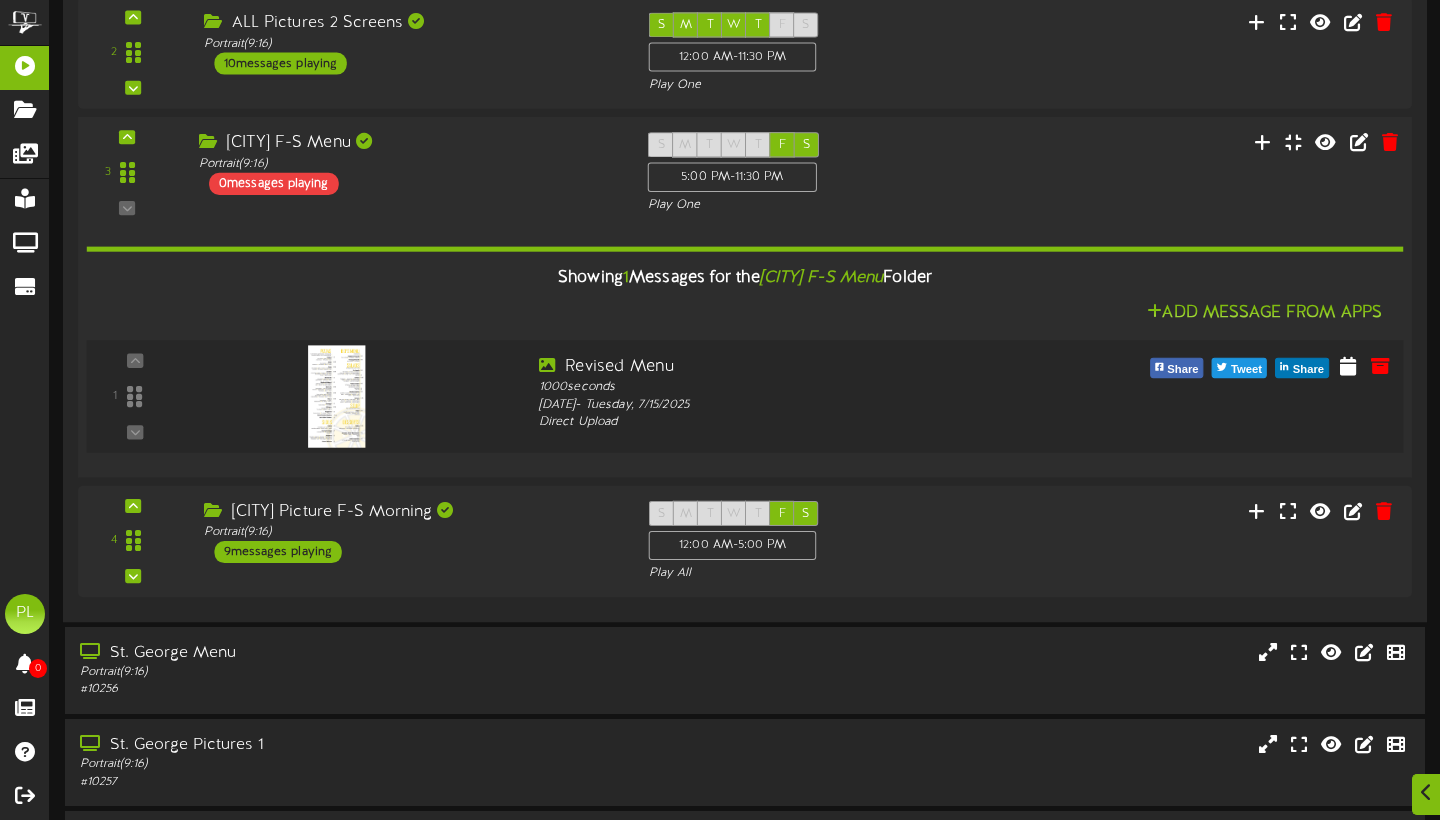 scroll, scrollTop: 1253, scrollLeft: 0, axis: vertical 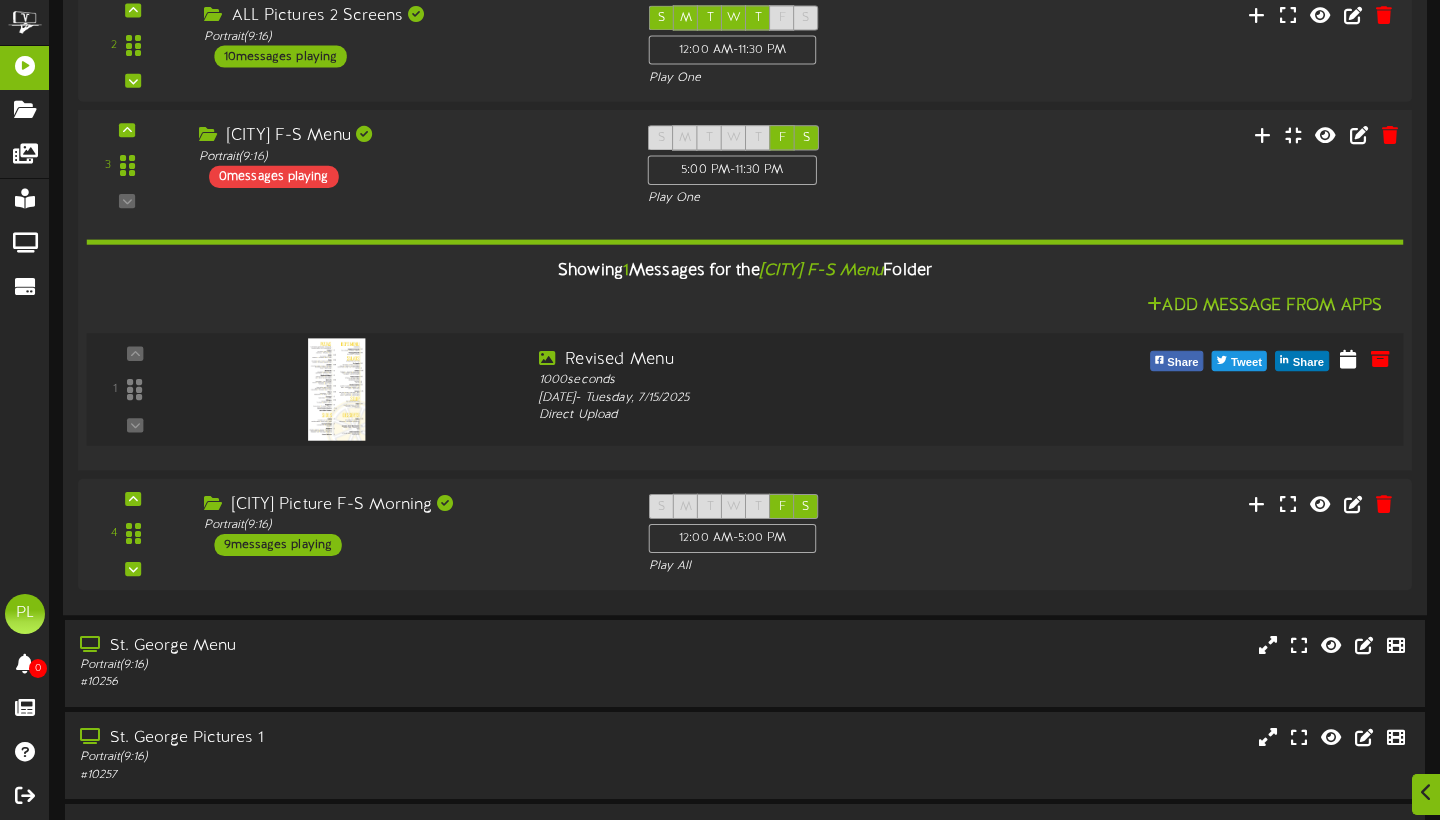click on "1" at bounding box center [745, 390] 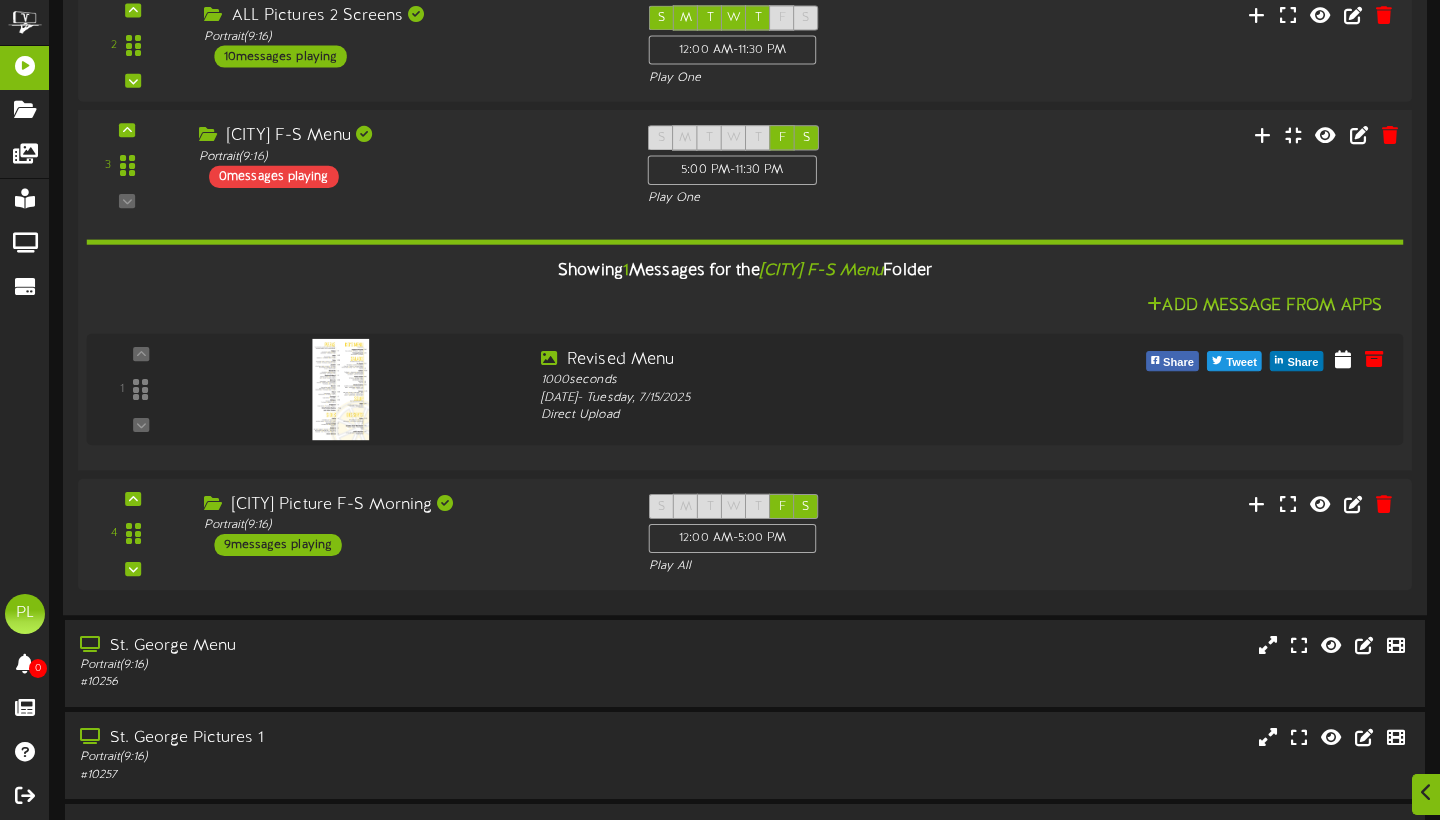 click on "Showing  1  Messages for the  [CITY] F-S Menu  Folder
Add Message From Apps
1" at bounding box center [745, 332] 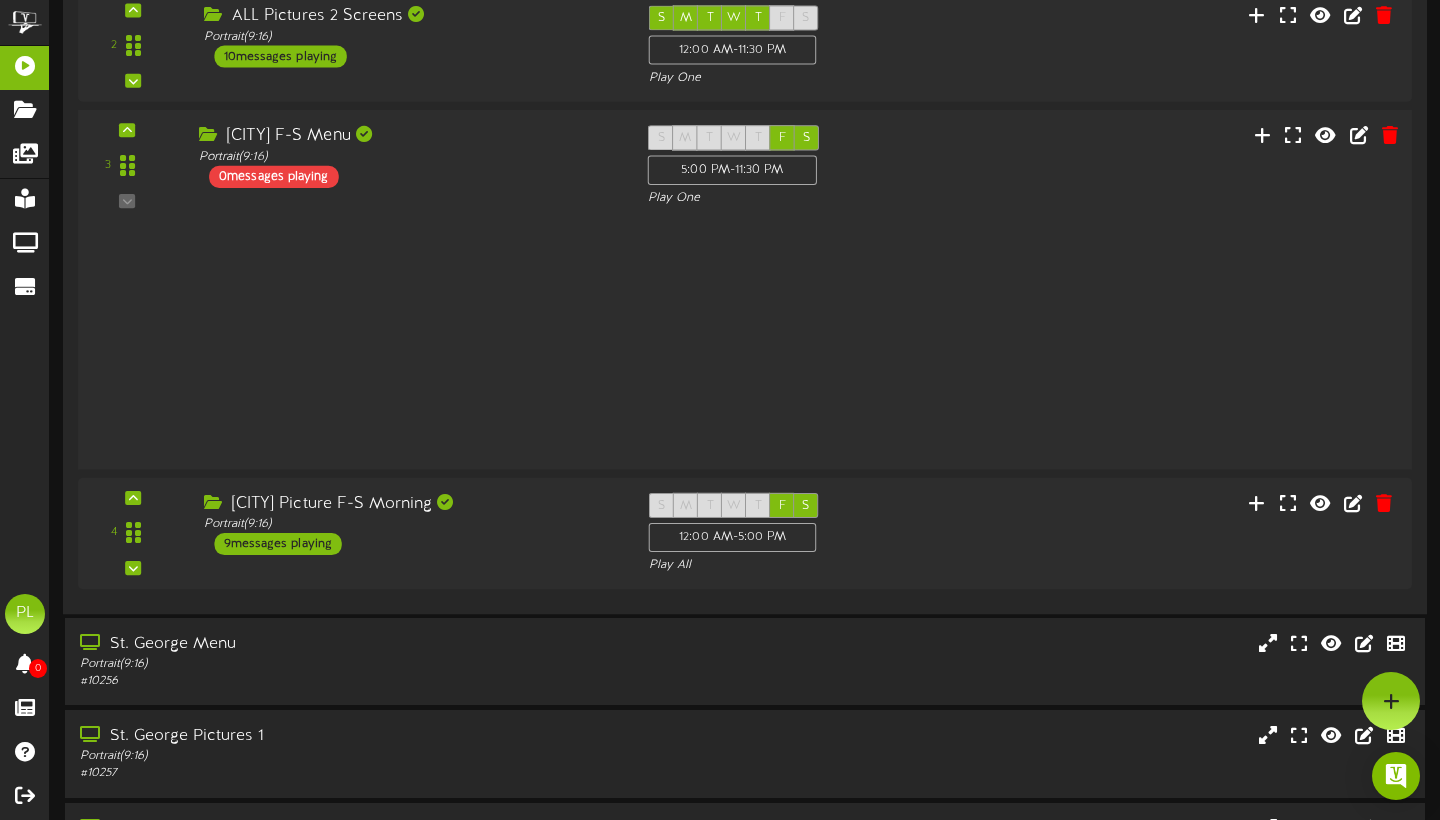 scroll, scrollTop: 1161, scrollLeft: 0, axis: vertical 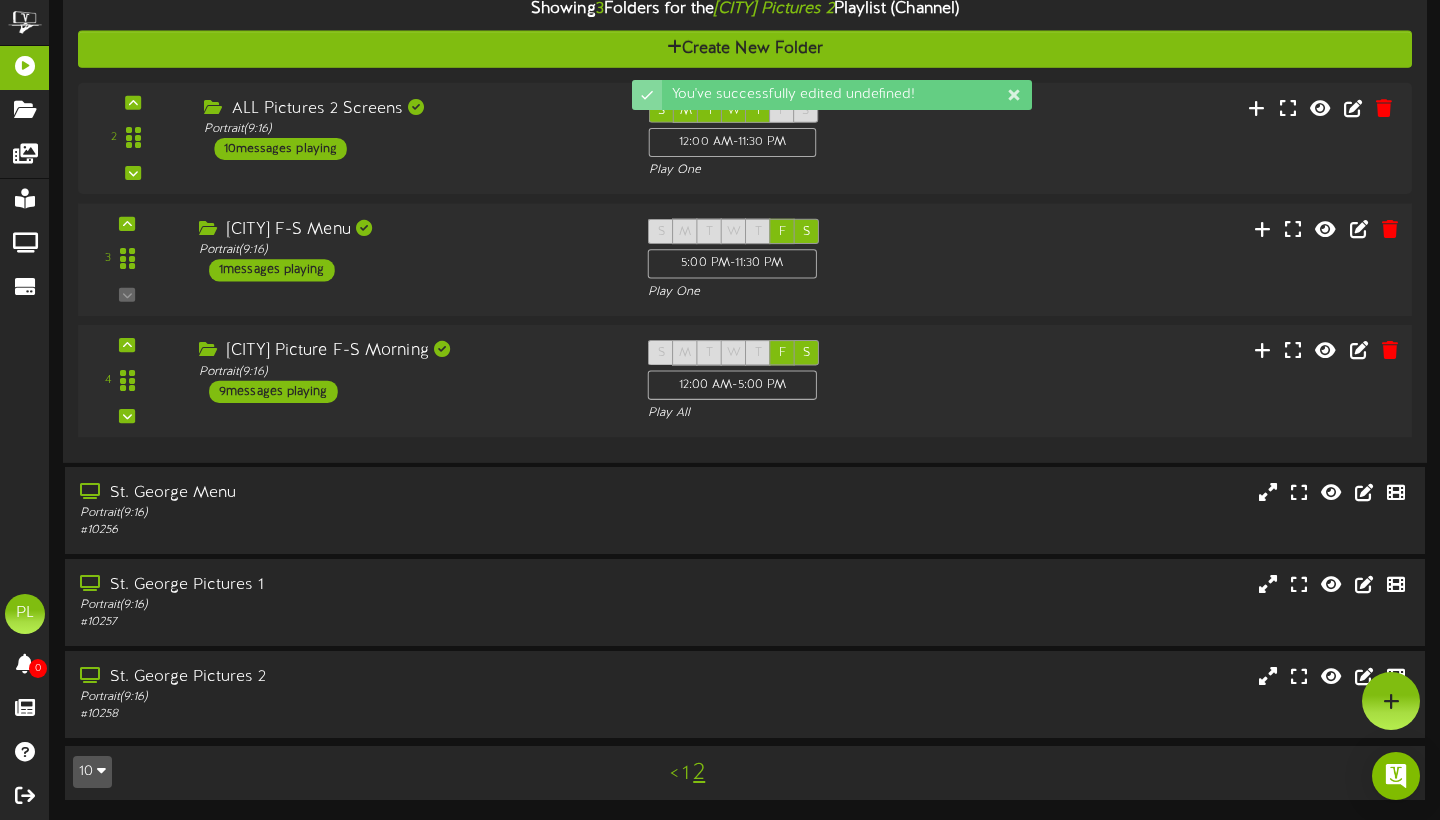 click on "[CITY] Picture F-S Morning
Portrait  ( 9:16 )
9  messages playing" at bounding box center [408, 372] 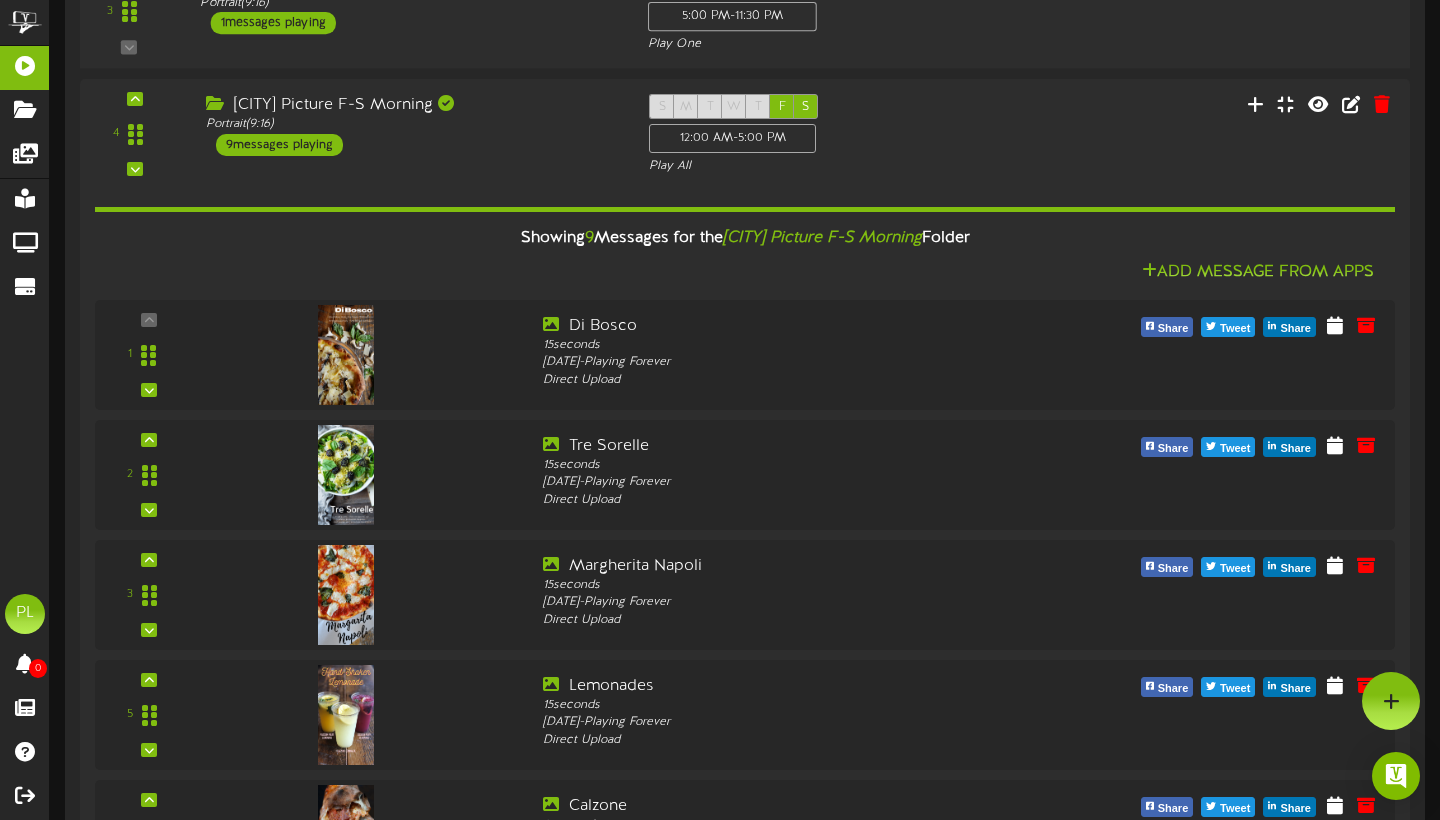 scroll, scrollTop: 1001, scrollLeft: 0, axis: vertical 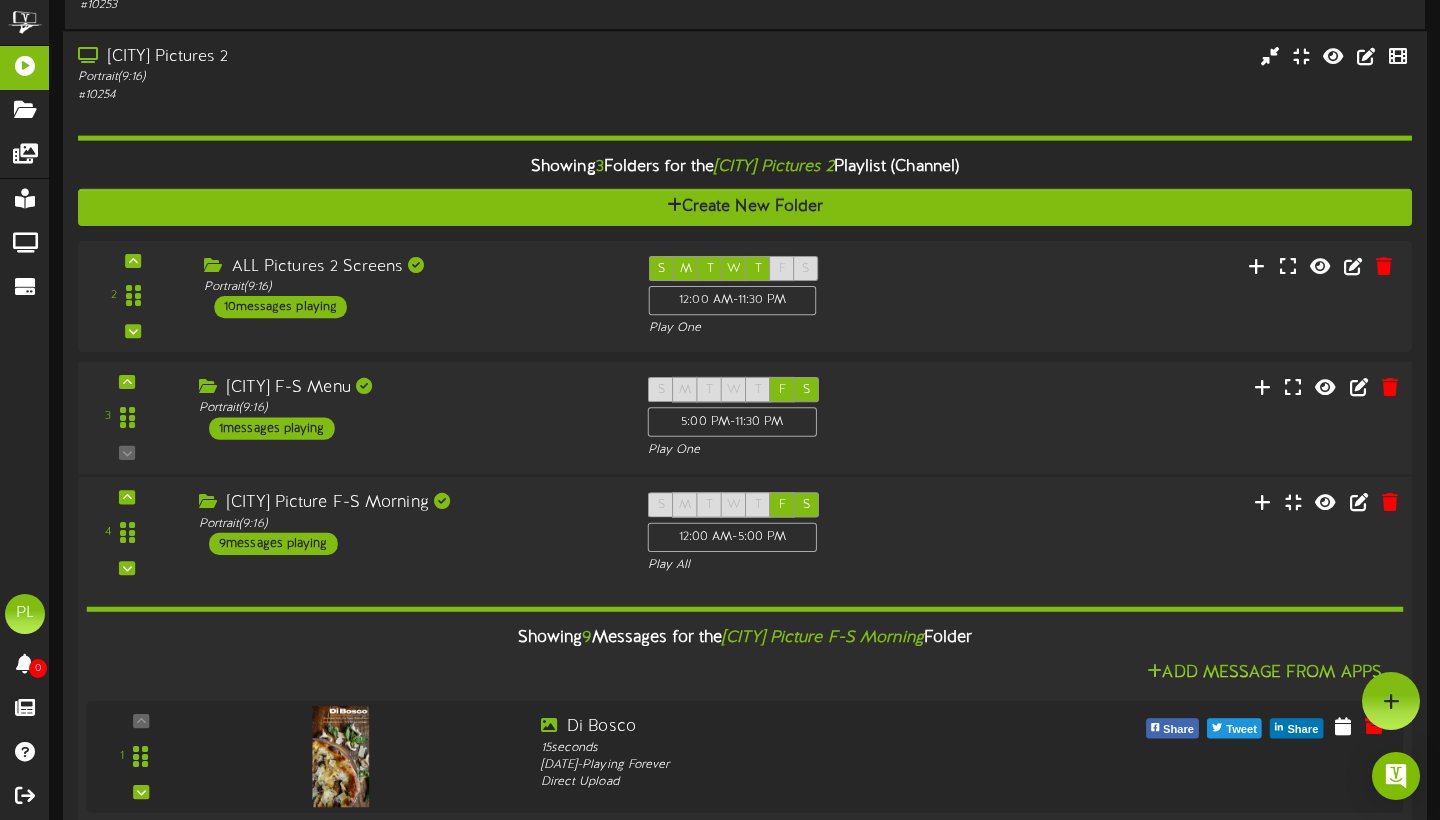 click on "[CITY] Picture F-S Morning
Portrait  ( 9:16 )
9  messages playing" at bounding box center (408, 524) 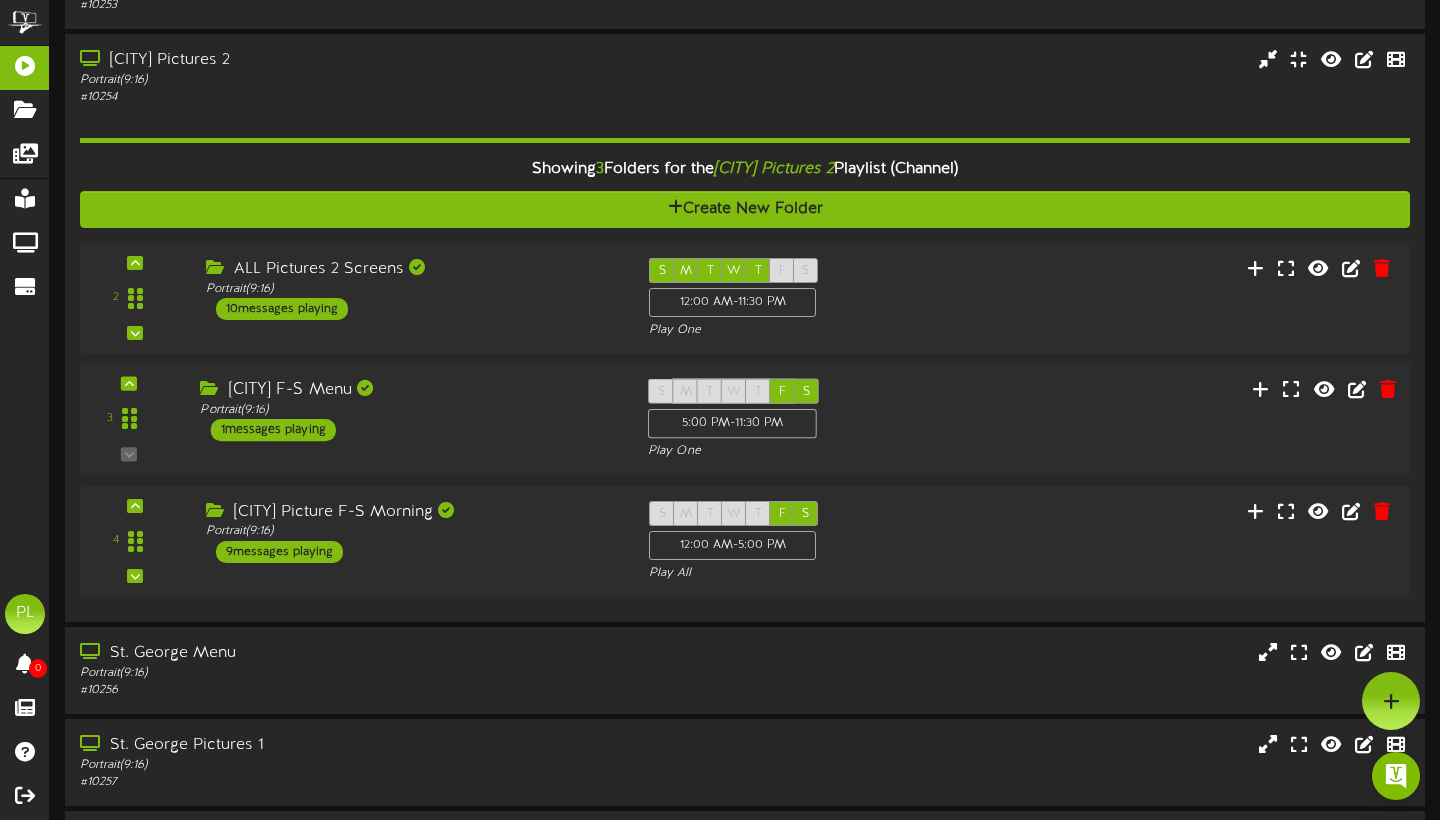 click on "[CITY] F-S Menu
Portrait  ( 9:16 )
1  messages playing" at bounding box center (409, 410) 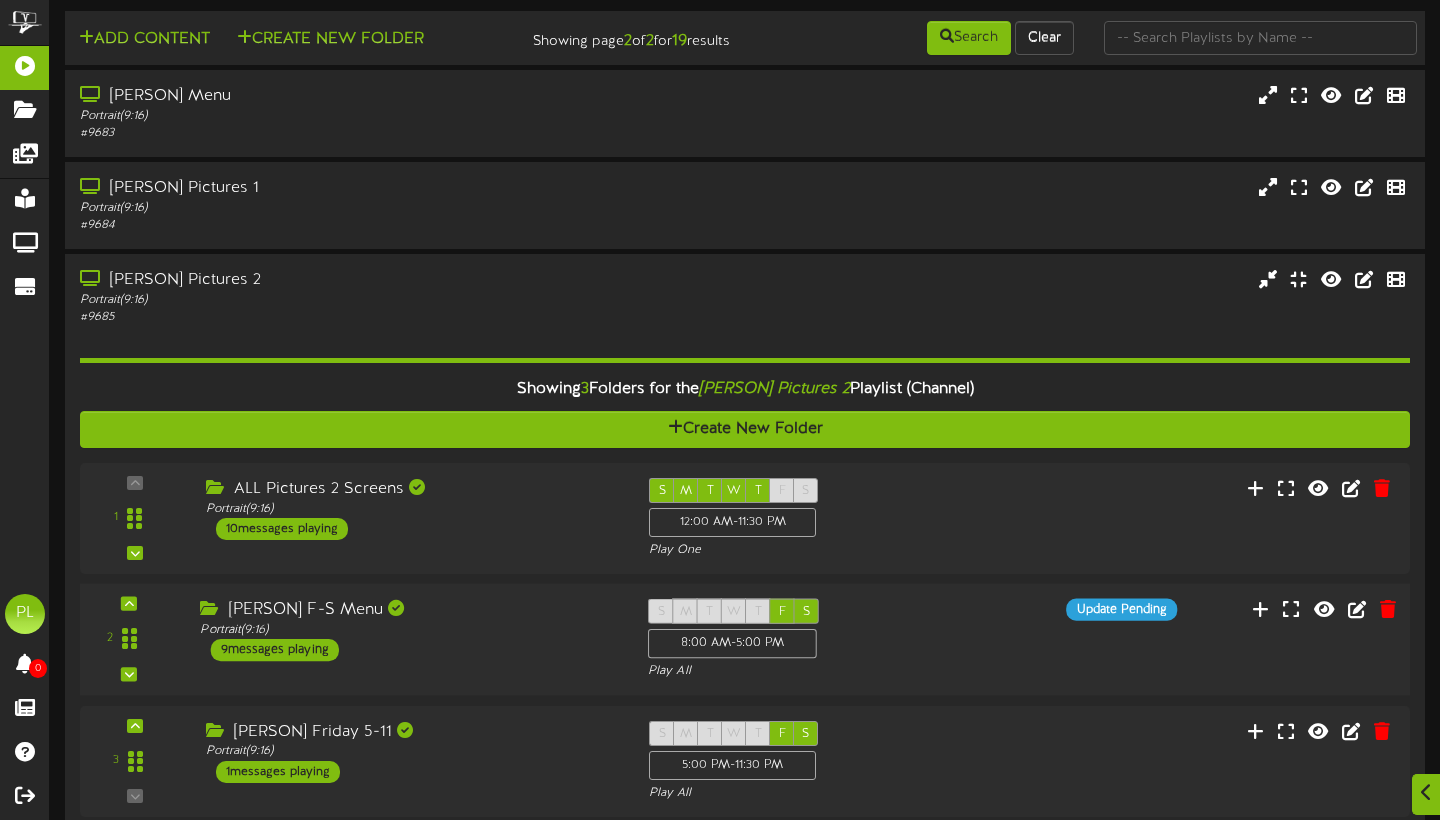 scroll, scrollTop: 38, scrollLeft: 0, axis: vertical 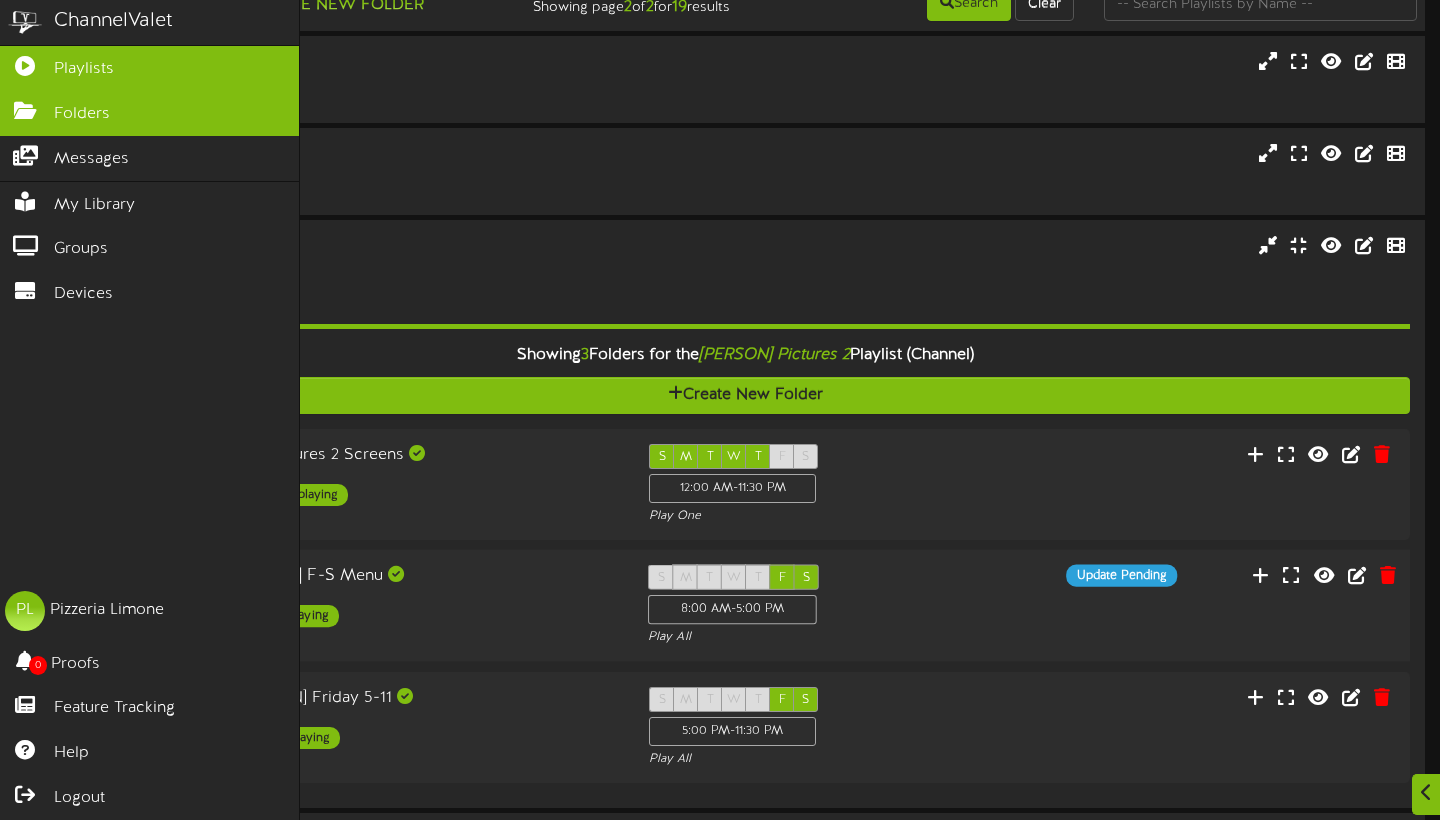 click at bounding box center (25, 108) 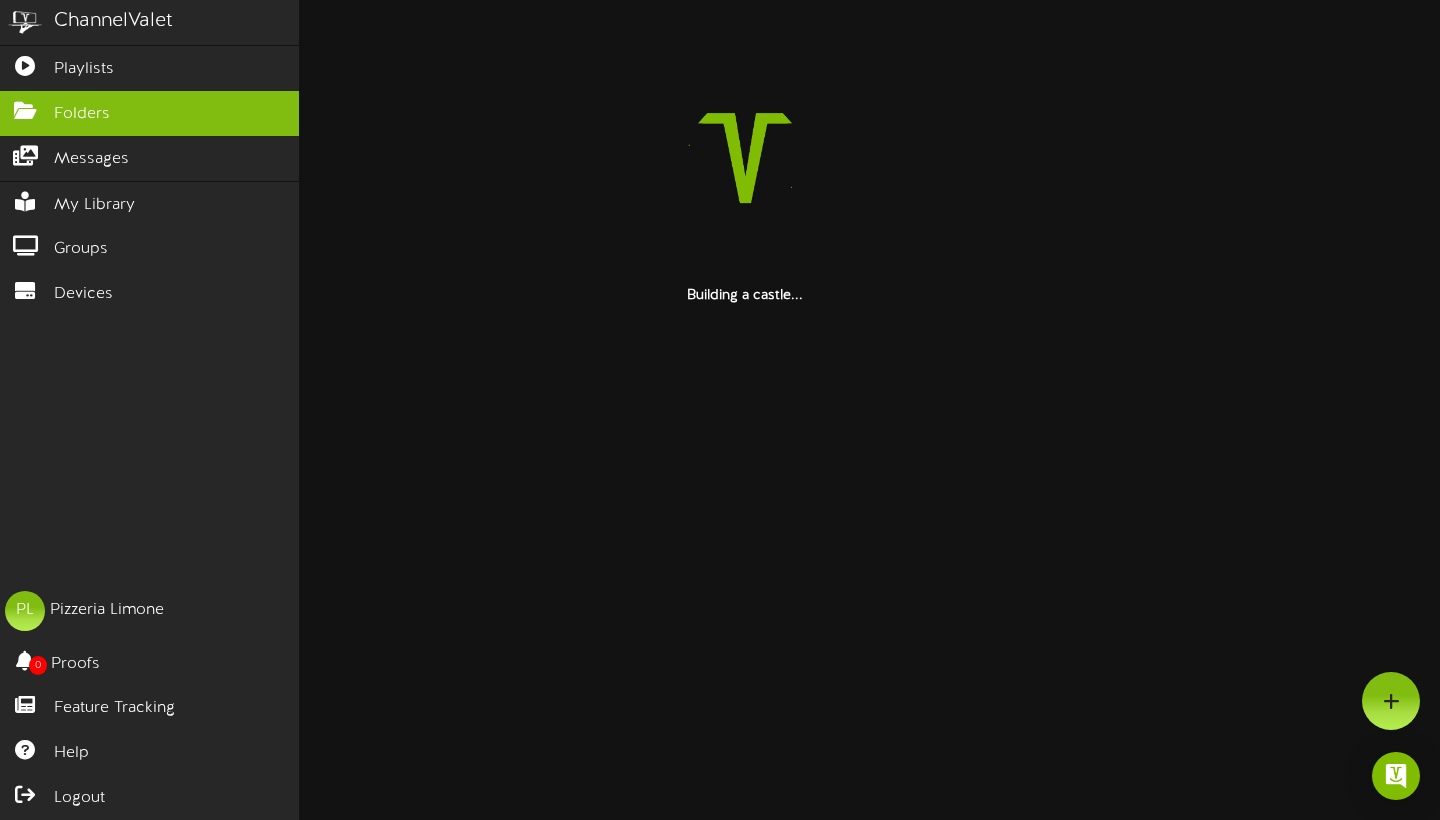 scroll, scrollTop: 0, scrollLeft: 0, axis: both 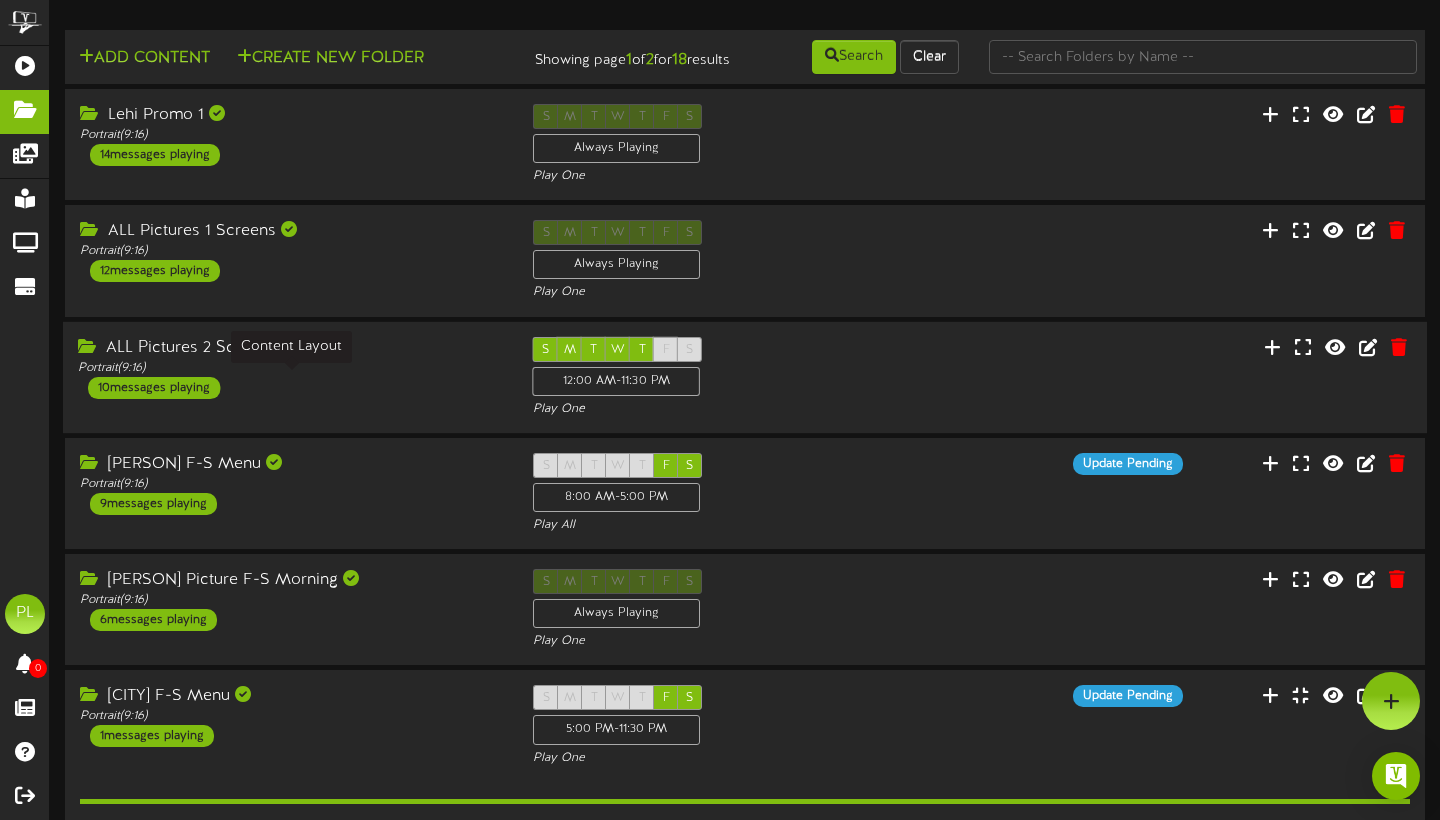 click on "Portrait  ( 9:16 )" at bounding box center [290, 367] 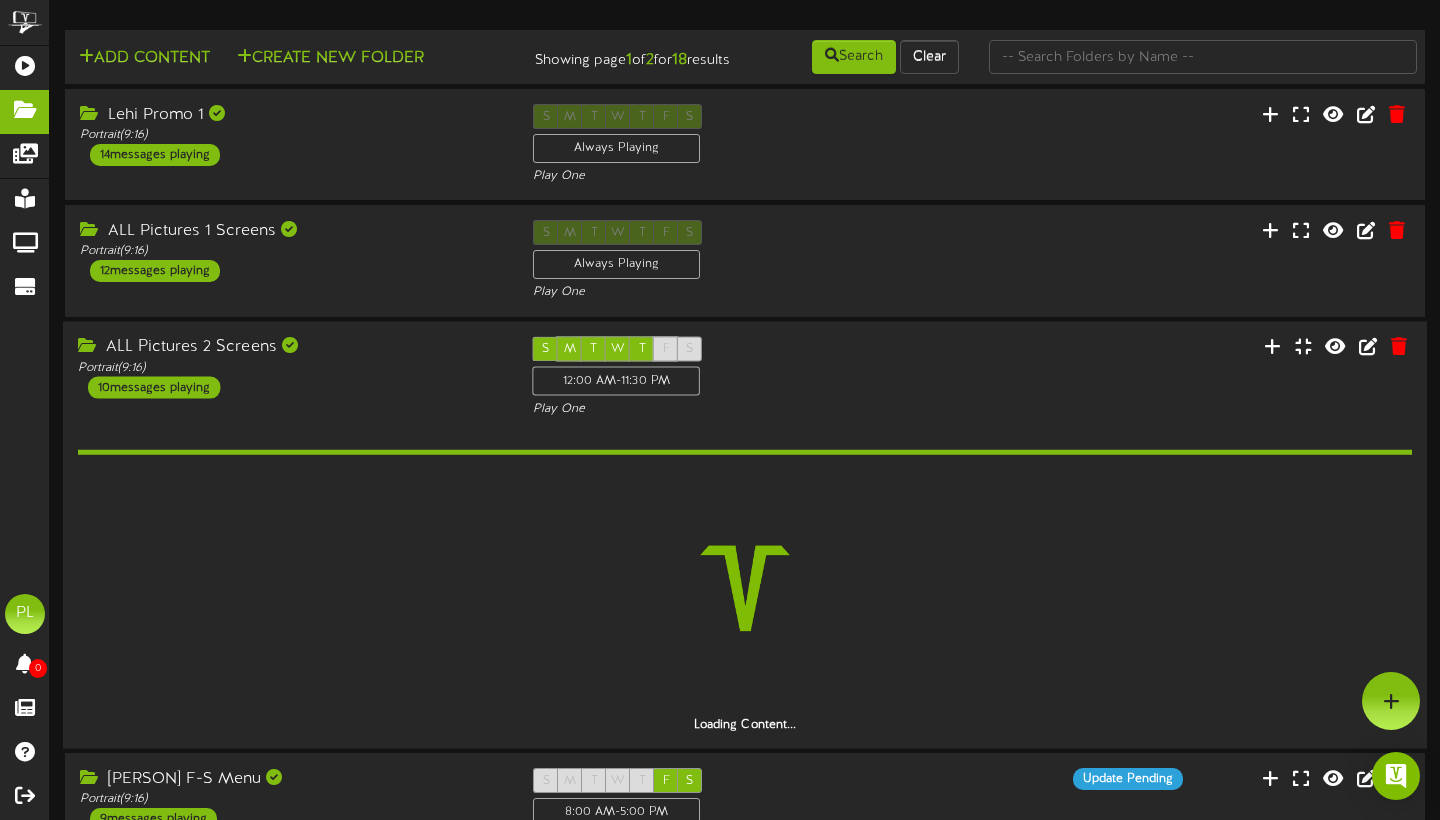 click on "ALL Pictures 2  Screens
Portrait  ( 9:16 )
10  messages playing" at bounding box center (290, 367) 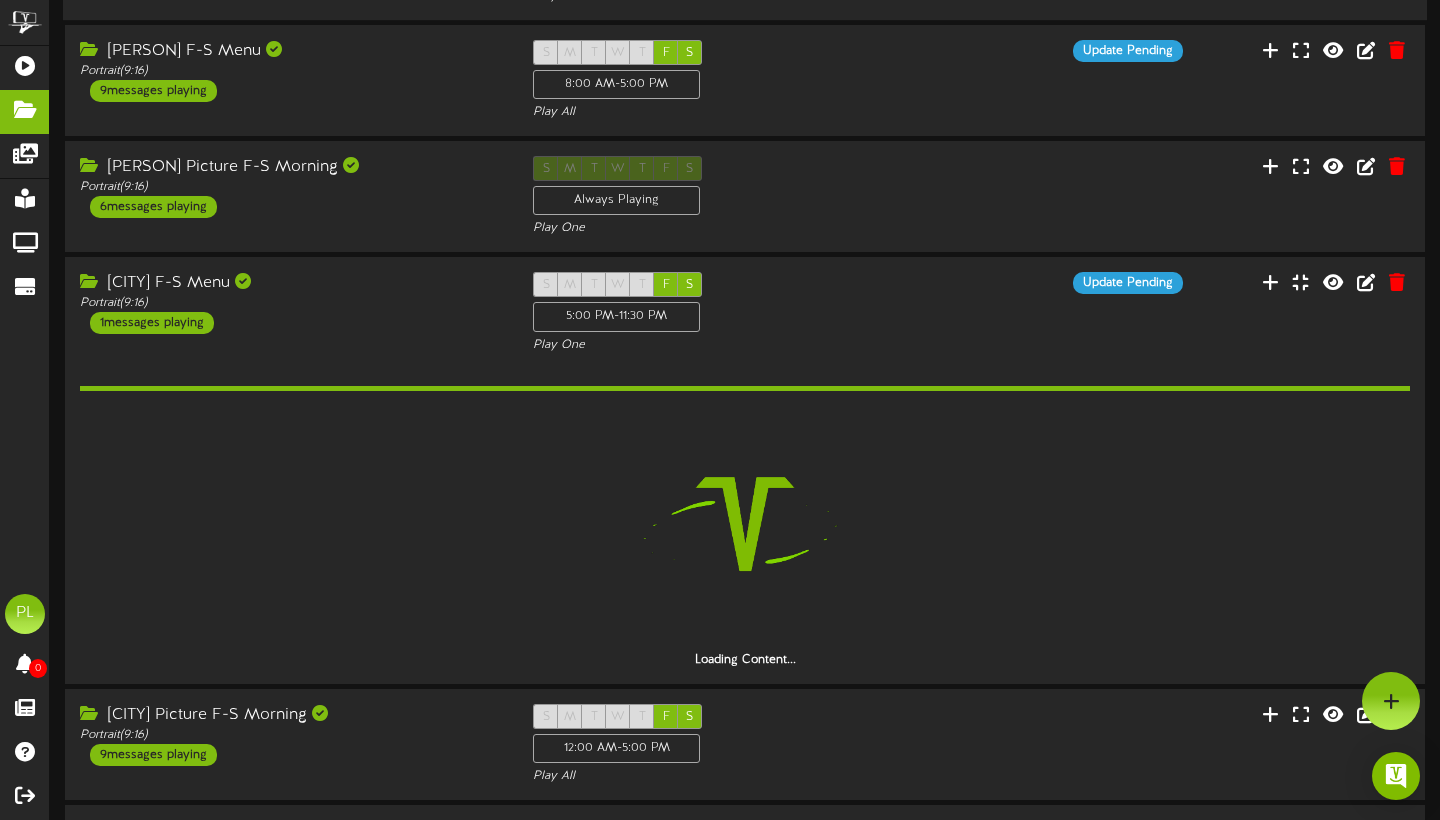 scroll, scrollTop: 413, scrollLeft: 0, axis: vertical 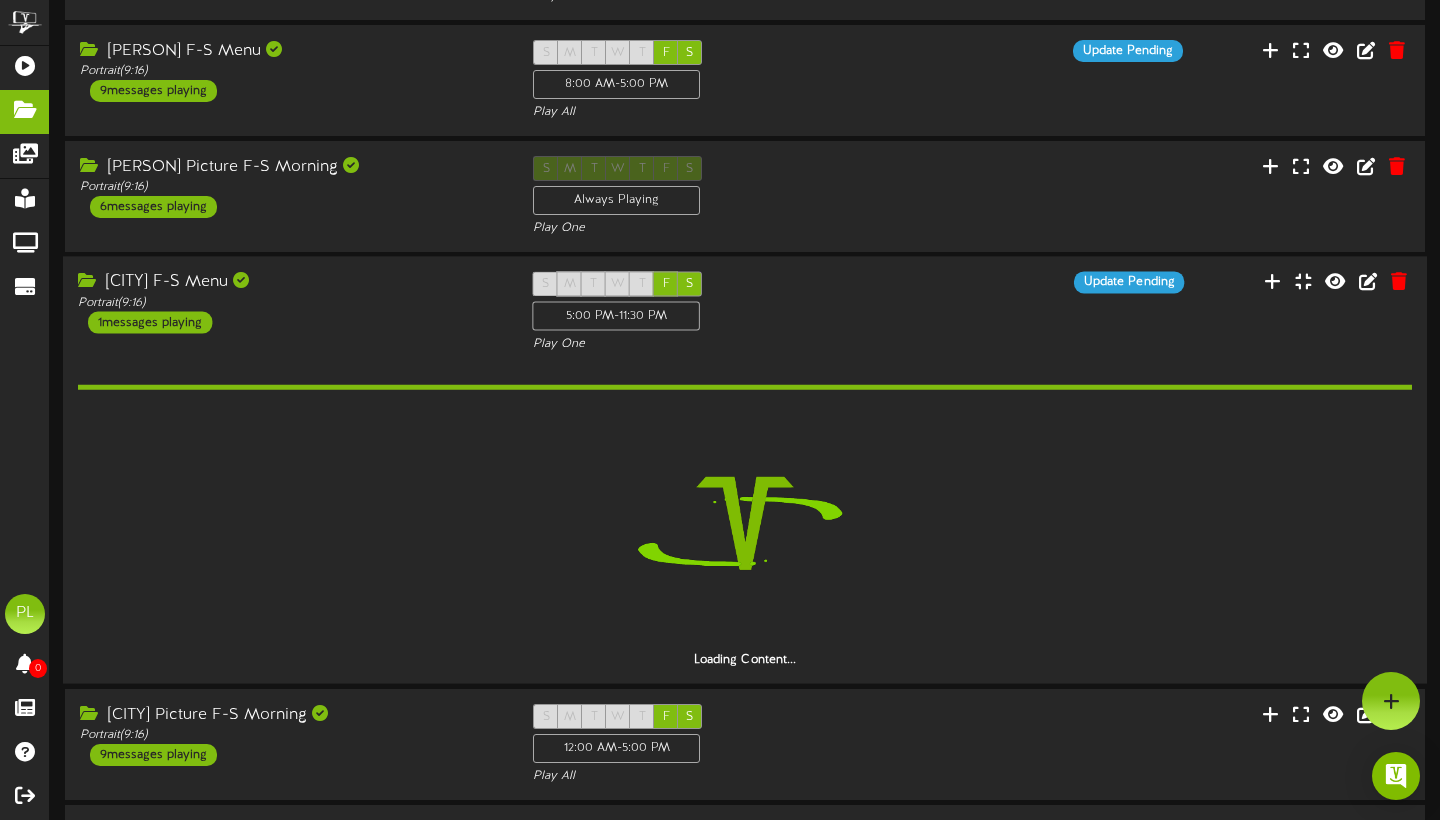 click on "[CITY] F-S Menu
Portrait  ( 9:16 )
1  messages playing" at bounding box center [290, 303] 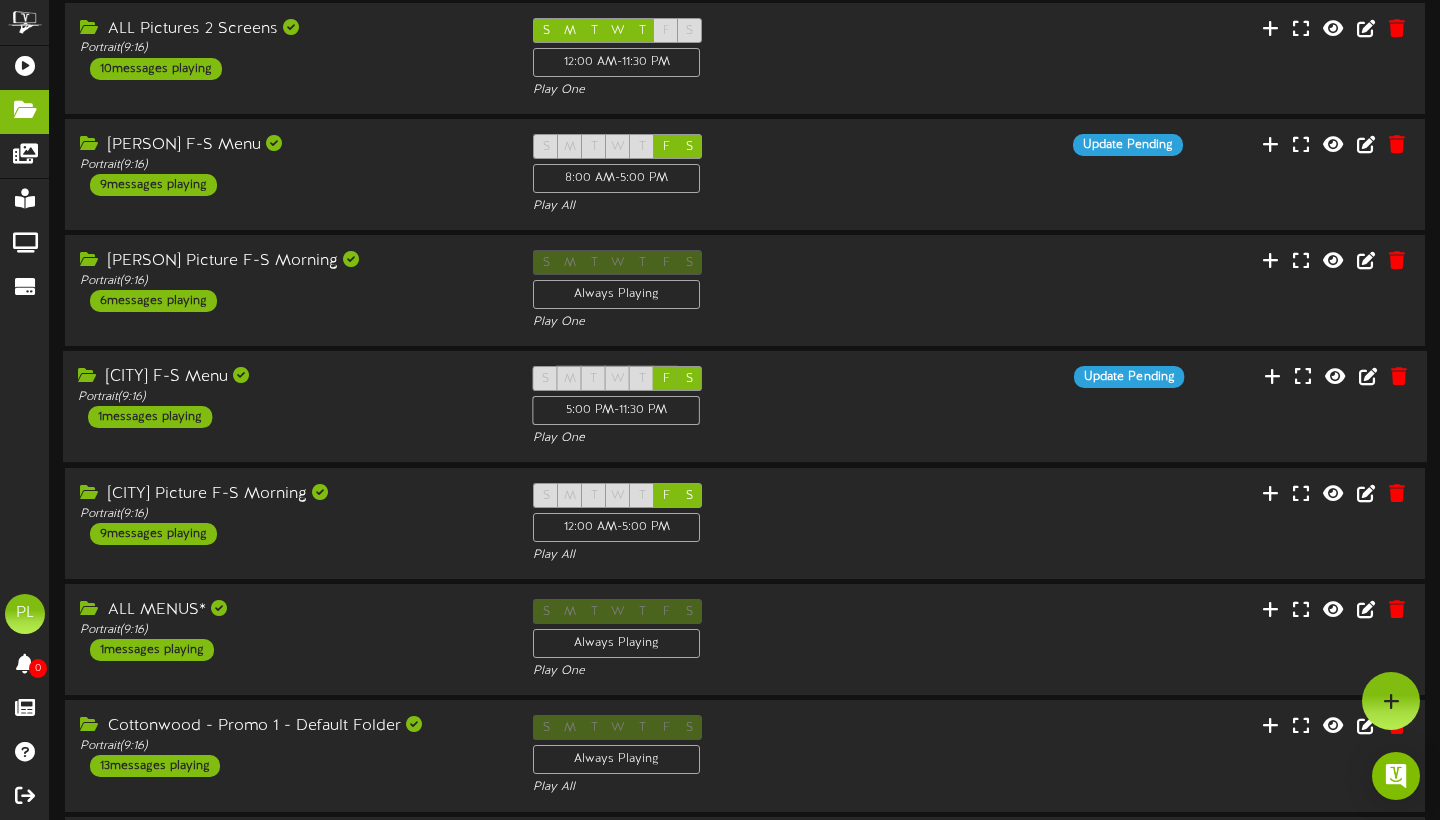 scroll, scrollTop: 312, scrollLeft: 0, axis: vertical 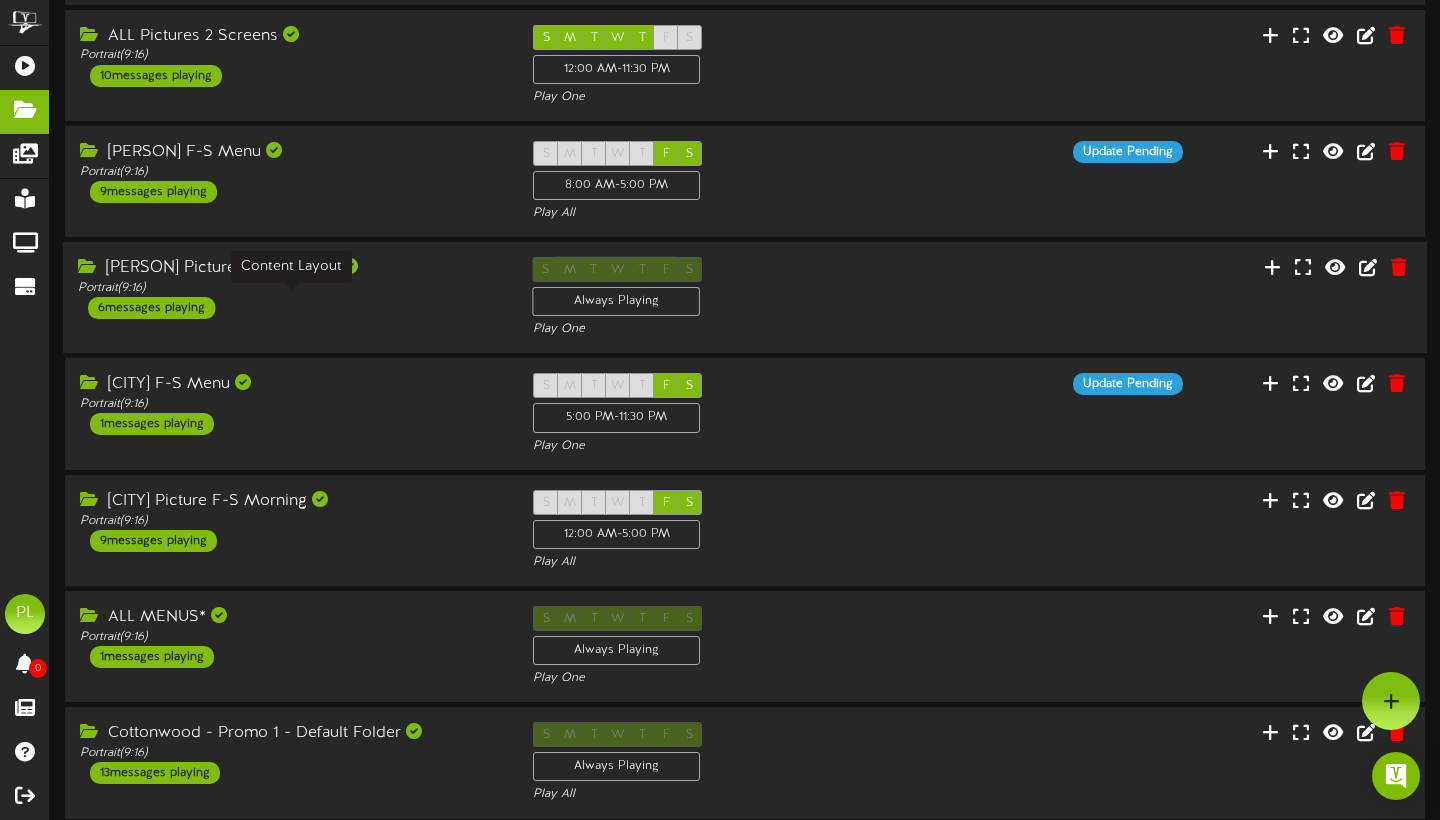 click on "Portrait  ( 9:16 )" at bounding box center (290, 288) 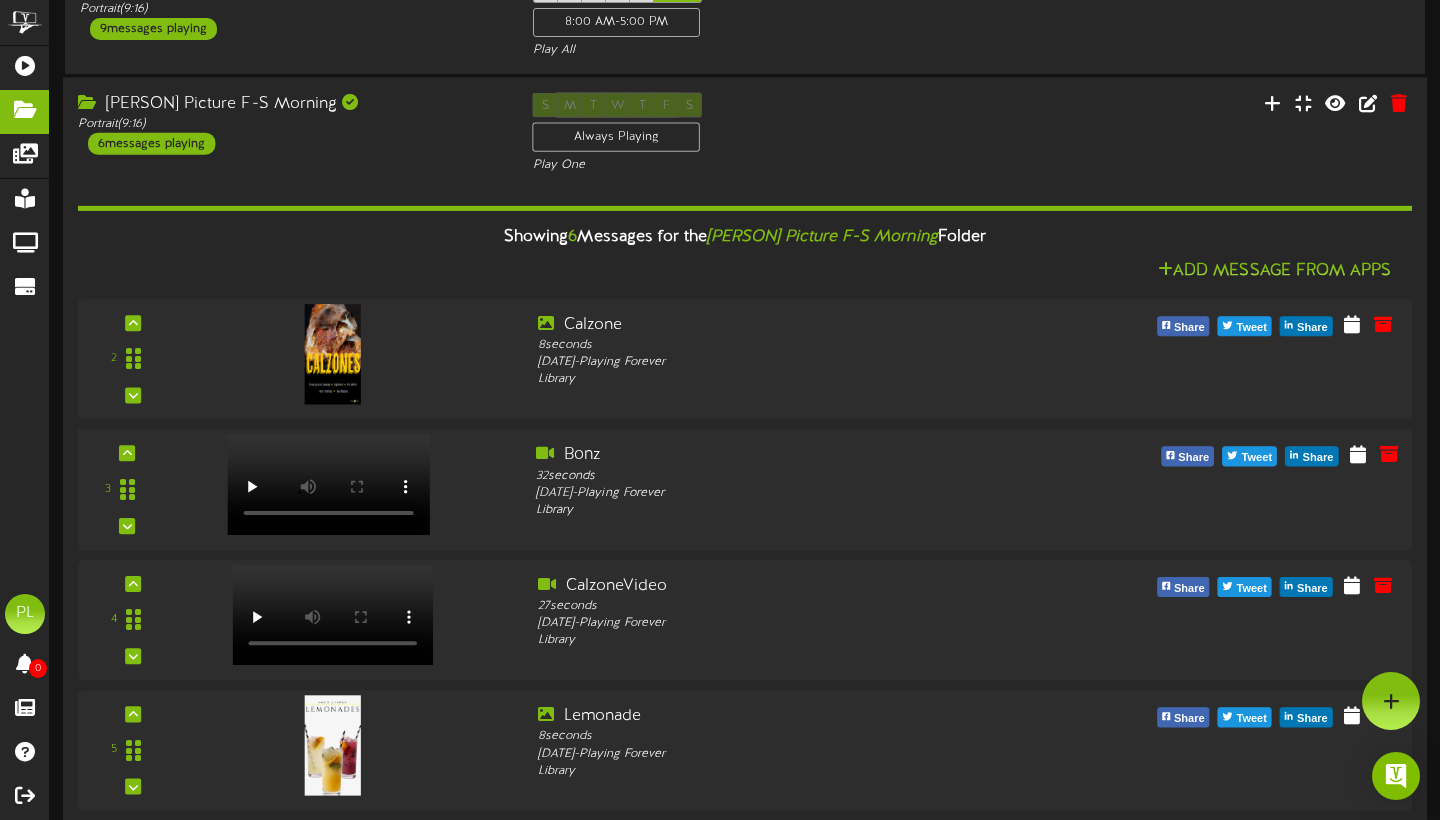 scroll, scrollTop: 424, scrollLeft: 0, axis: vertical 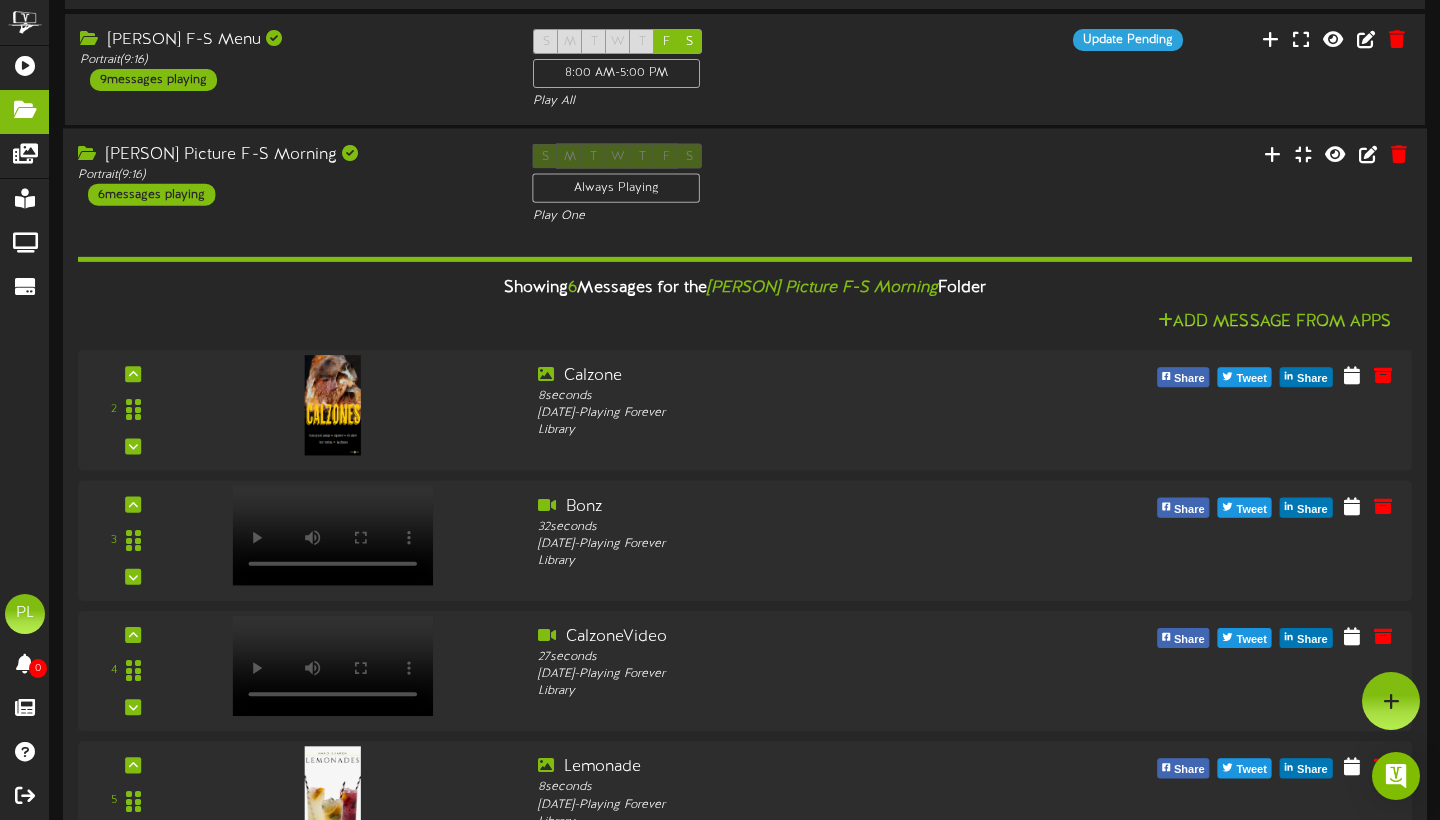 click on "[PERSON] Picture F-S Morning
Portrait  ( 9:16 )
6  messages playing
S
M
T
W
T
F
S
Always Playing" at bounding box center (745, 185) 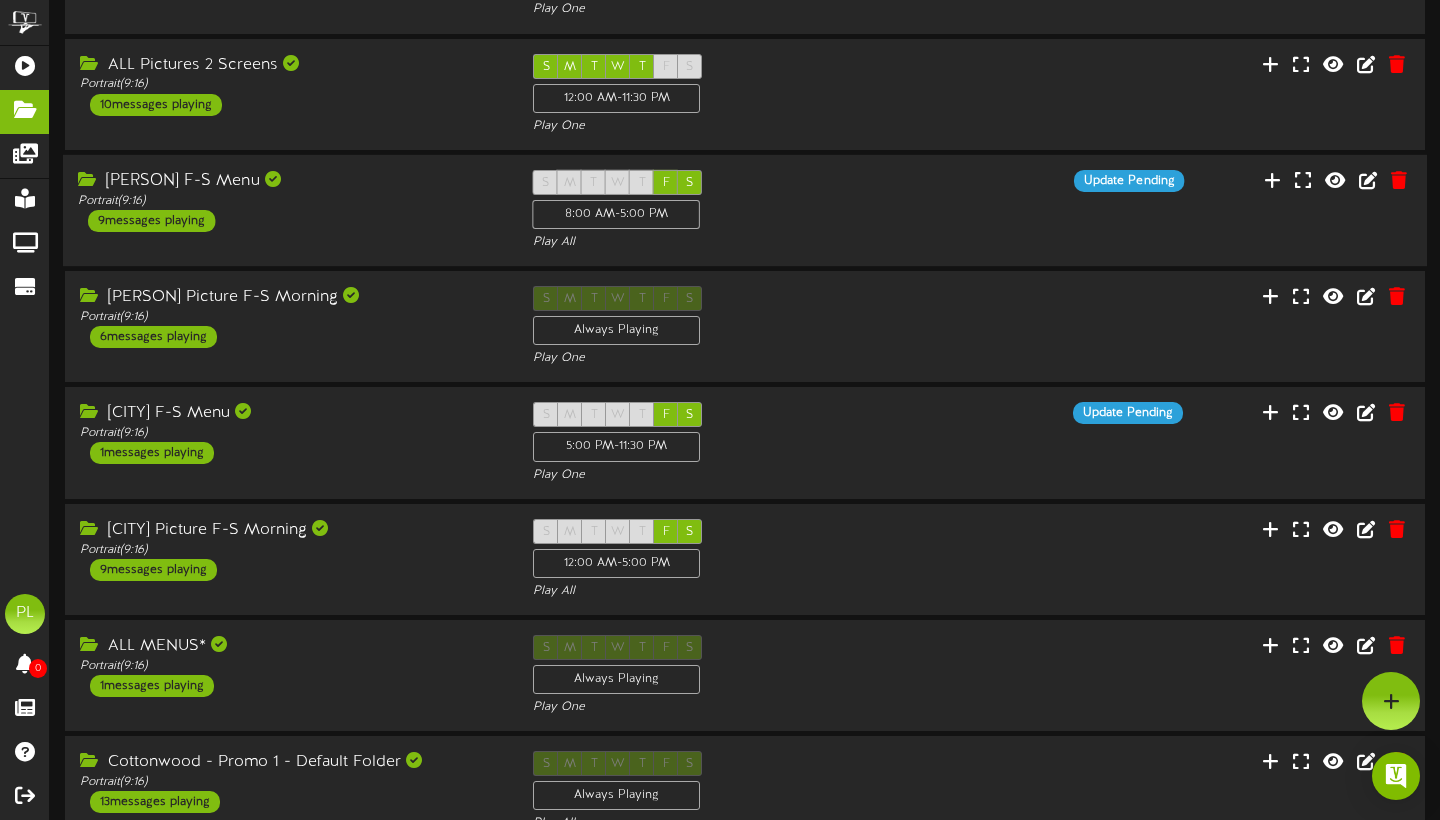 scroll, scrollTop: 275, scrollLeft: 0, axis: vertical 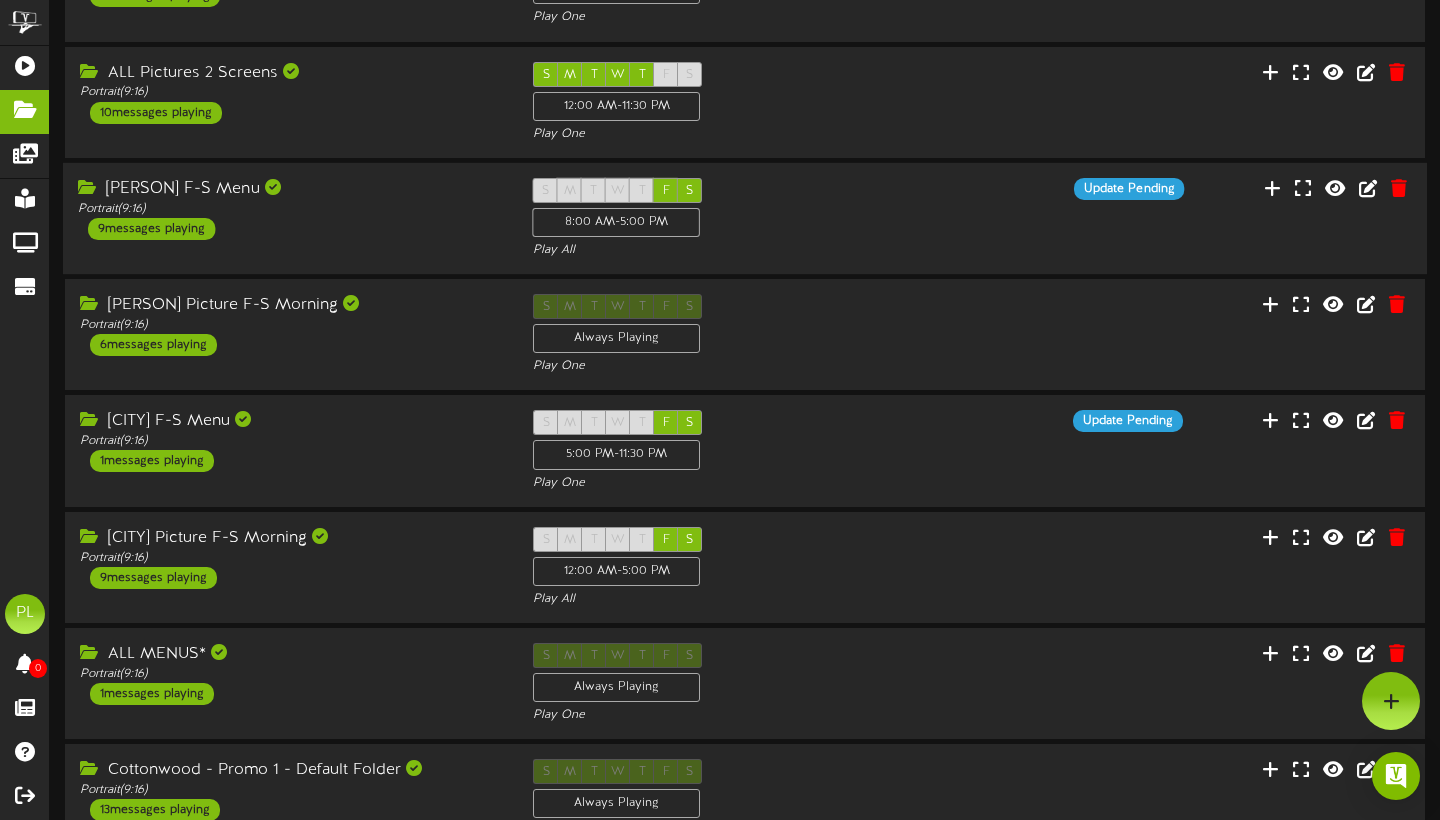 click on "[PERSON] F-S Menu
Portrait  ( 9:16 )
9  messages playing" at bounding box center [290, 209] 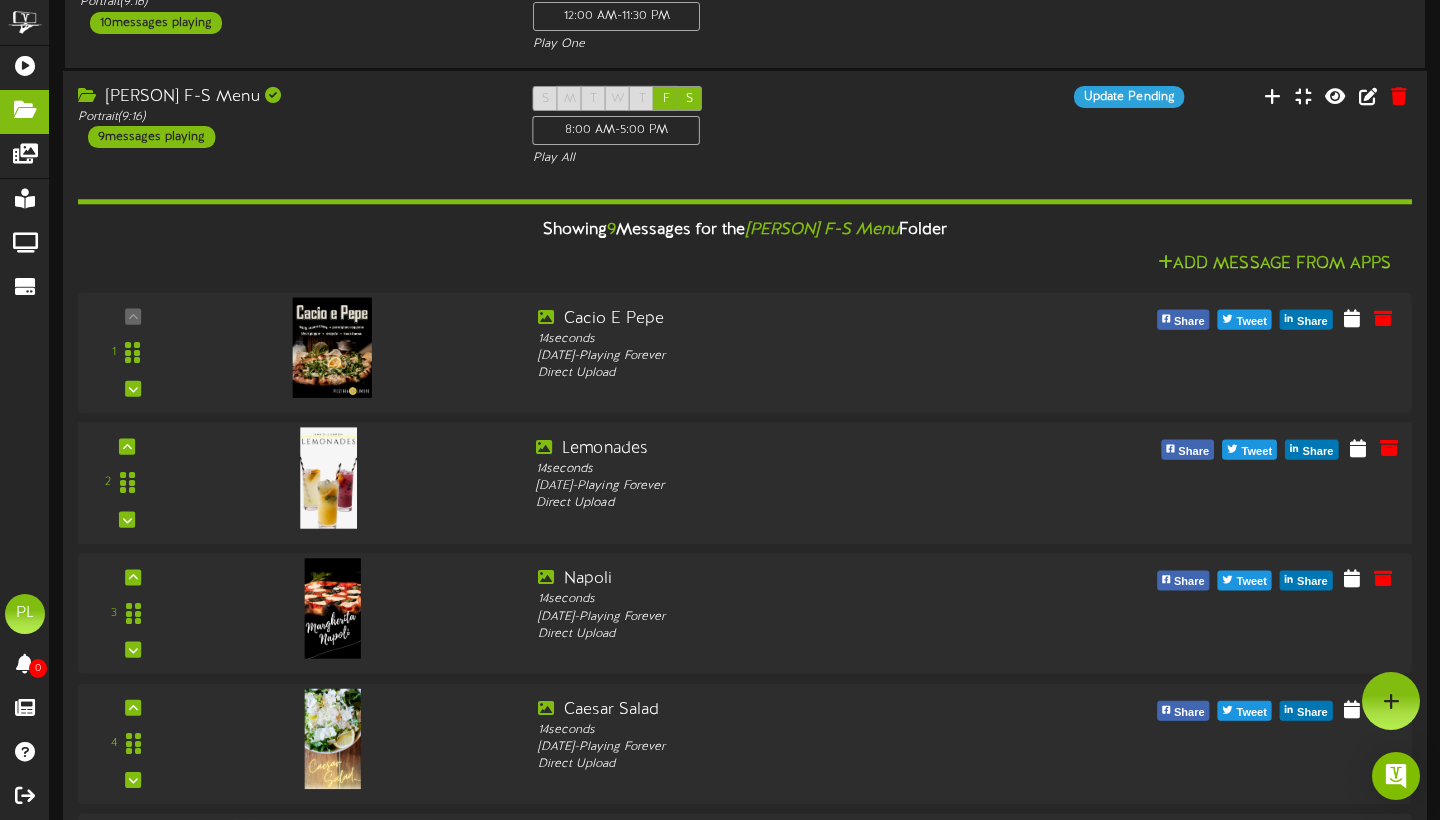 scroll, scrollTop: 322, scrollLeft: 0, axis: vertical 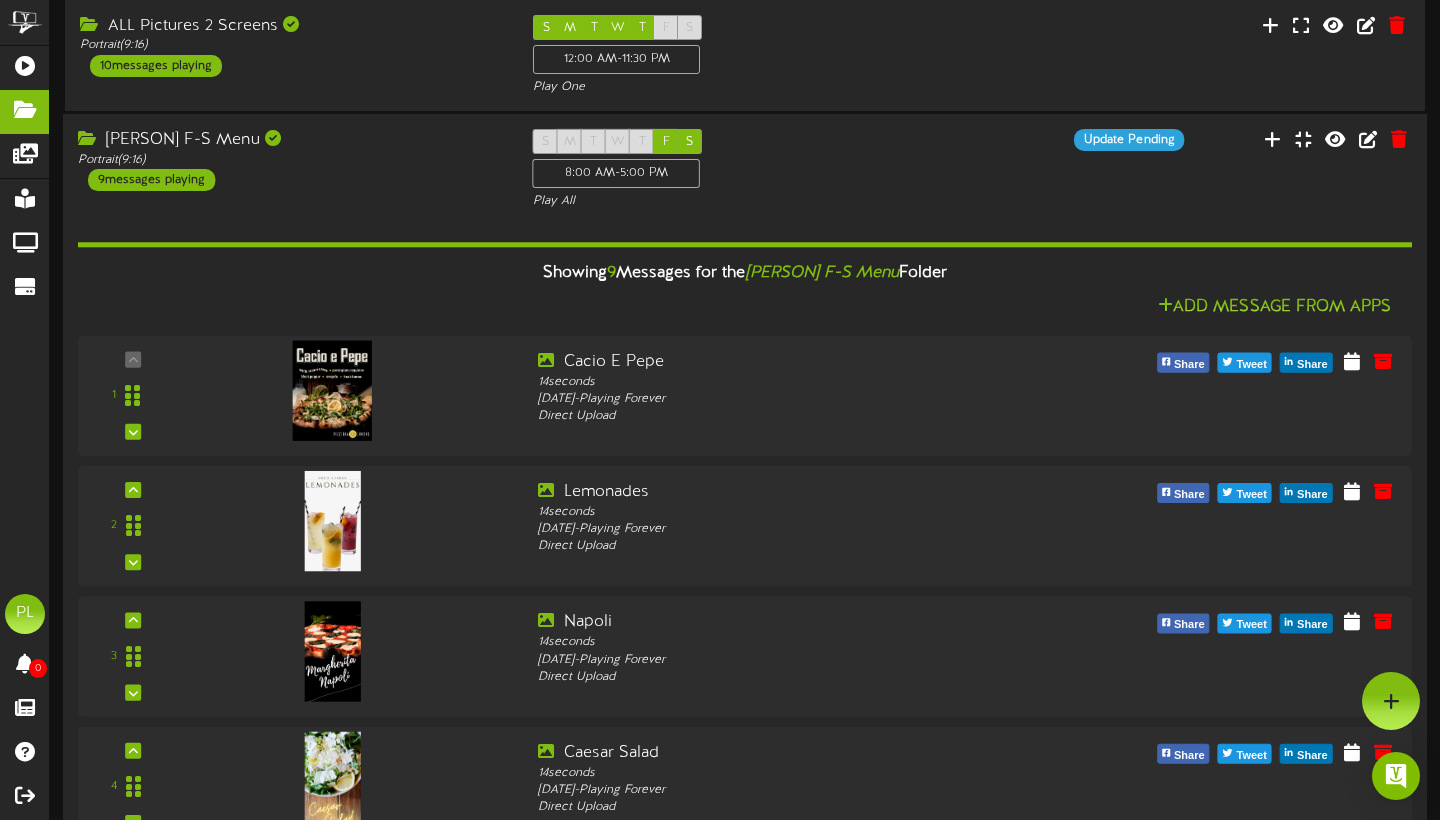 click on "[PERSON] F-S Menu
Portrait  ( 9:16 )
9  messages playing" at bounding box center [290, 160] 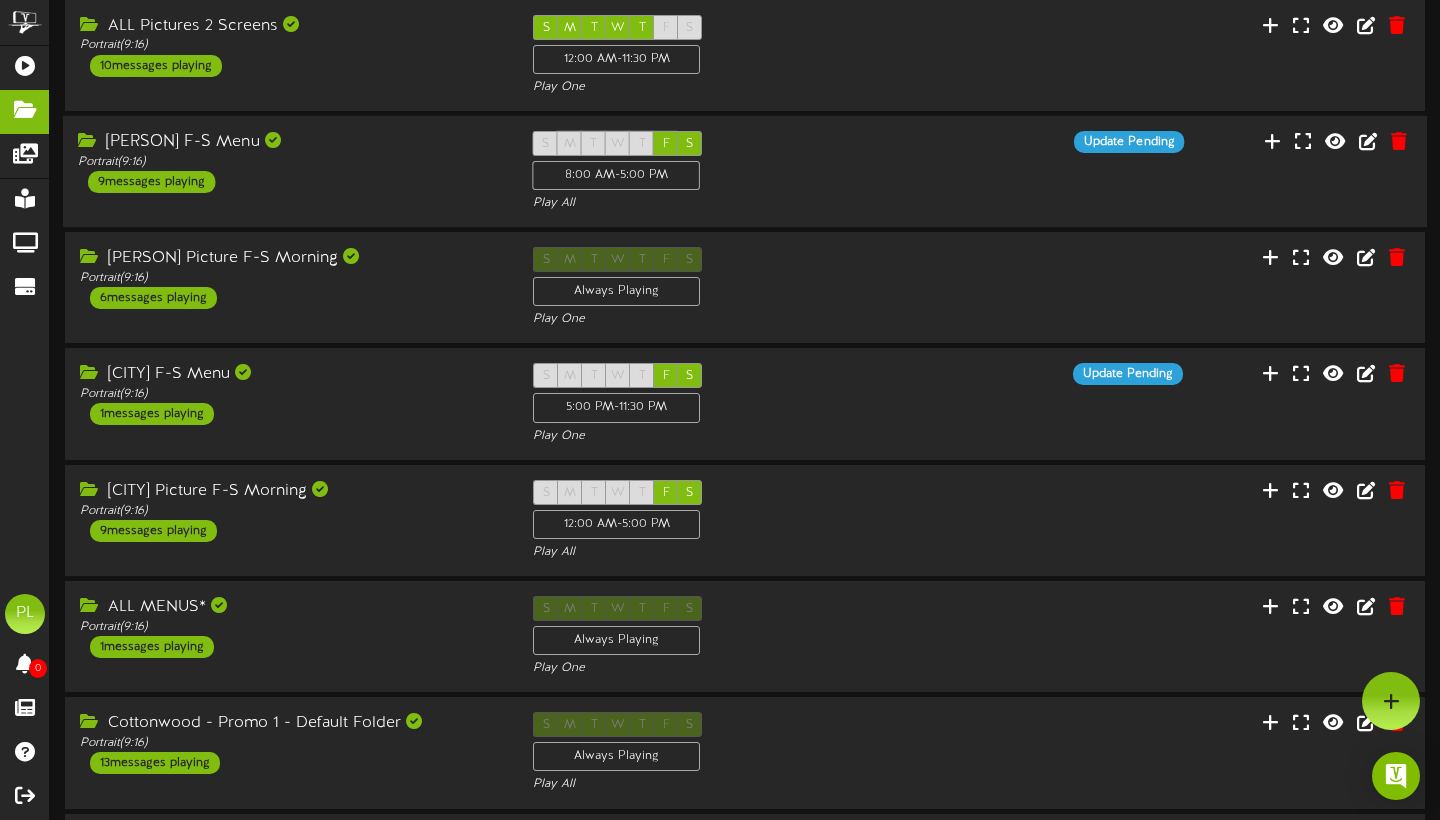 click on "[PERSON] F-S Menu
Portrait  ( 9:16 )
9  messages playing" at bounding box center [290, 162] 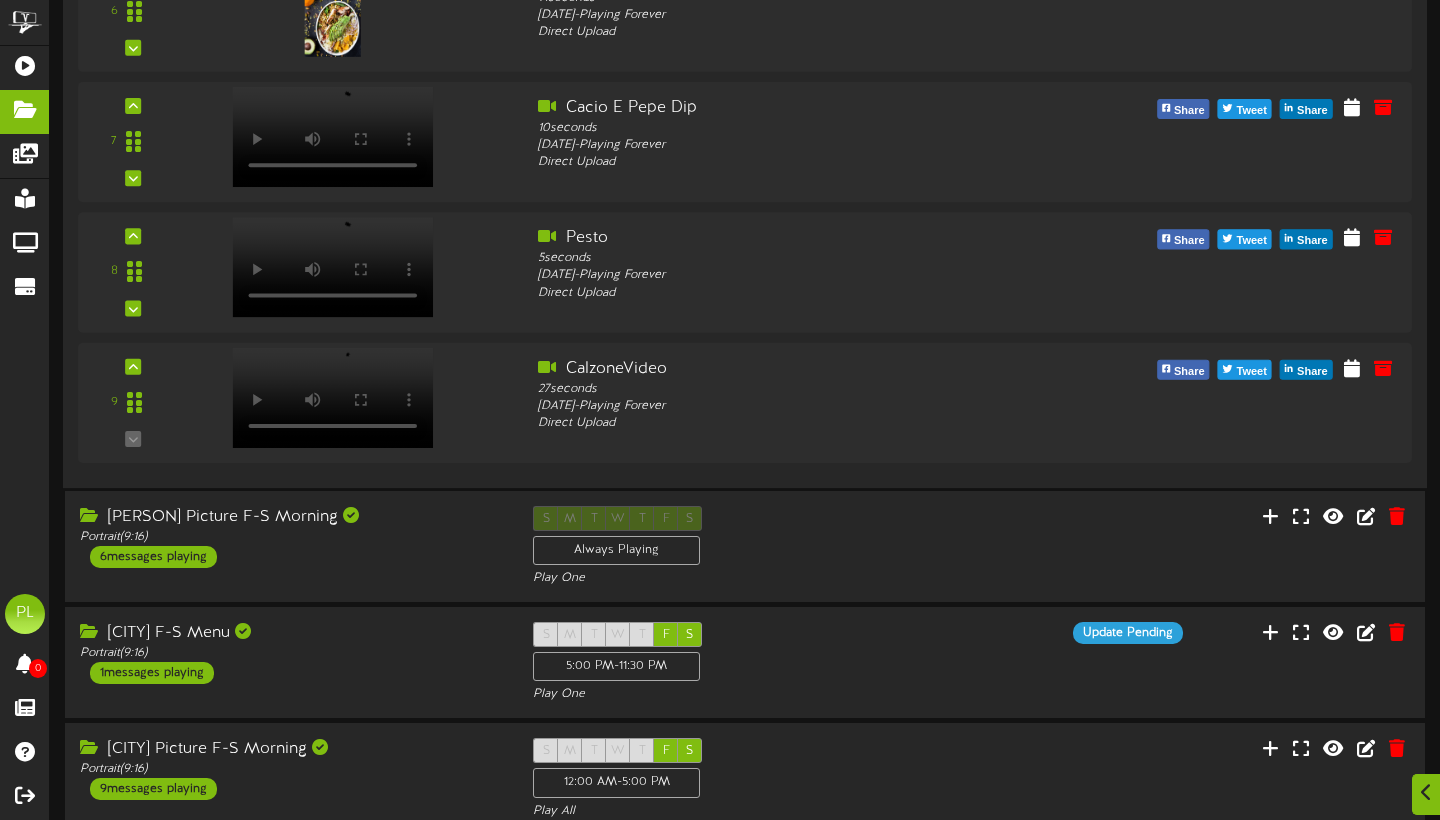 scroll, scrollTop: 1369, scrollLeft: 0, axis: vertical 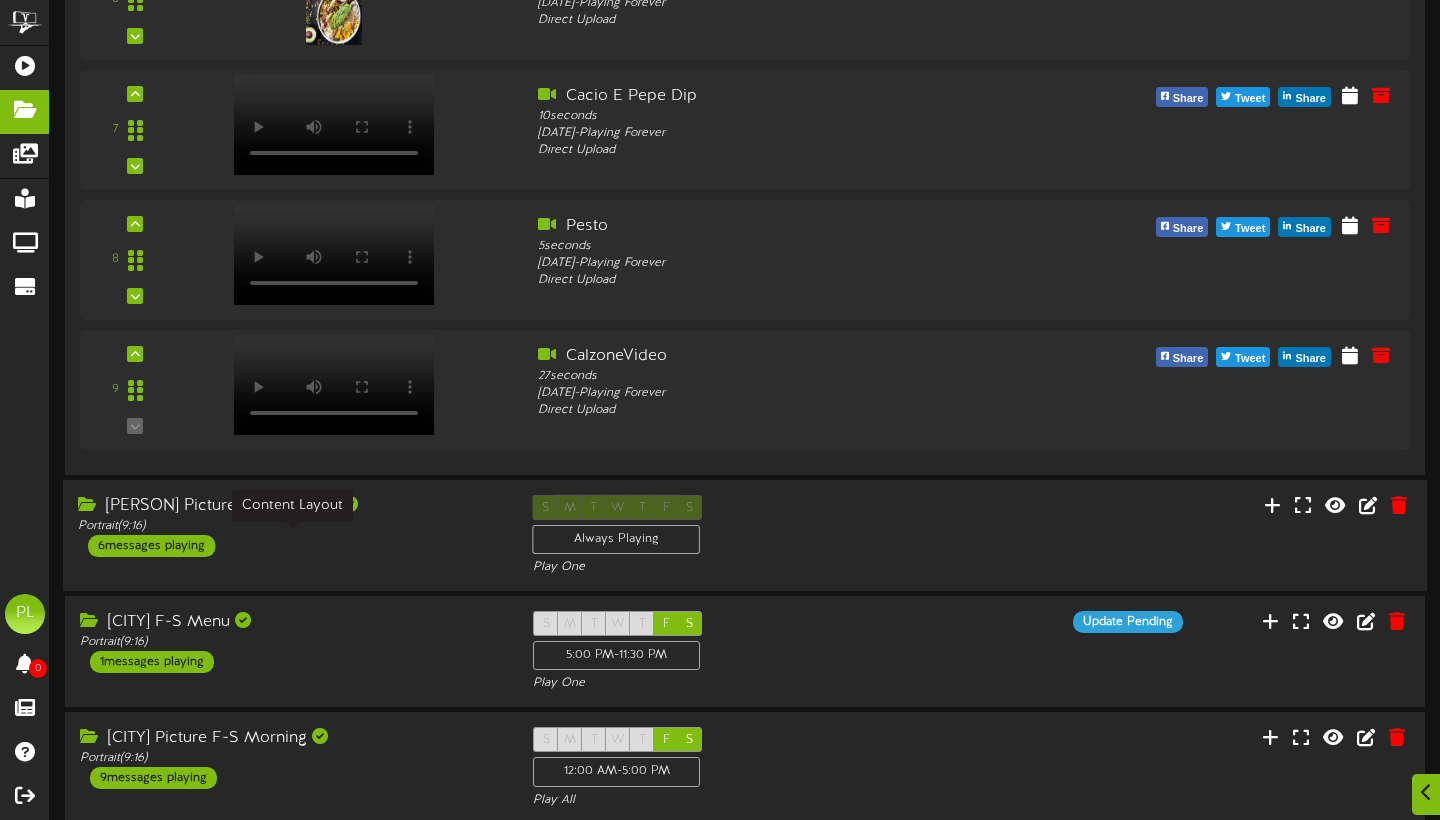 click on "Portrait  ( 9:16 )" at bounding box center [290, 526] 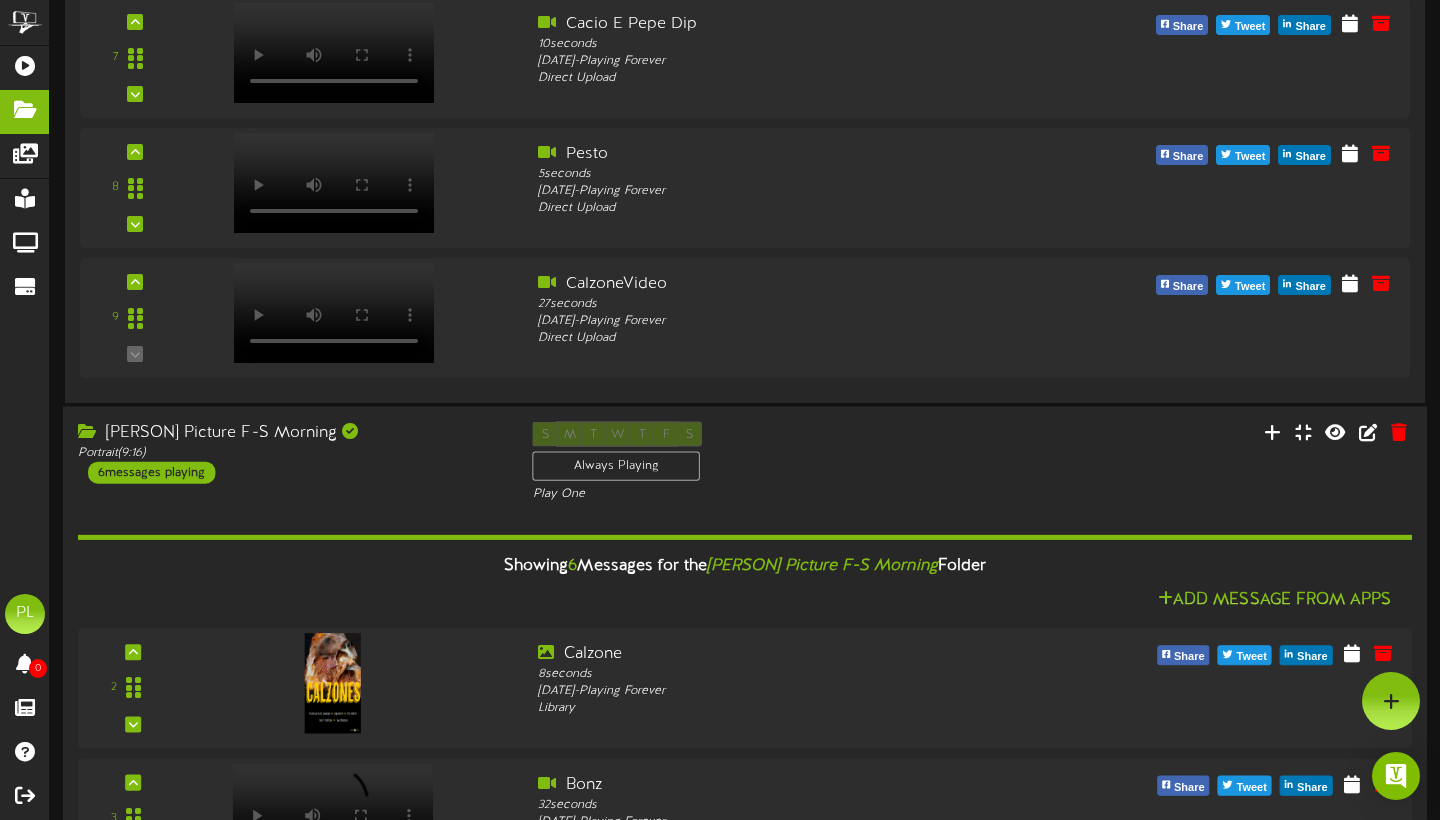 scroll, scrollTop: 1425, scrollLeft: 0, axis: vertical 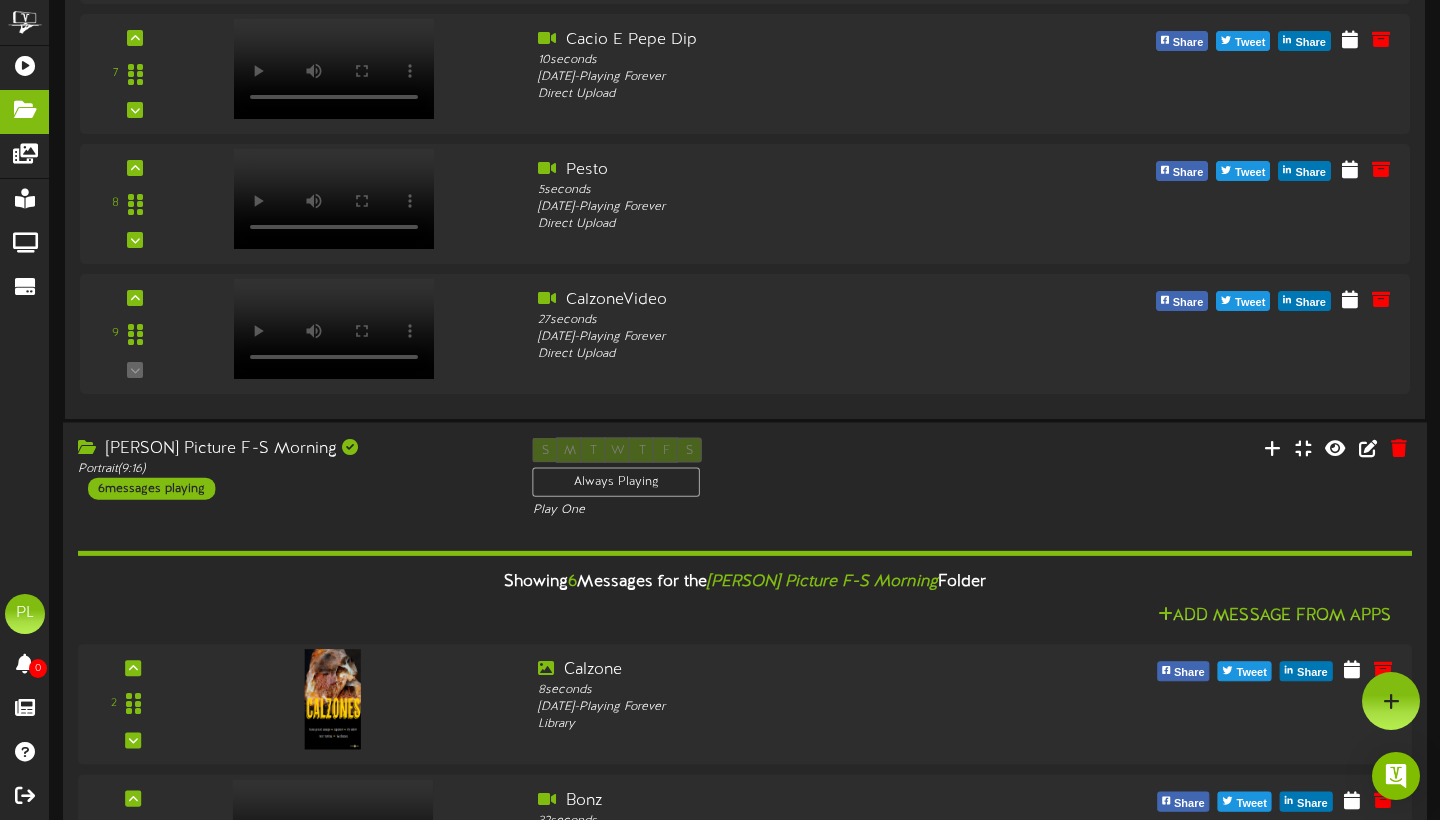 click on "[PERSON] Picture F-S Morning
Portrait  ( 9:16 )
6  messages playing" at bounding box center [290, 468] 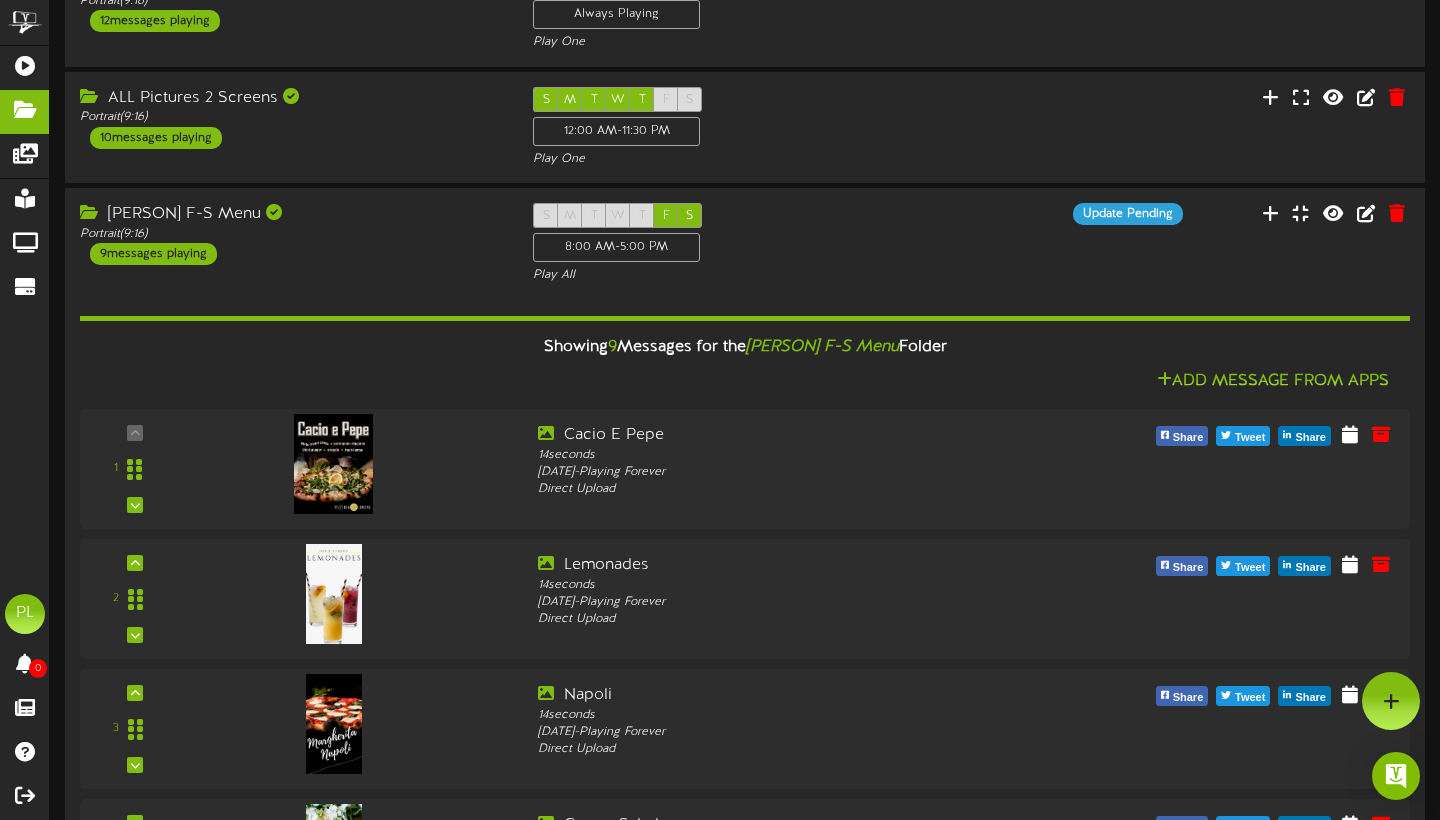 scroll, scrollTop: 234, scrollLeft: 0, axis: vertical 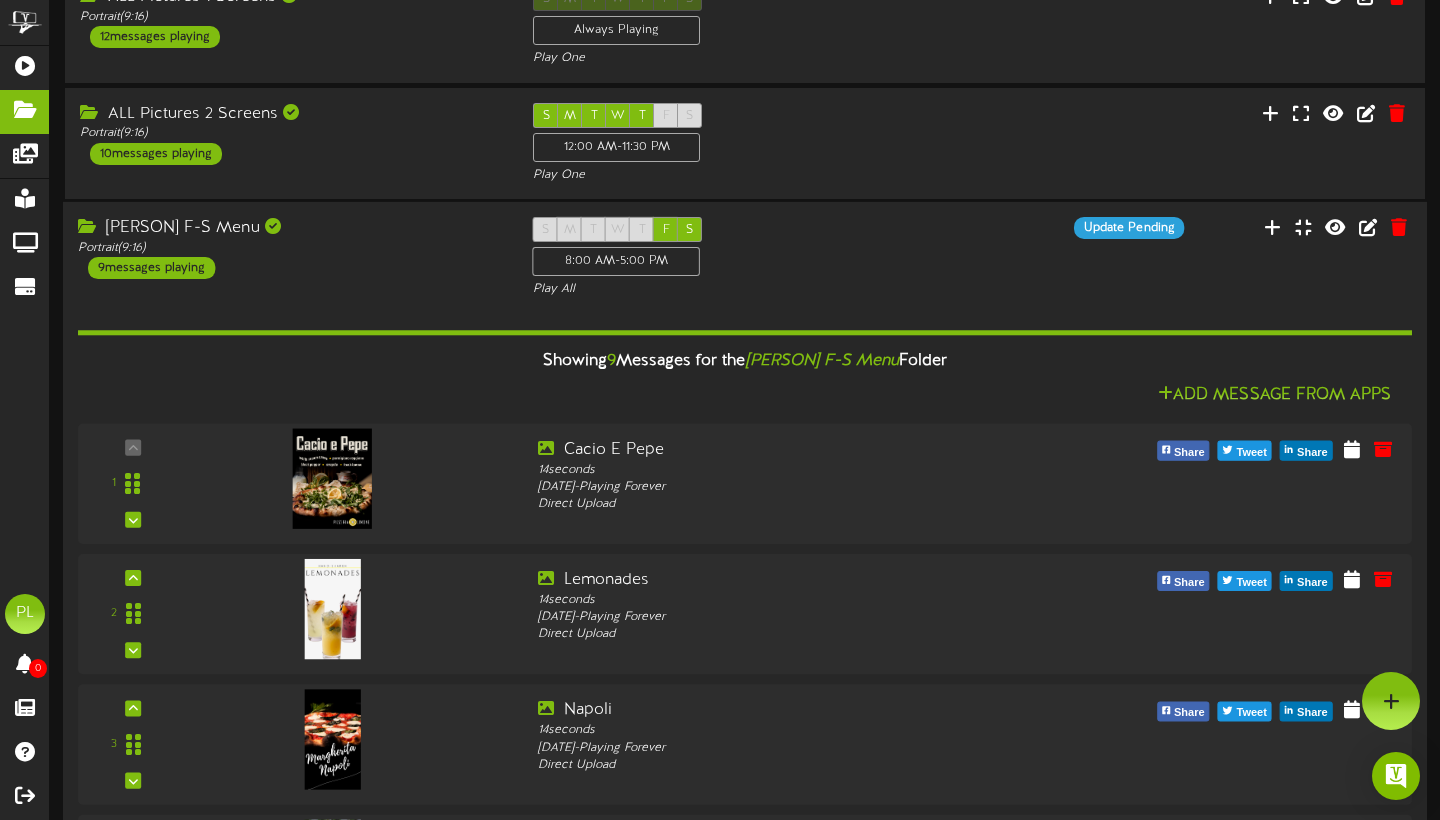 click on "[PERSON] F-S Menu
Portrait  ( 9:16 )
9  messages playing" at bounding box center (290, 248) 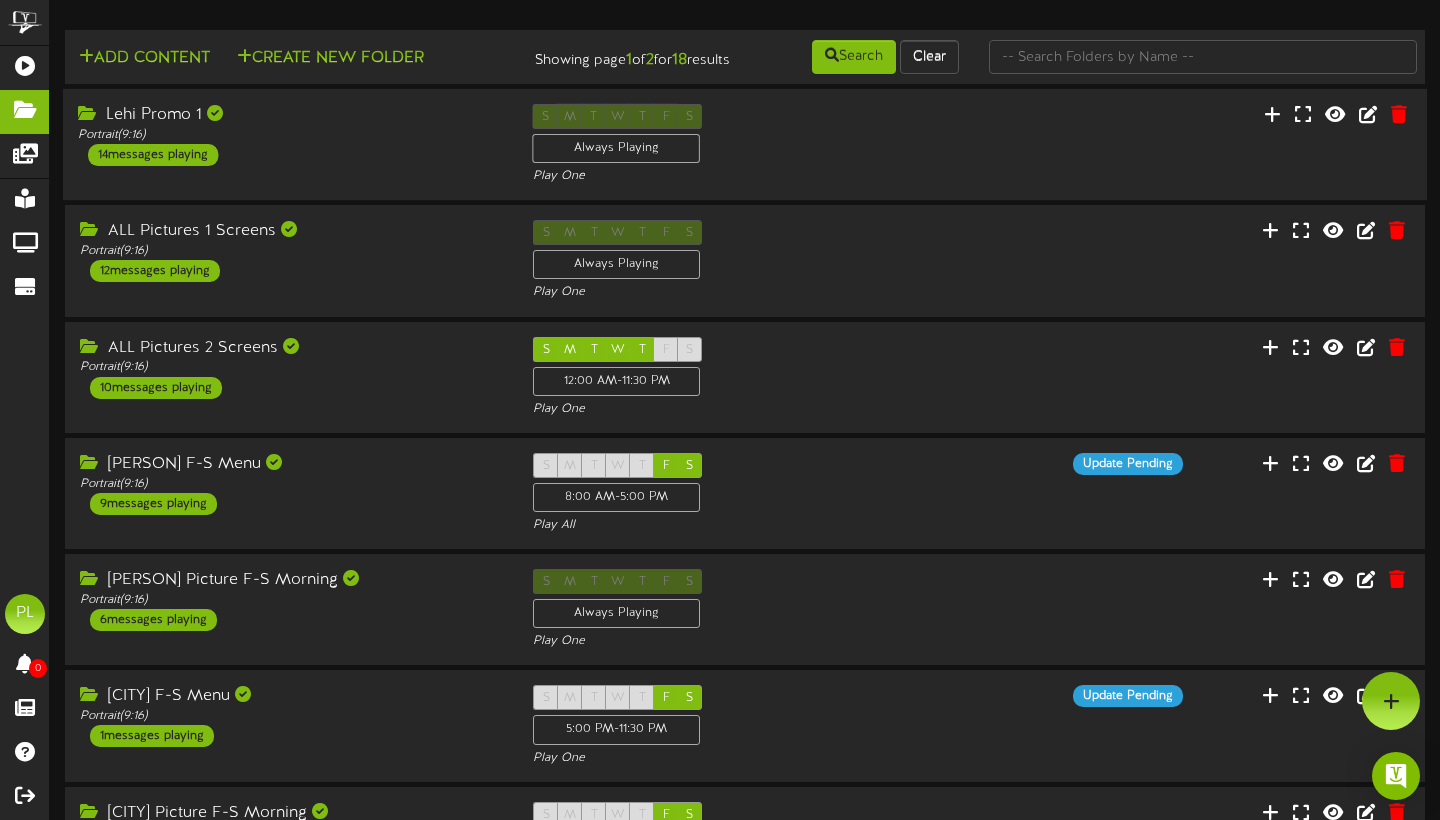 scroll, scrollTop: 0, scrollLeft: 0, axis: both 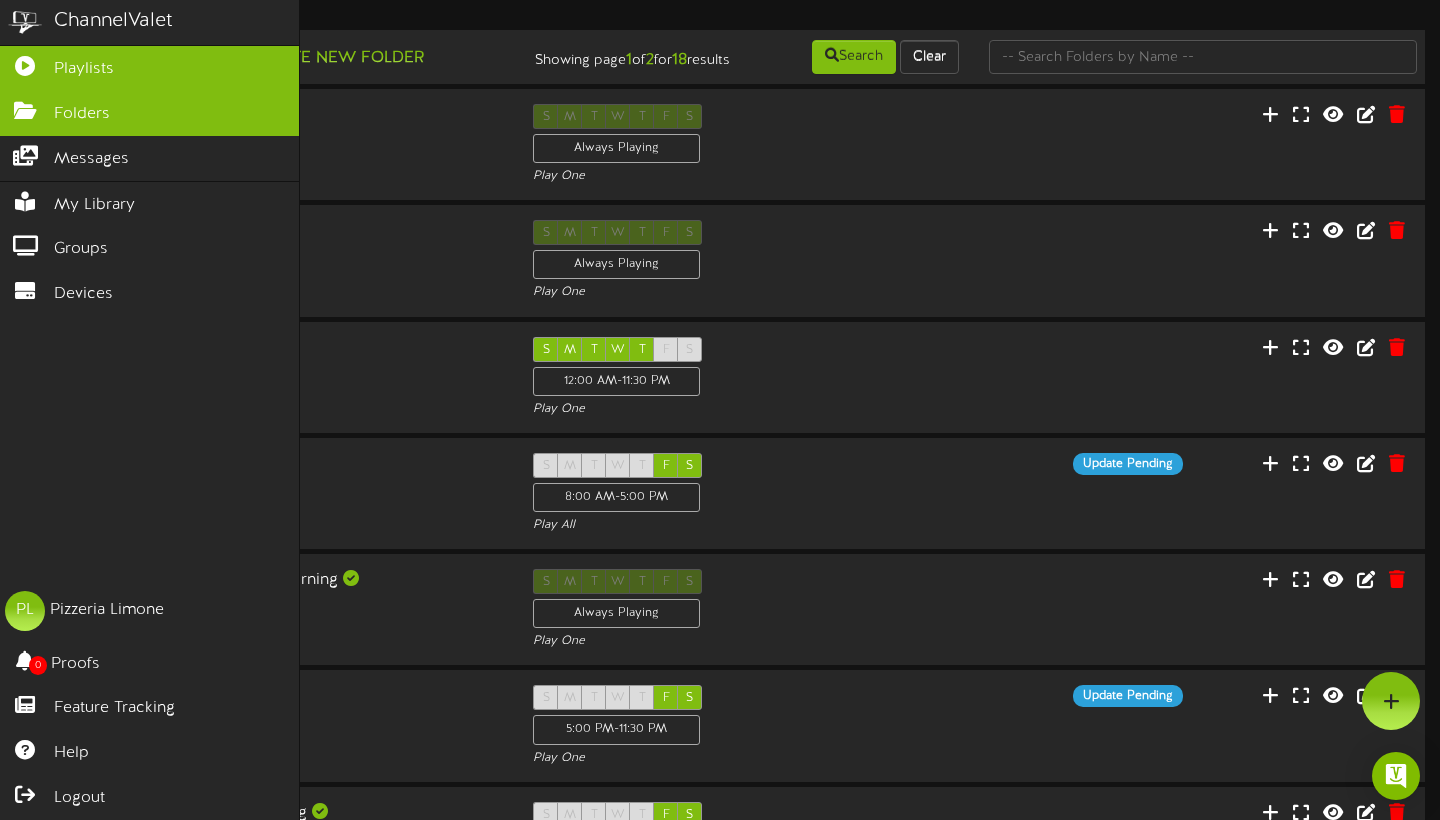click at bounding box center (25, 63) 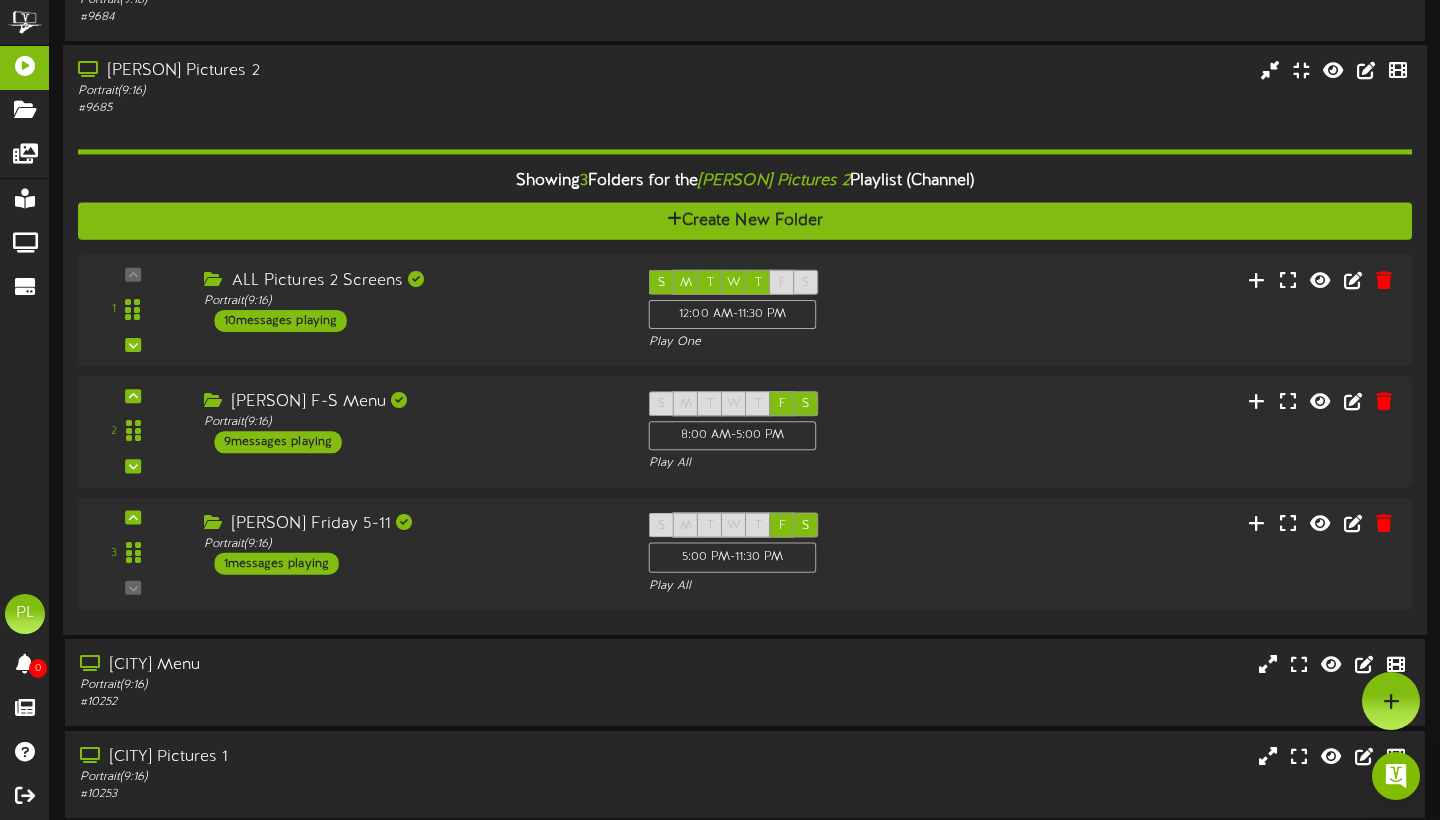 scroll, scrollTop: 213, scrollLeft: 0, axis: vertical 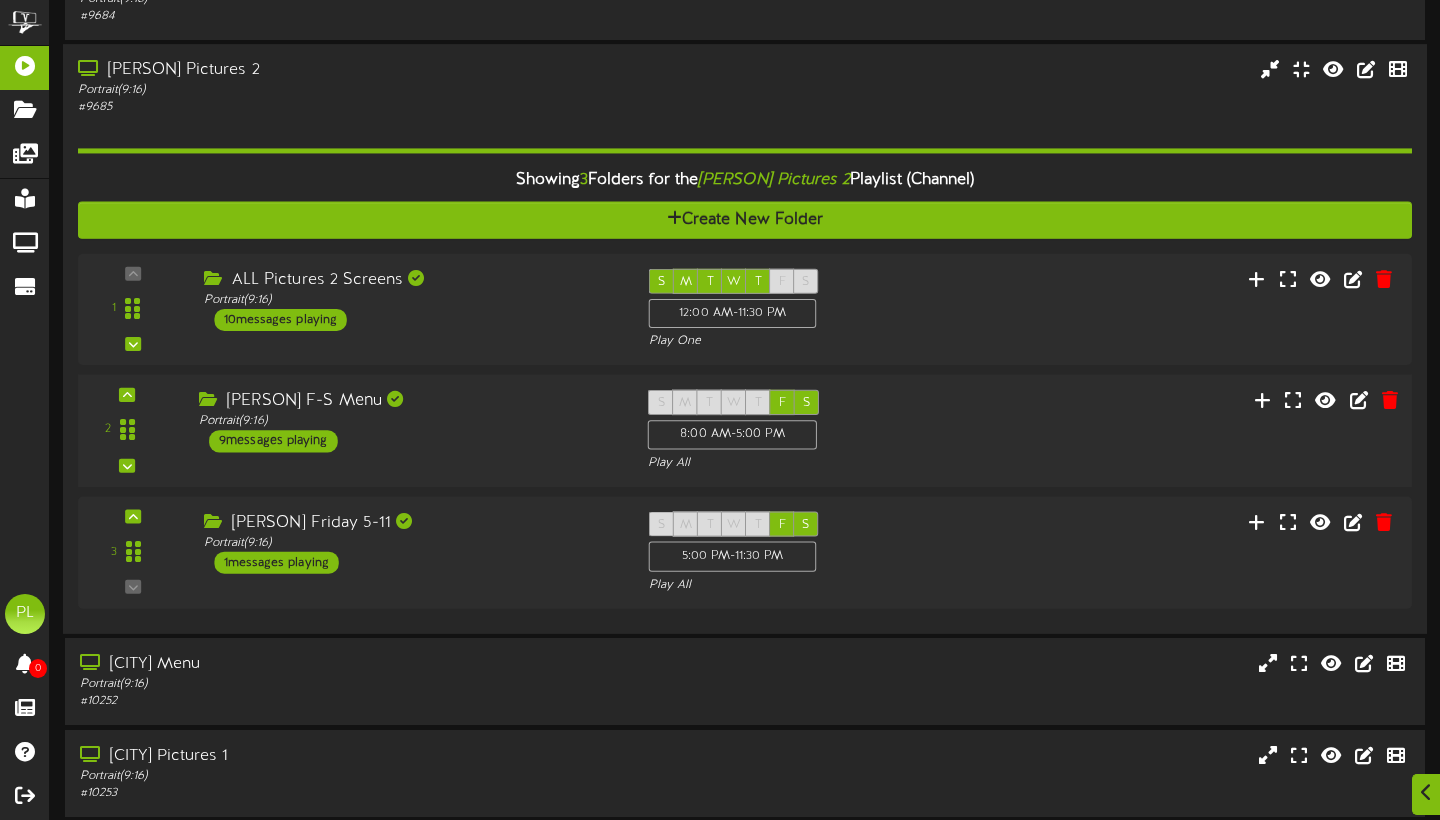 click on "[PERSON] F-S Menu
Portrait  ( 9:16 )
9  messages playing" at bounding box center [408, 421] 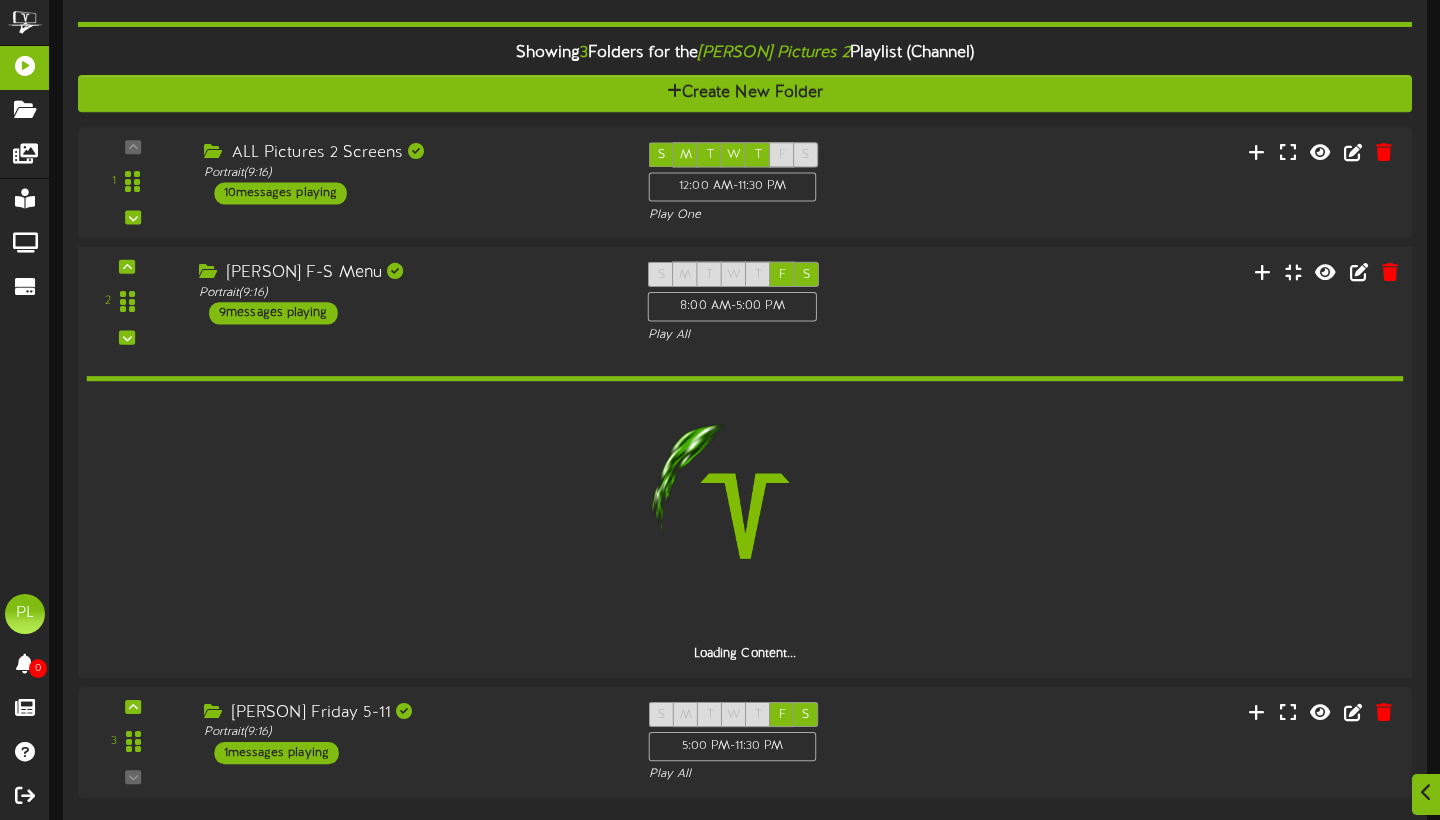 scroll, scrollTop: 367, scrollLeft: 0, axis: vertical 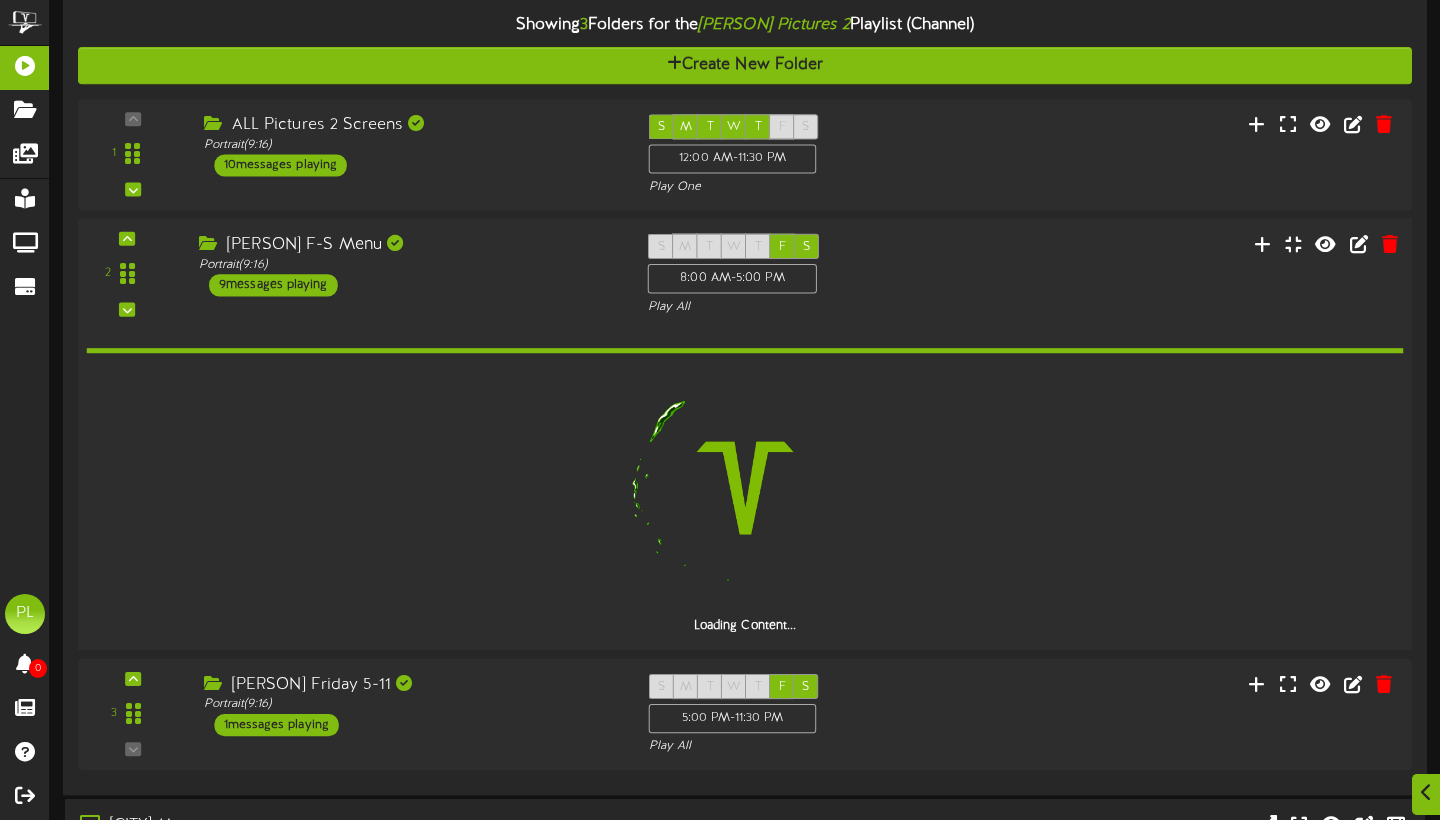 click on "2
( 9:16" at bounding box center [744, 275] 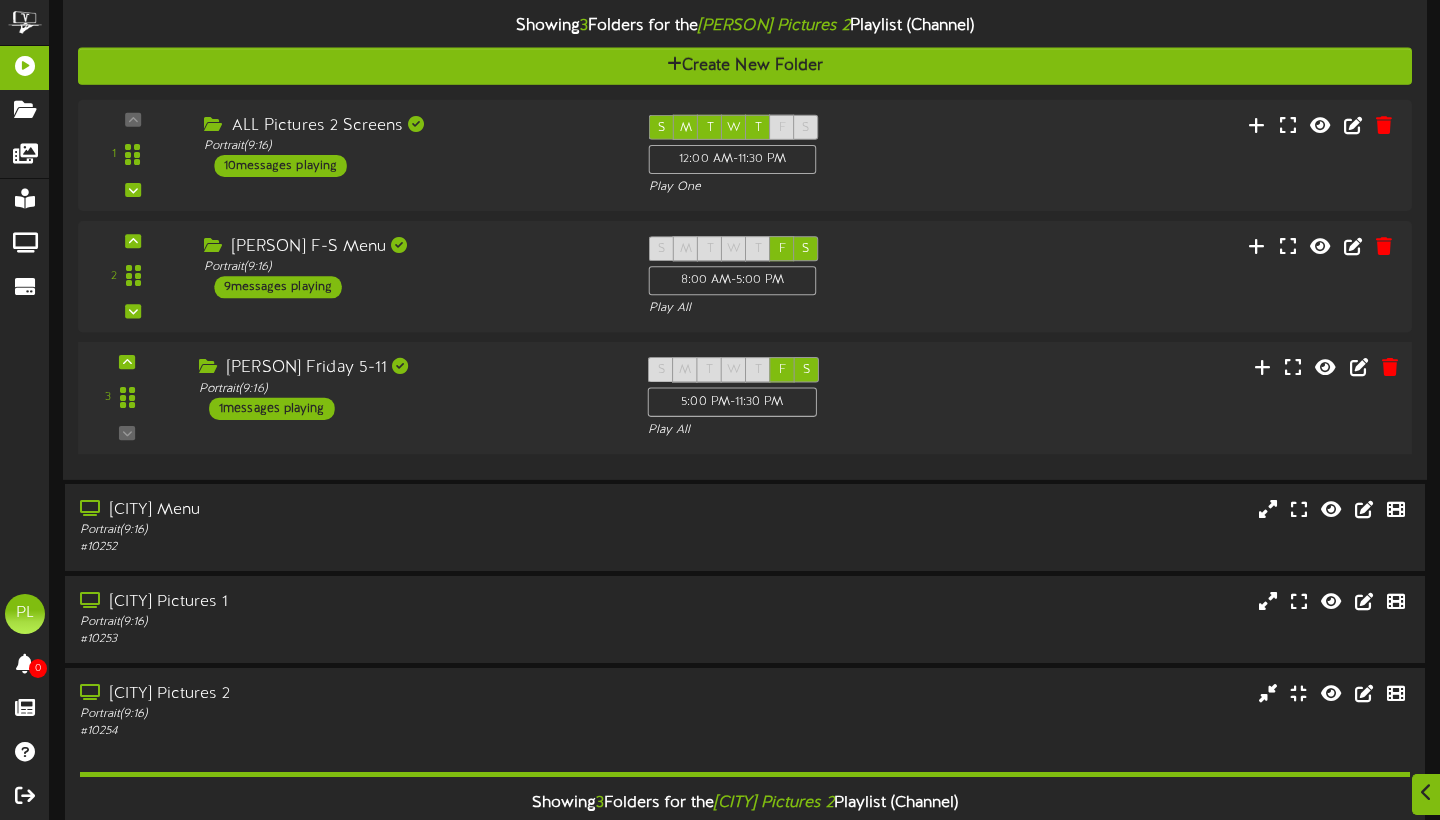 click on "[PERSON] Friday 5-11
Portrait  ( 9:16 )
1  messages playing" at bounding box center [408, 389] 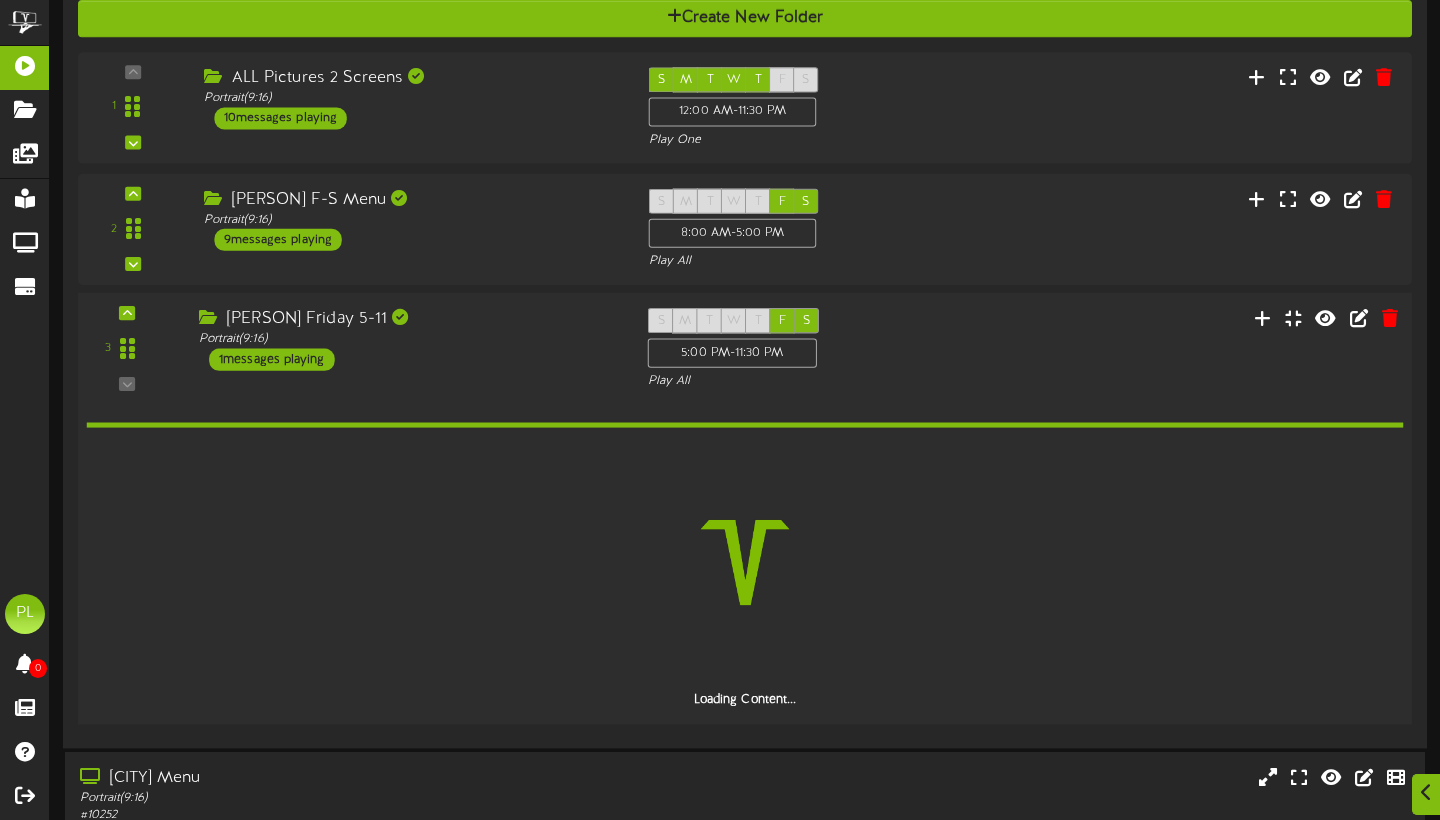 scroll, scrollTop: 490, scrollLeft: 0, axis: vertical 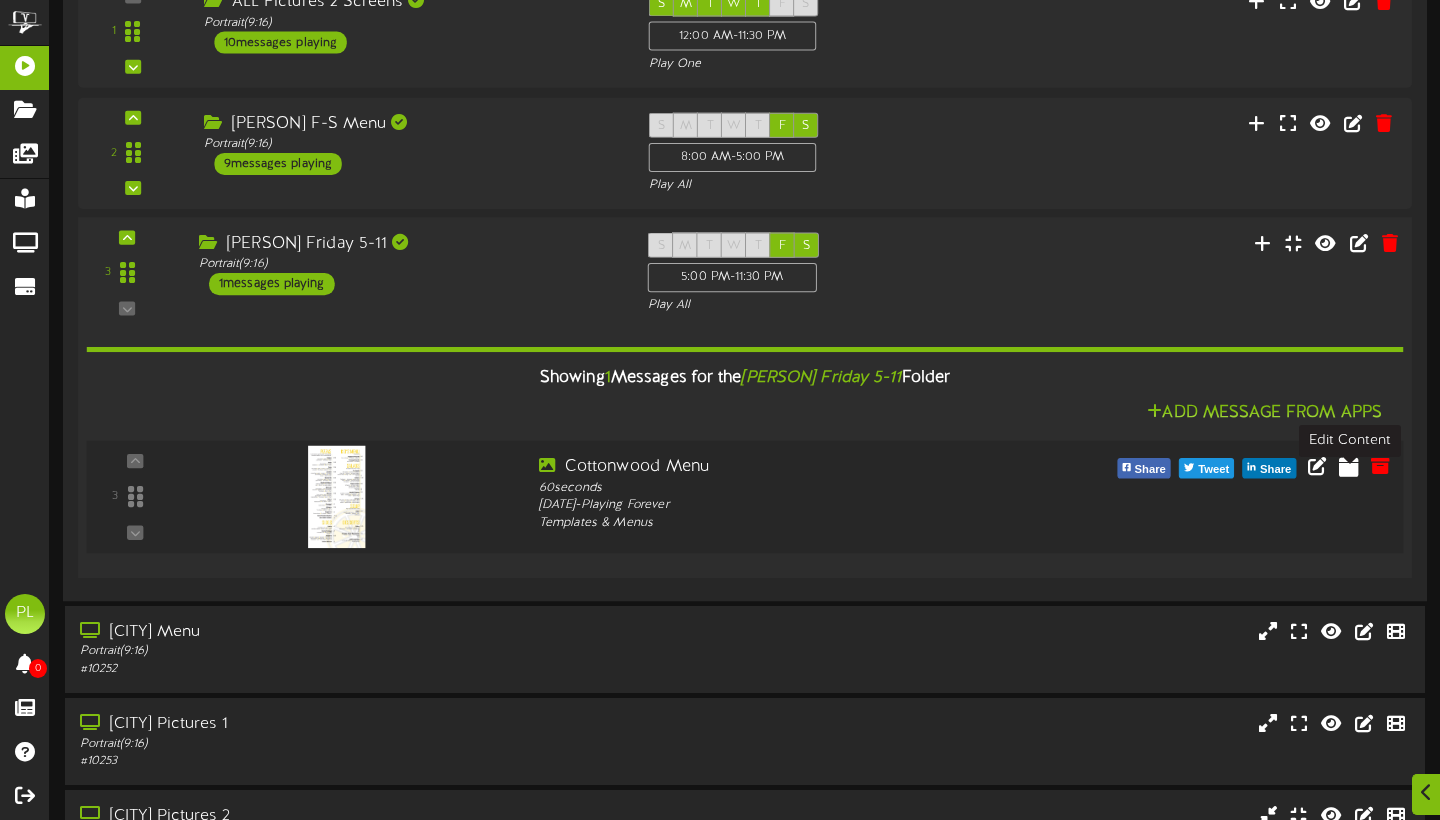 click at bounding box center [1349, 470] 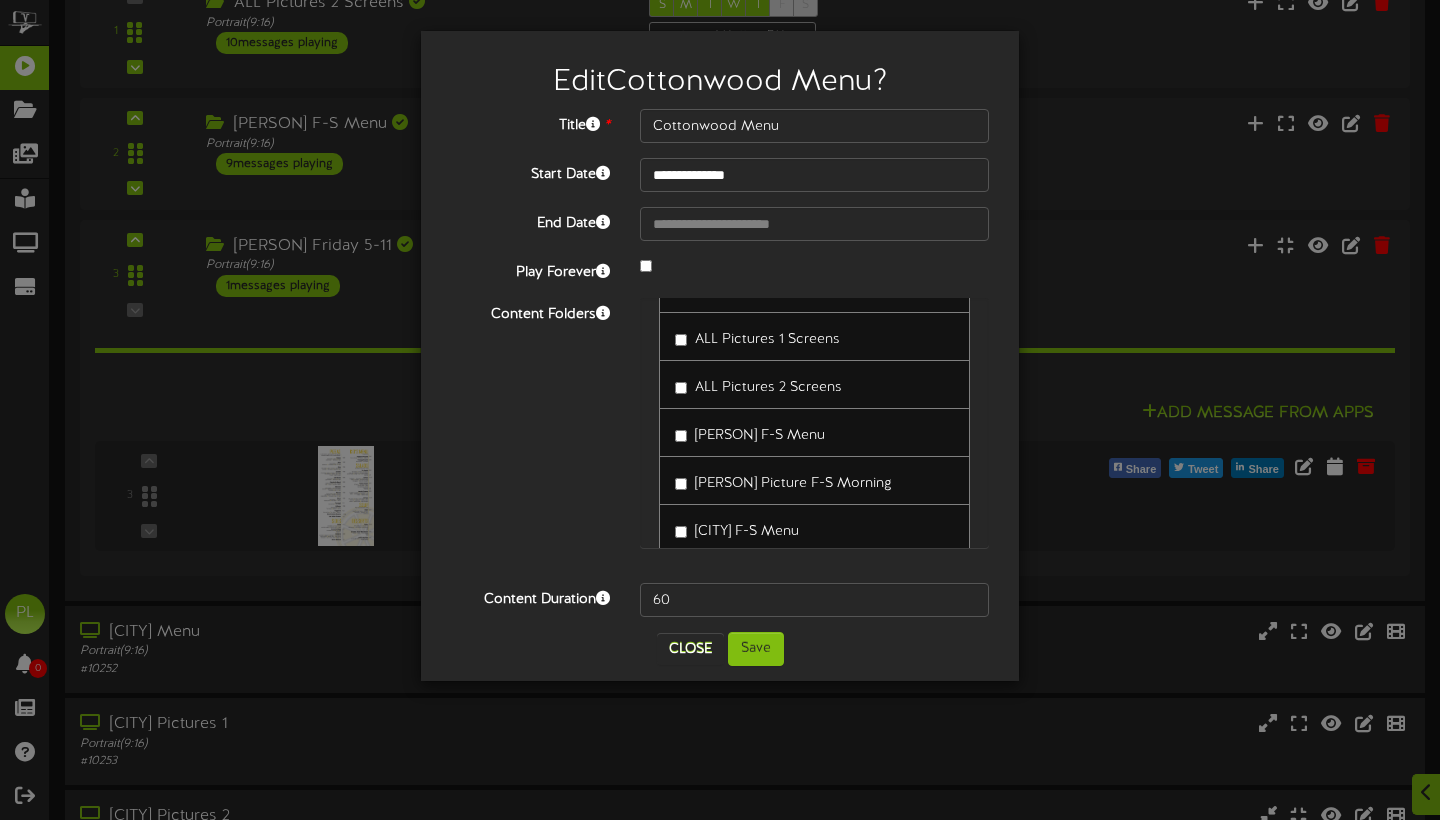 scroll, scrollTop: 49, scrollLeft: 0, axis: vertical 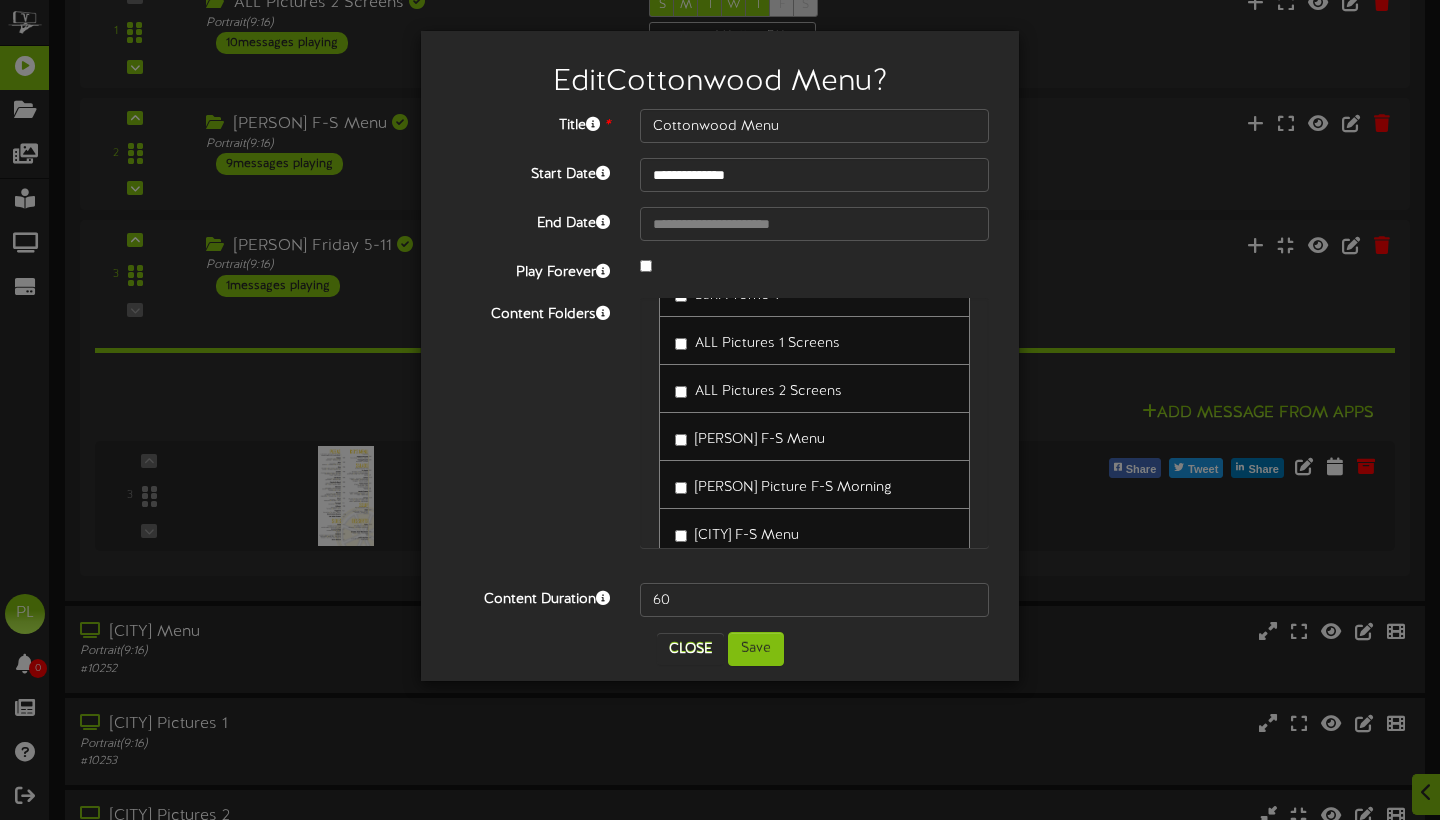 click on "[PERSON] F-S Menu" at bounding box center (750, 436) 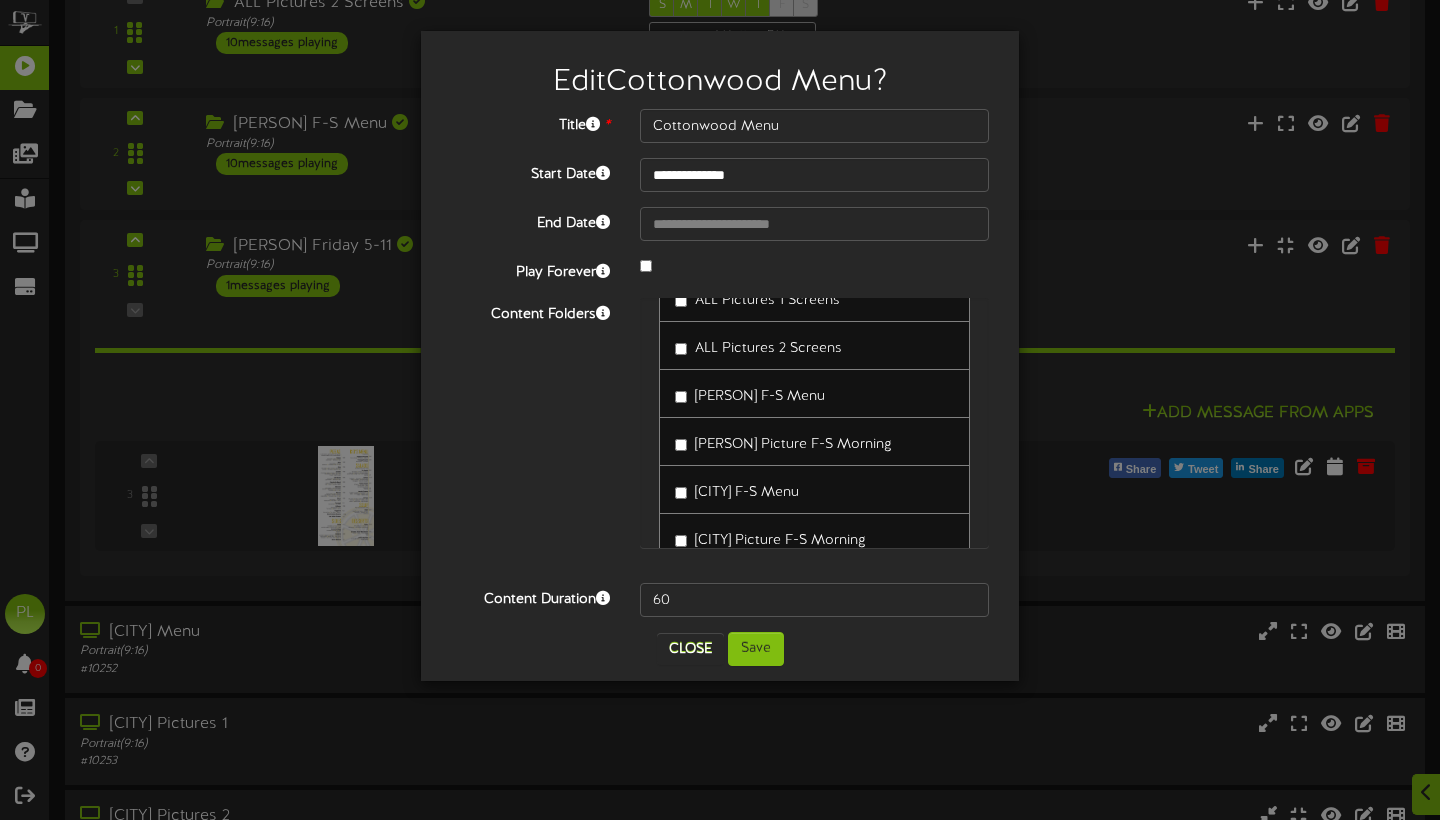 scroll, scrollTop: 72, scrollLeft: 0, axis: vertical 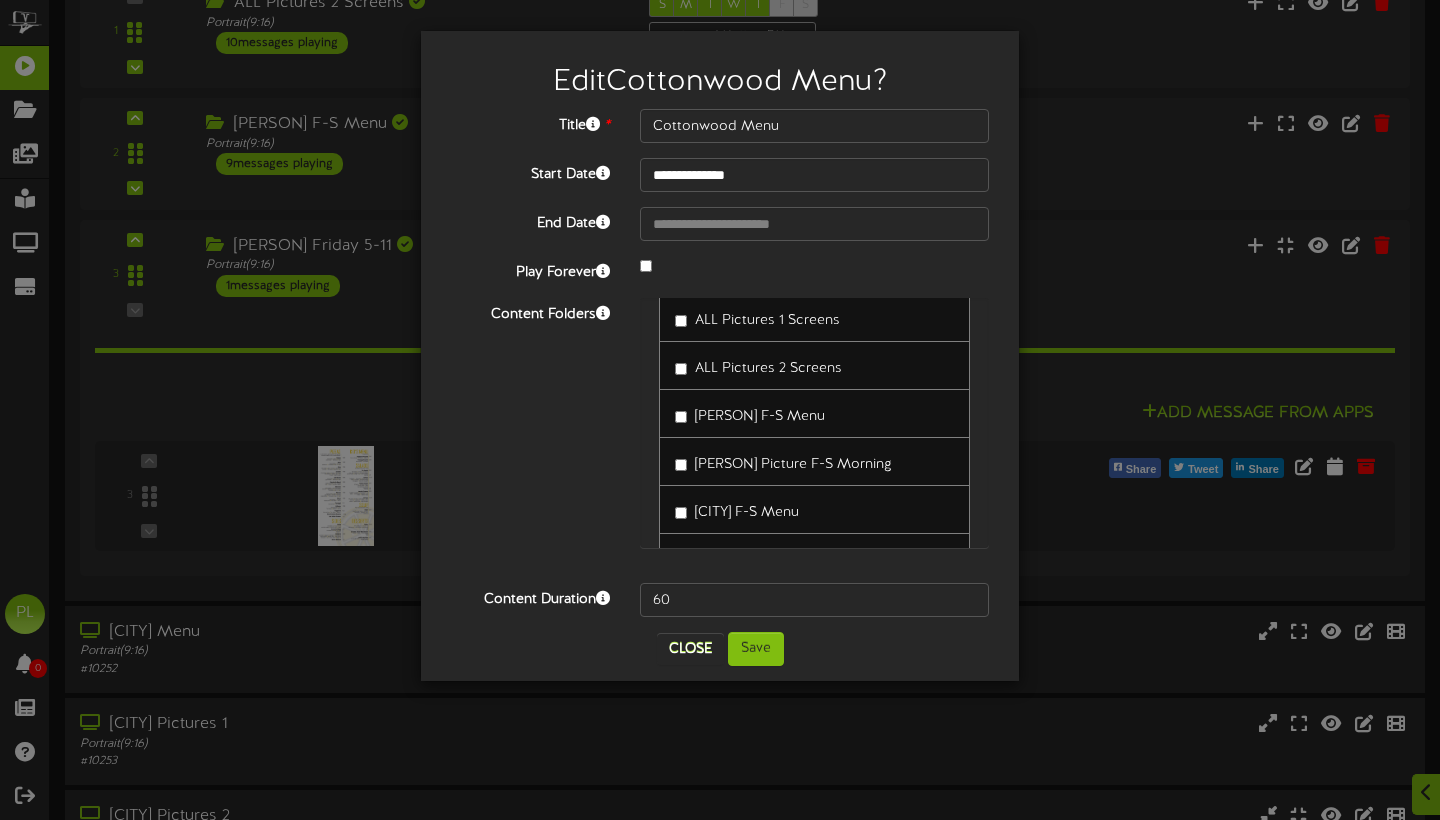 click on "Close" at bounding box center (690, 649) 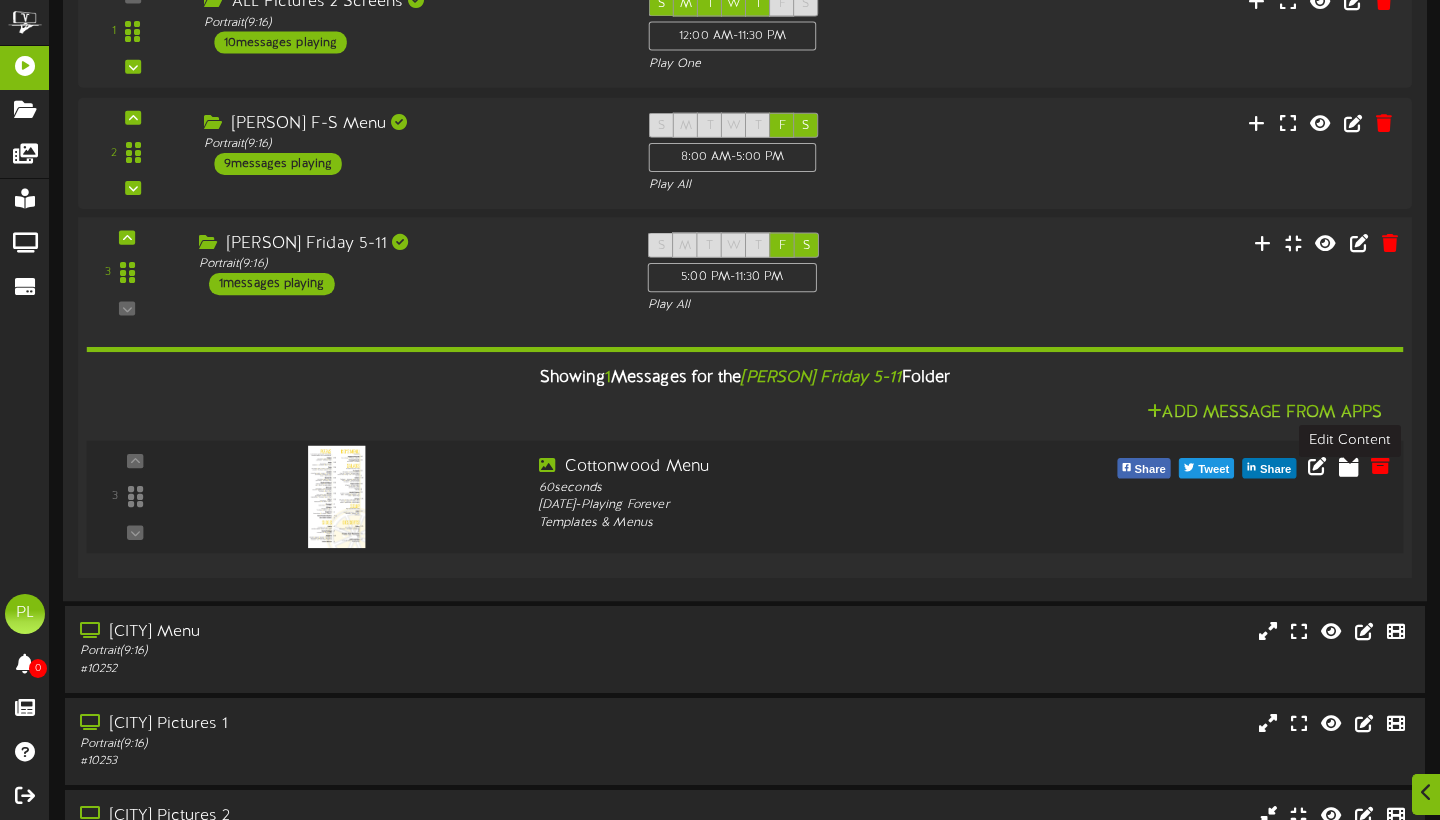 click at bounding box center [1349, 466] 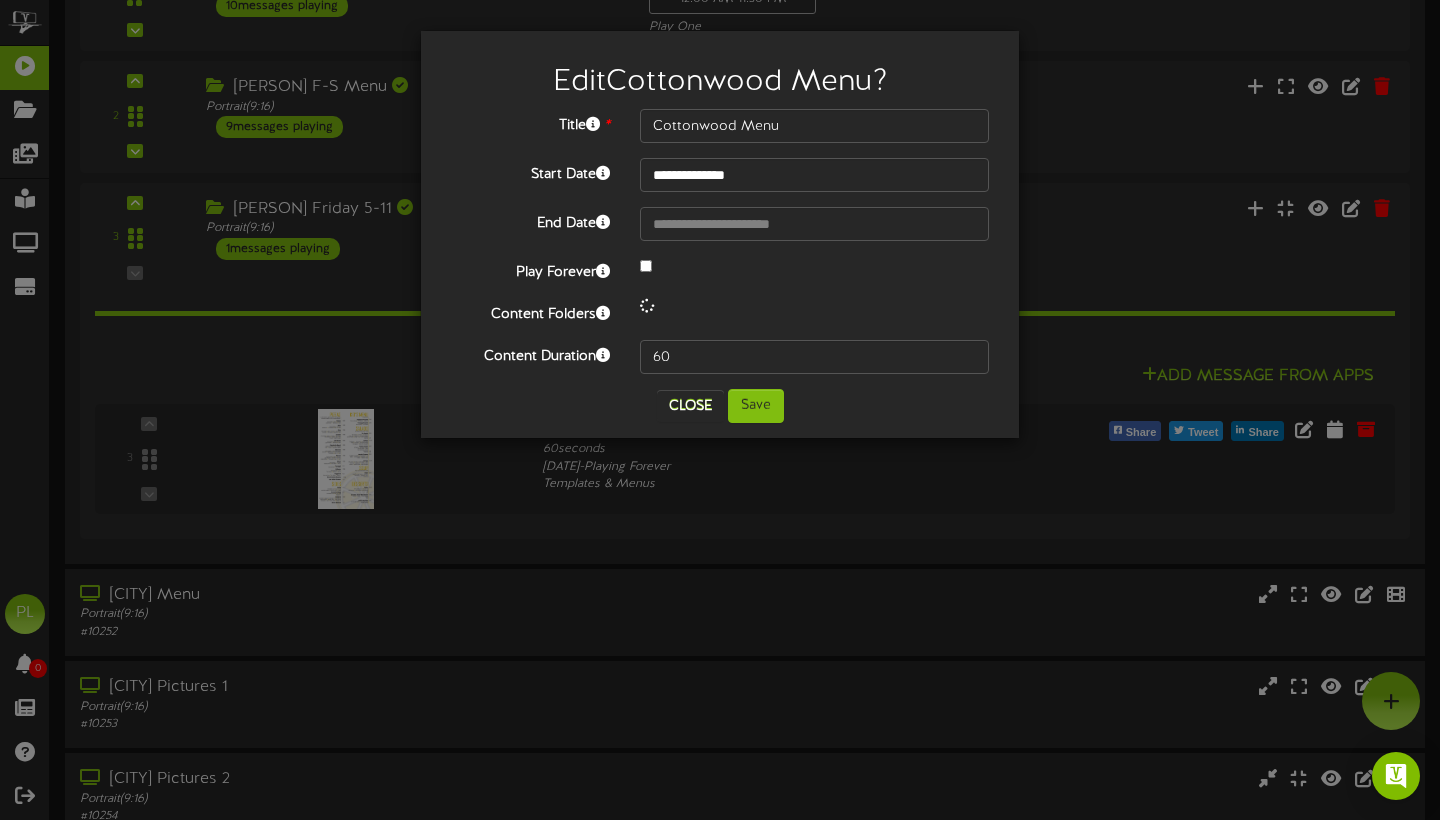 scroll, scrollTop: 524, scrollLeft: 0, axis: vertical 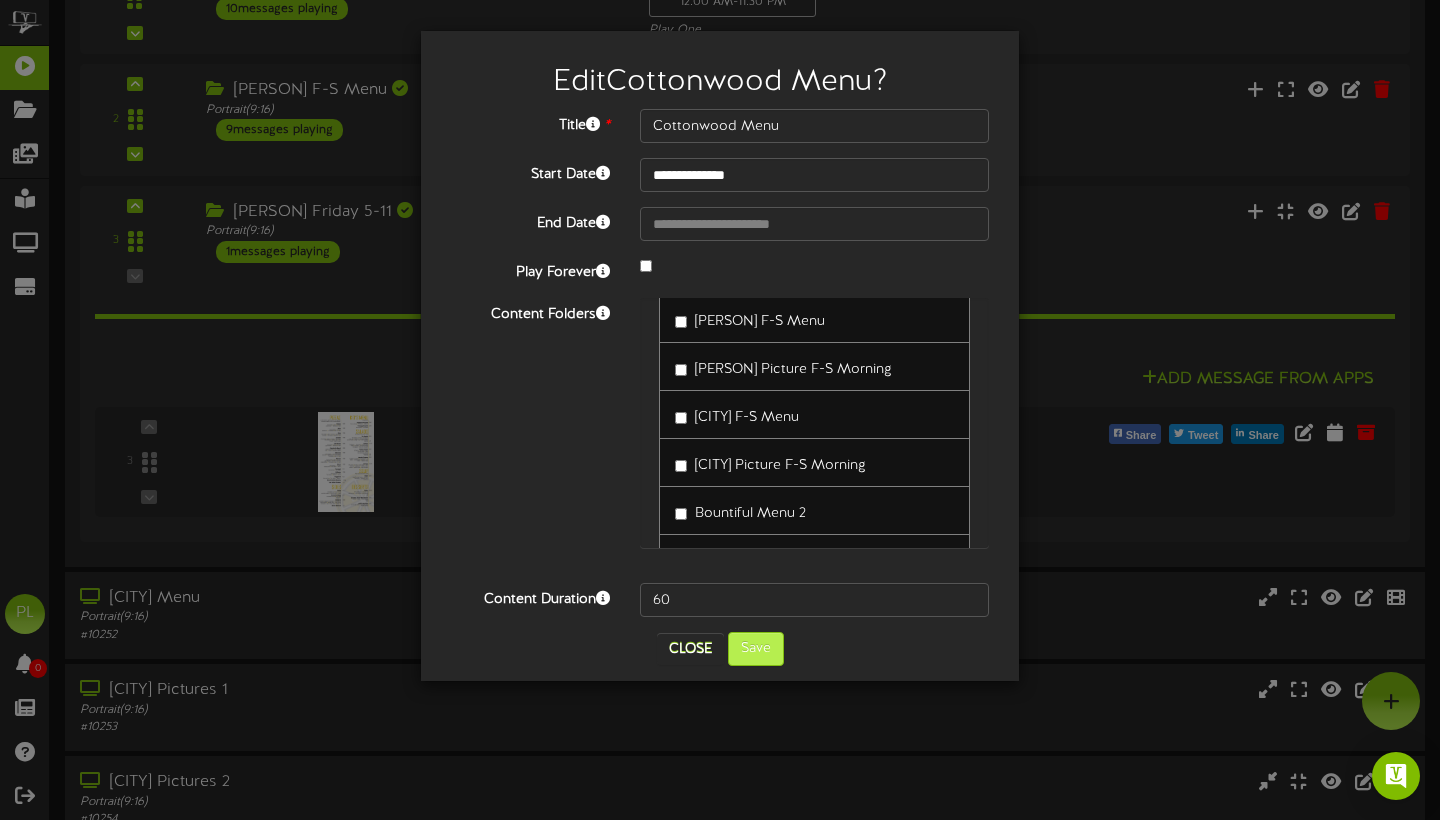 click on "Save" at bounding box center (756, 649) 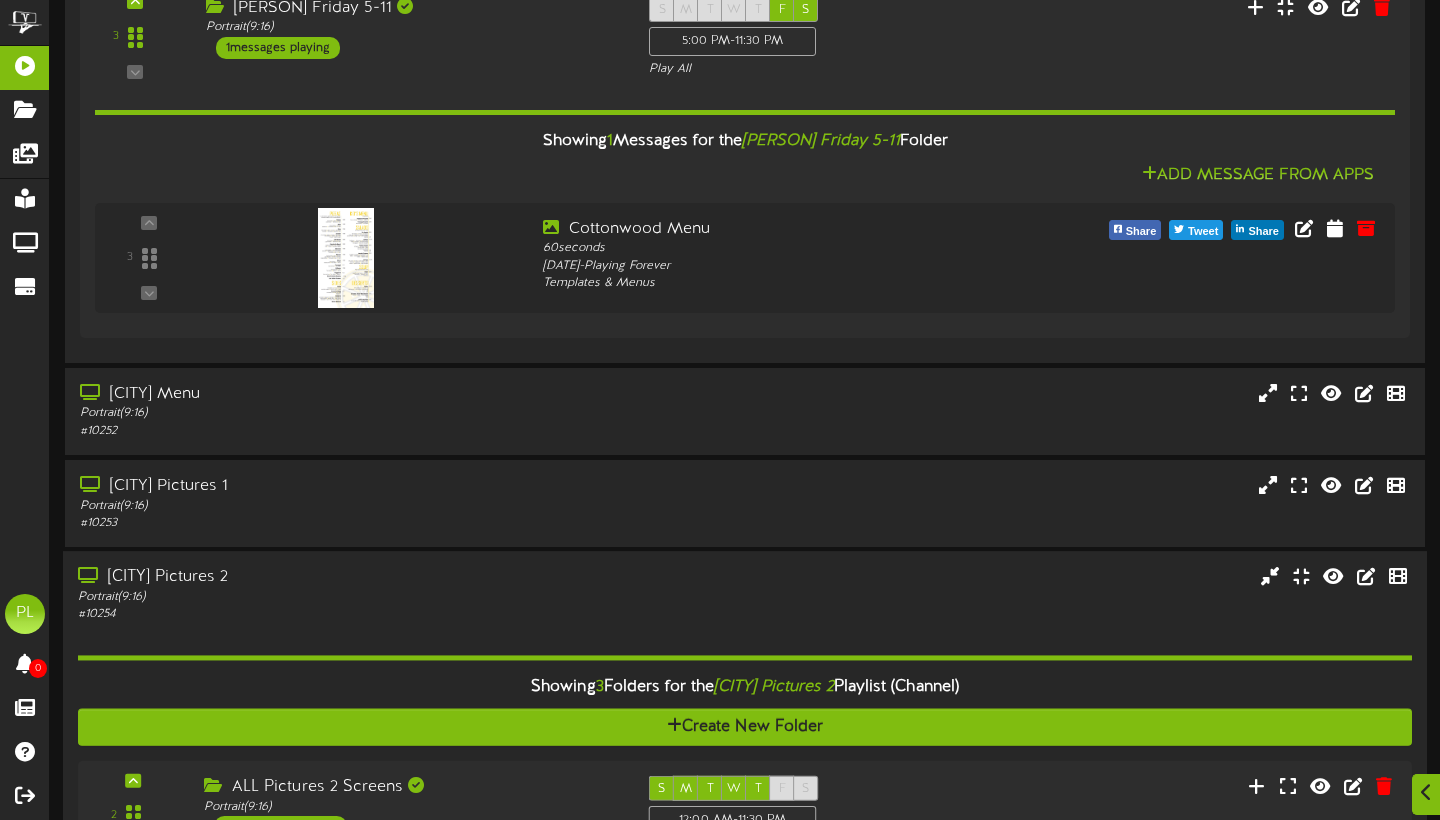 scroll, scrollTop: 750, scrollLeft: 0, axis: vertical 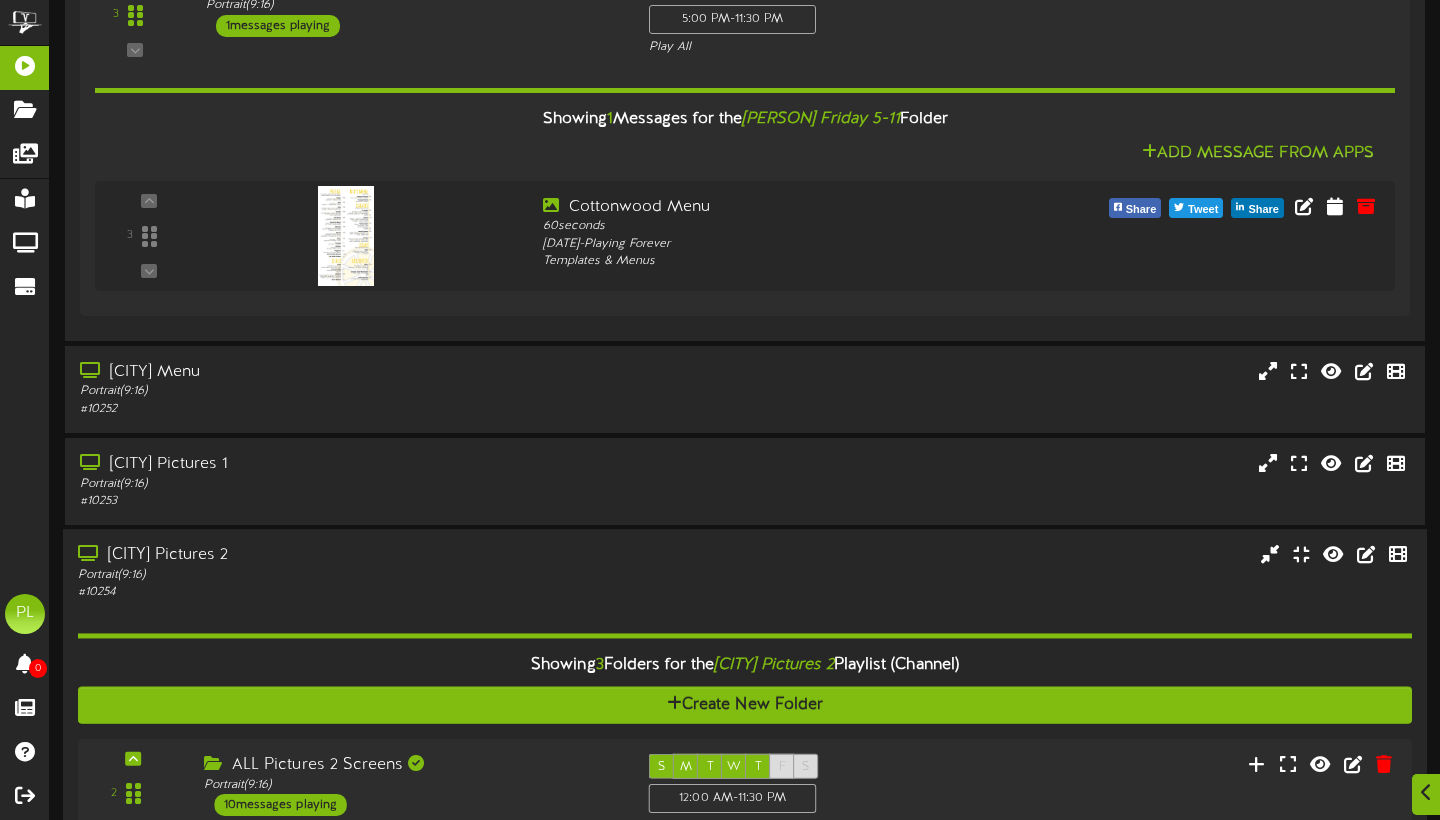 click on "Portrait  ( 9:16 )" at bounding box center (347, 575) 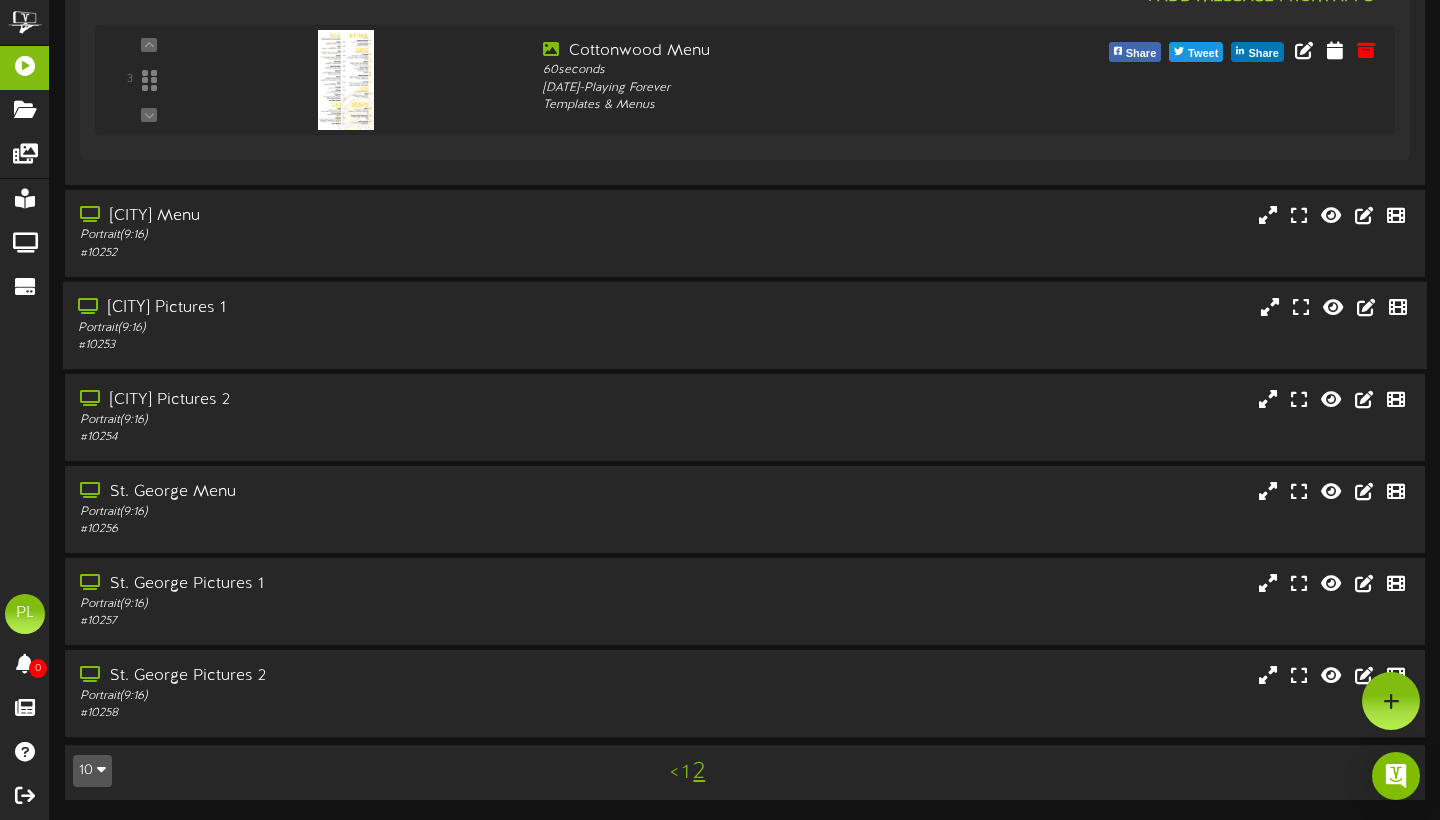 scroll, scrollTop: 909, scrollLeft: 0, axis: vertical 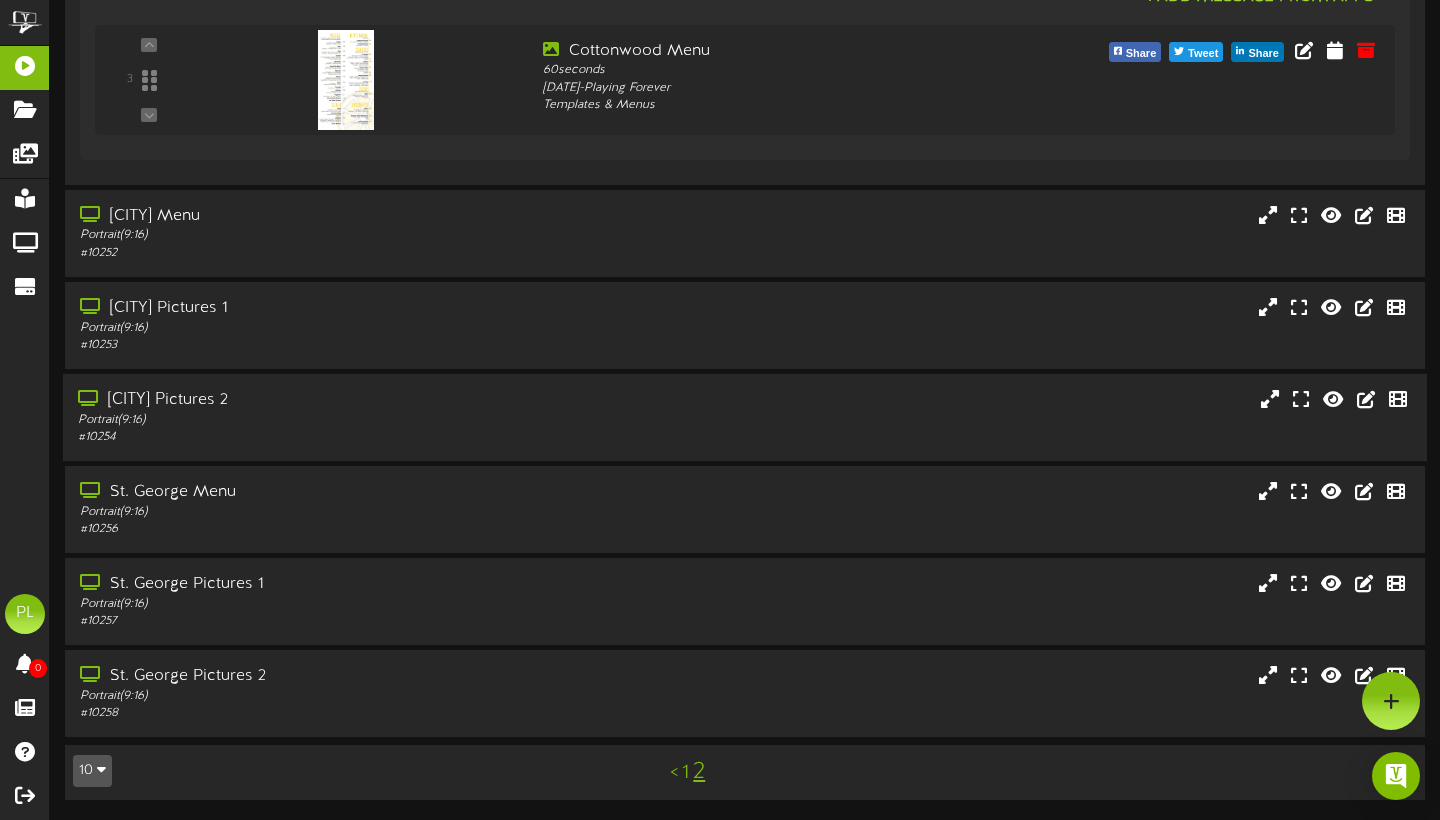 click on "Portrait  ( 9:16 )" at bounding box center [347, 420] 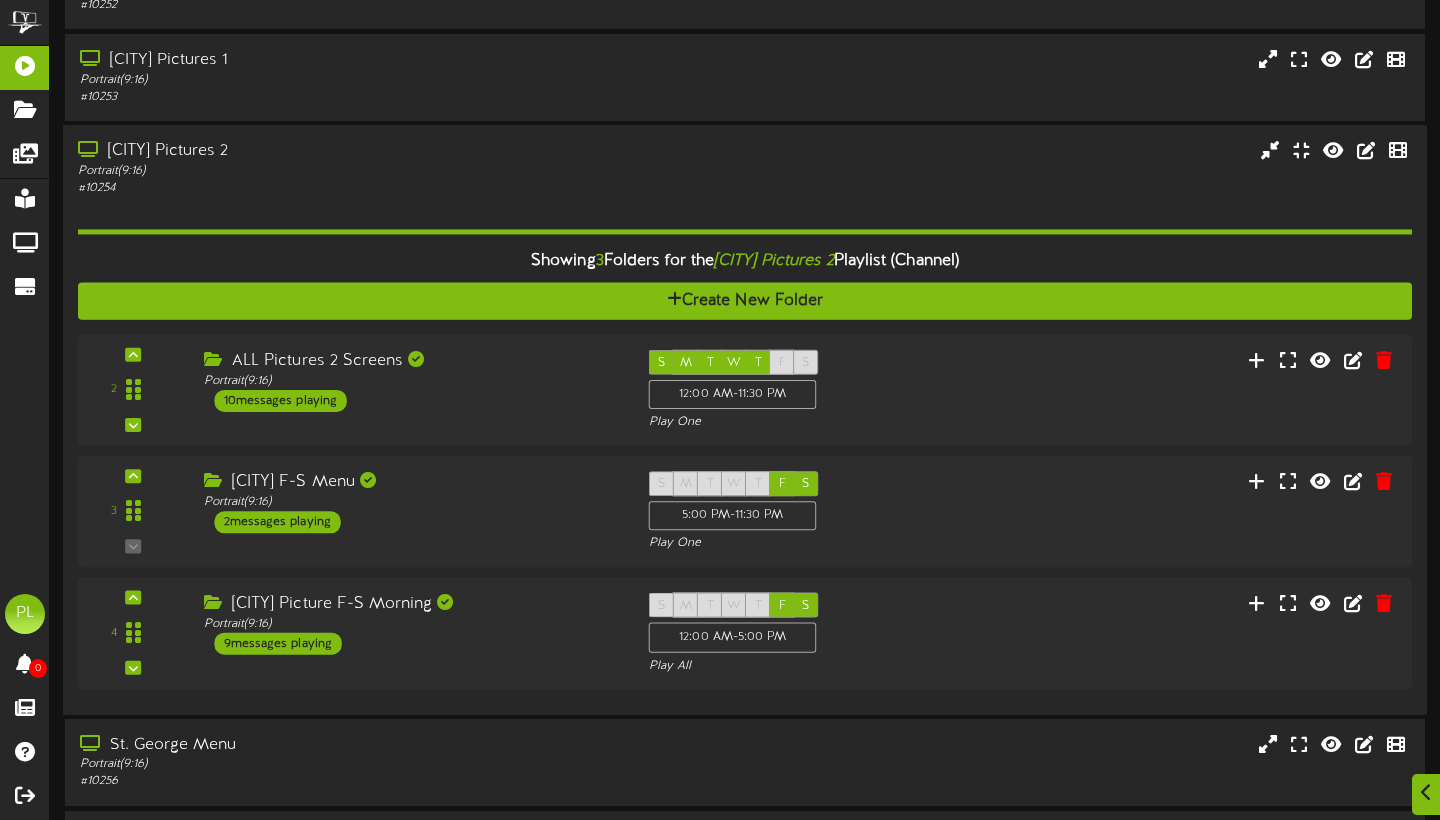 scroll, scrollTop: 1158, scrollLeft: 0, axis: vertical 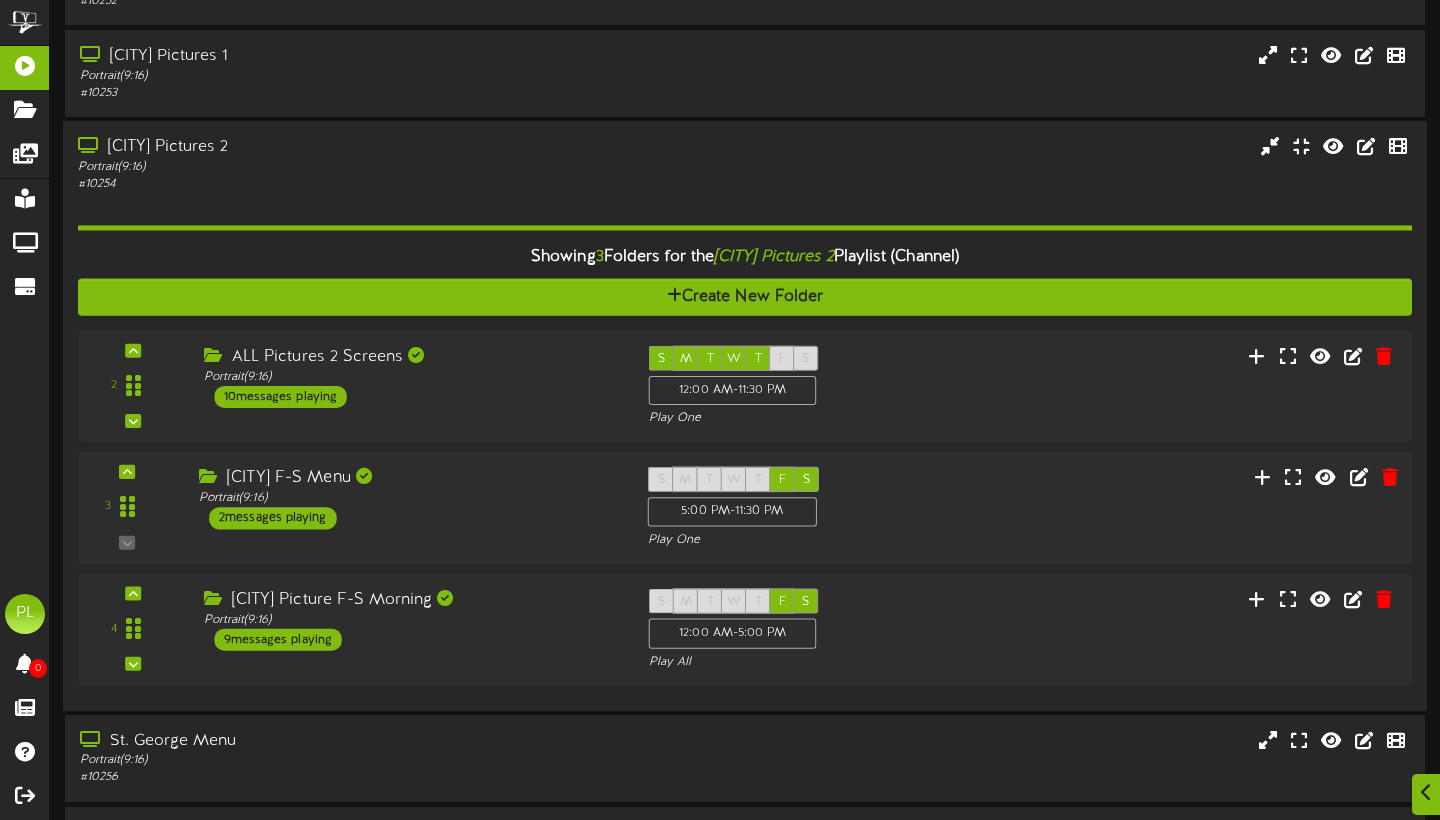 click on "2  messages playing" at bounding box center (273, 518) 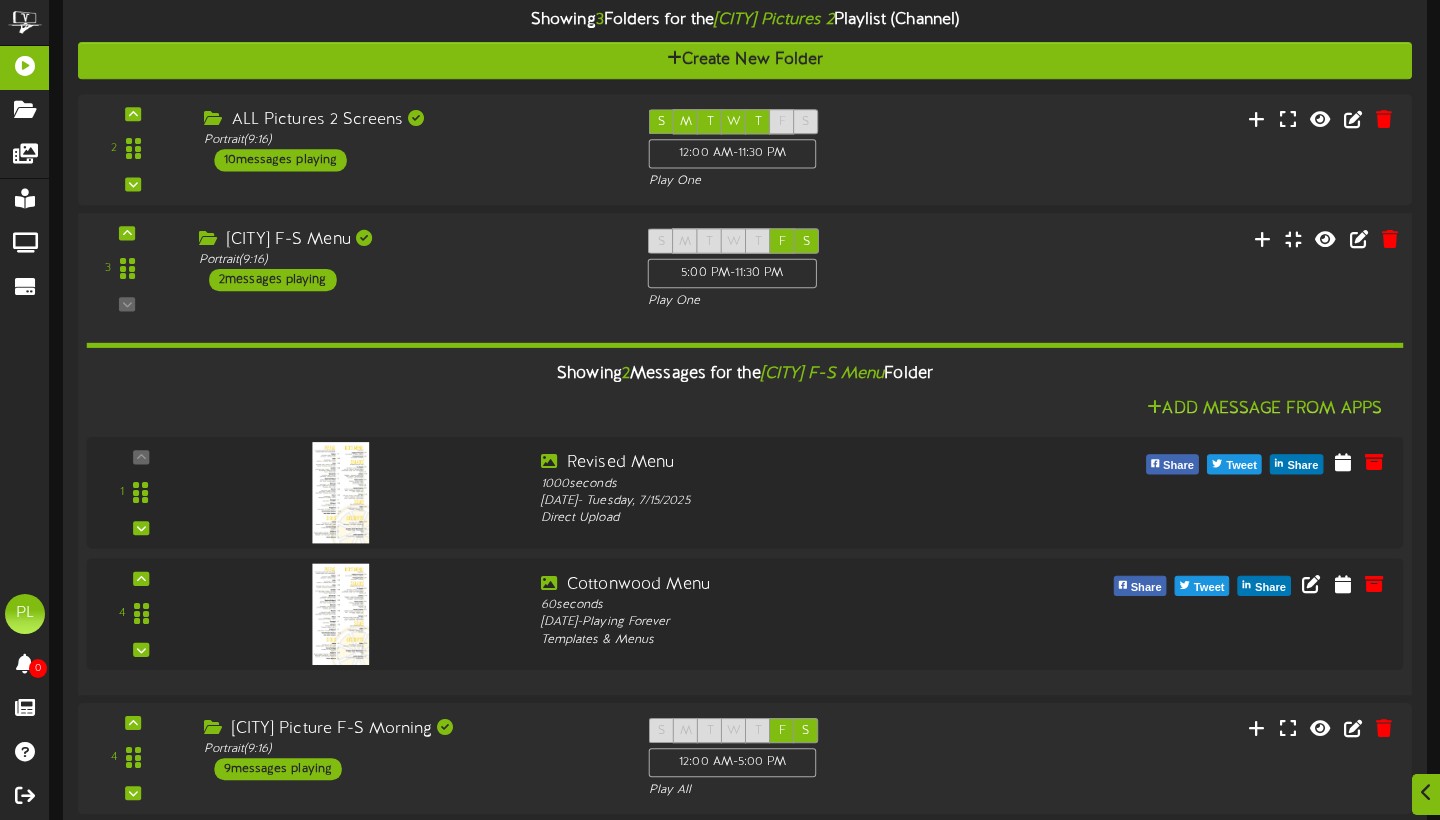 scroll, scrollTop: 1510, scrollLeft: 0, axis: vertical 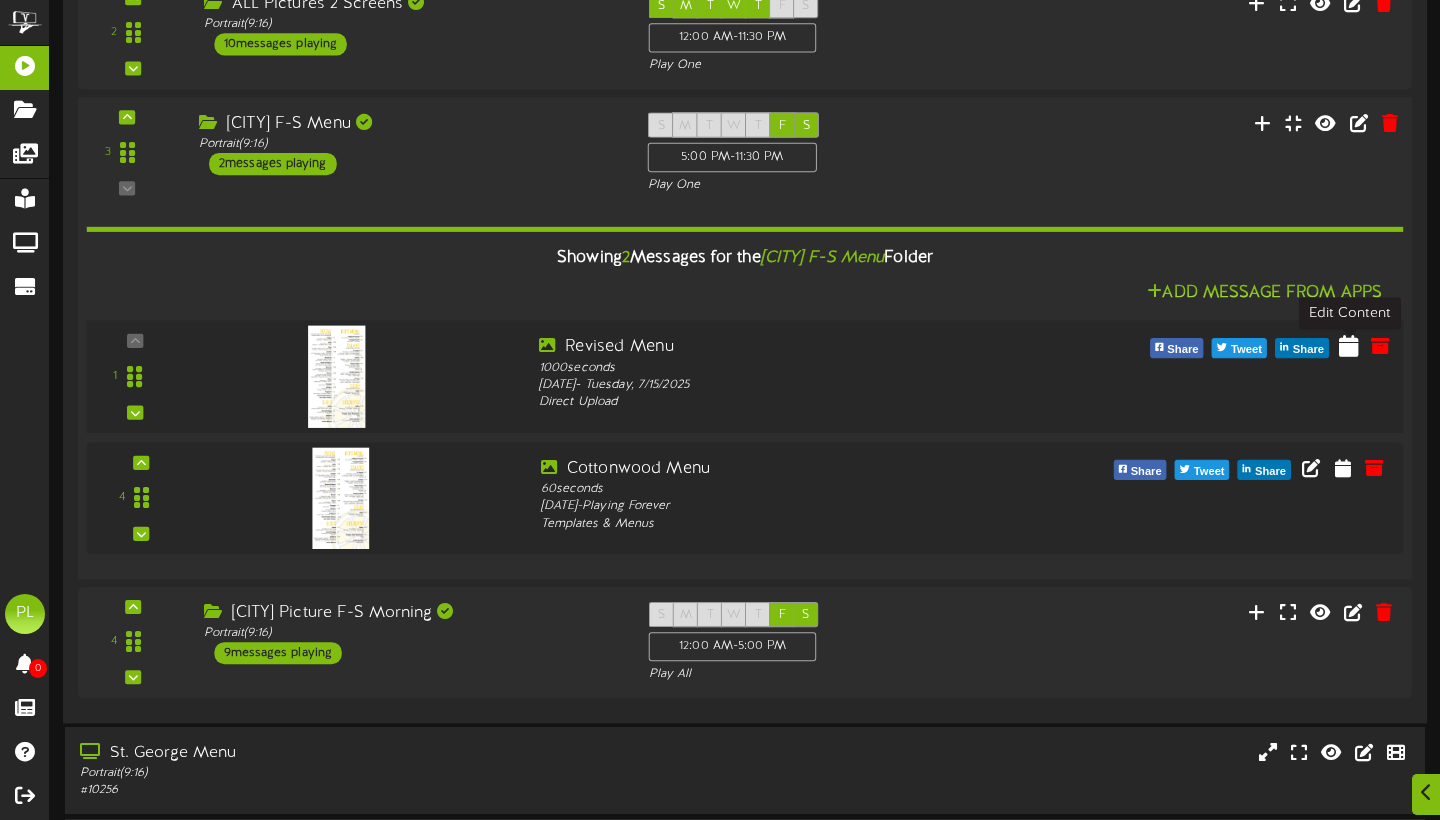 click at bounding box center (1349, 345) 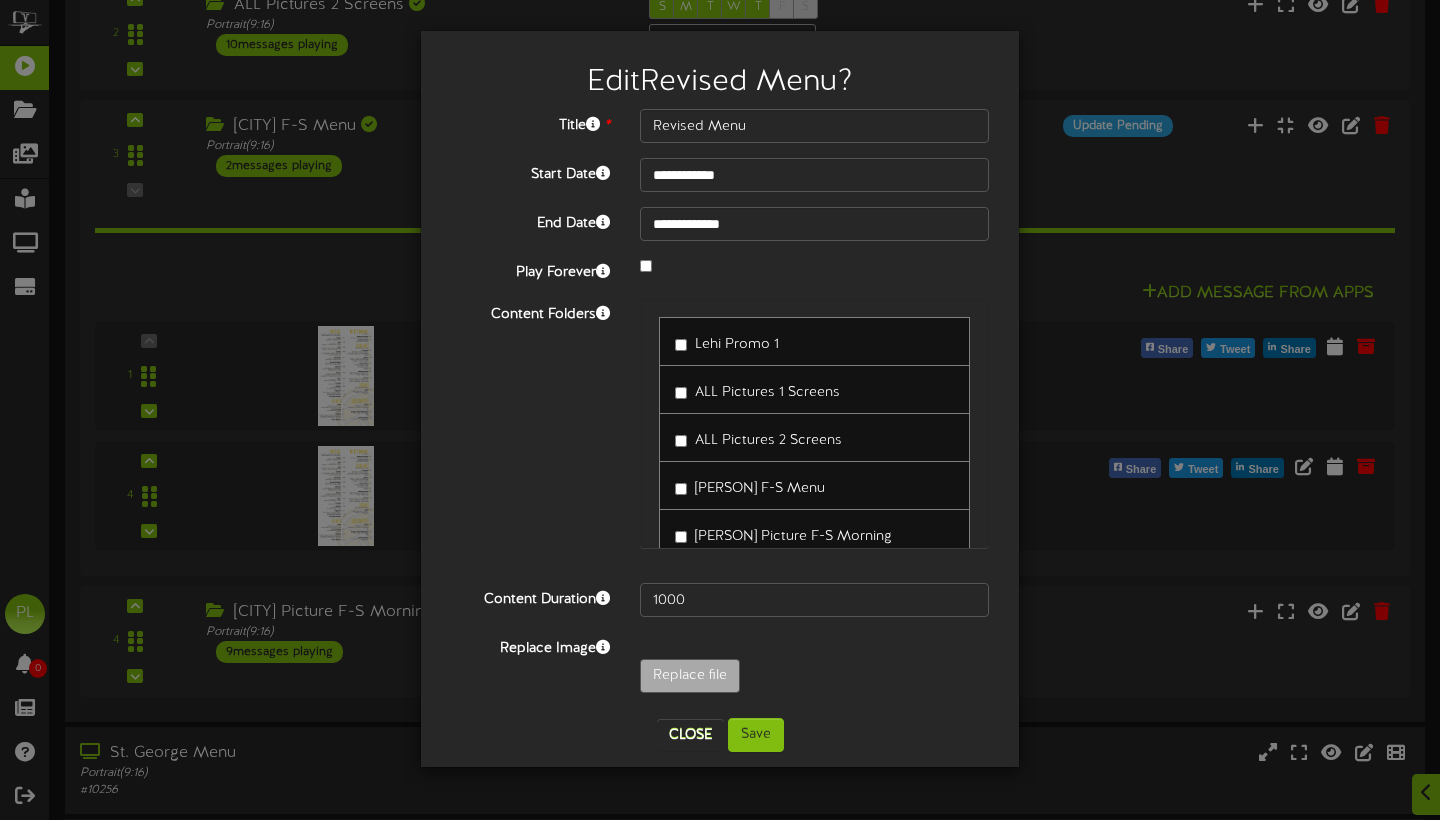 click on "Close" at bounding box center (690, 735) 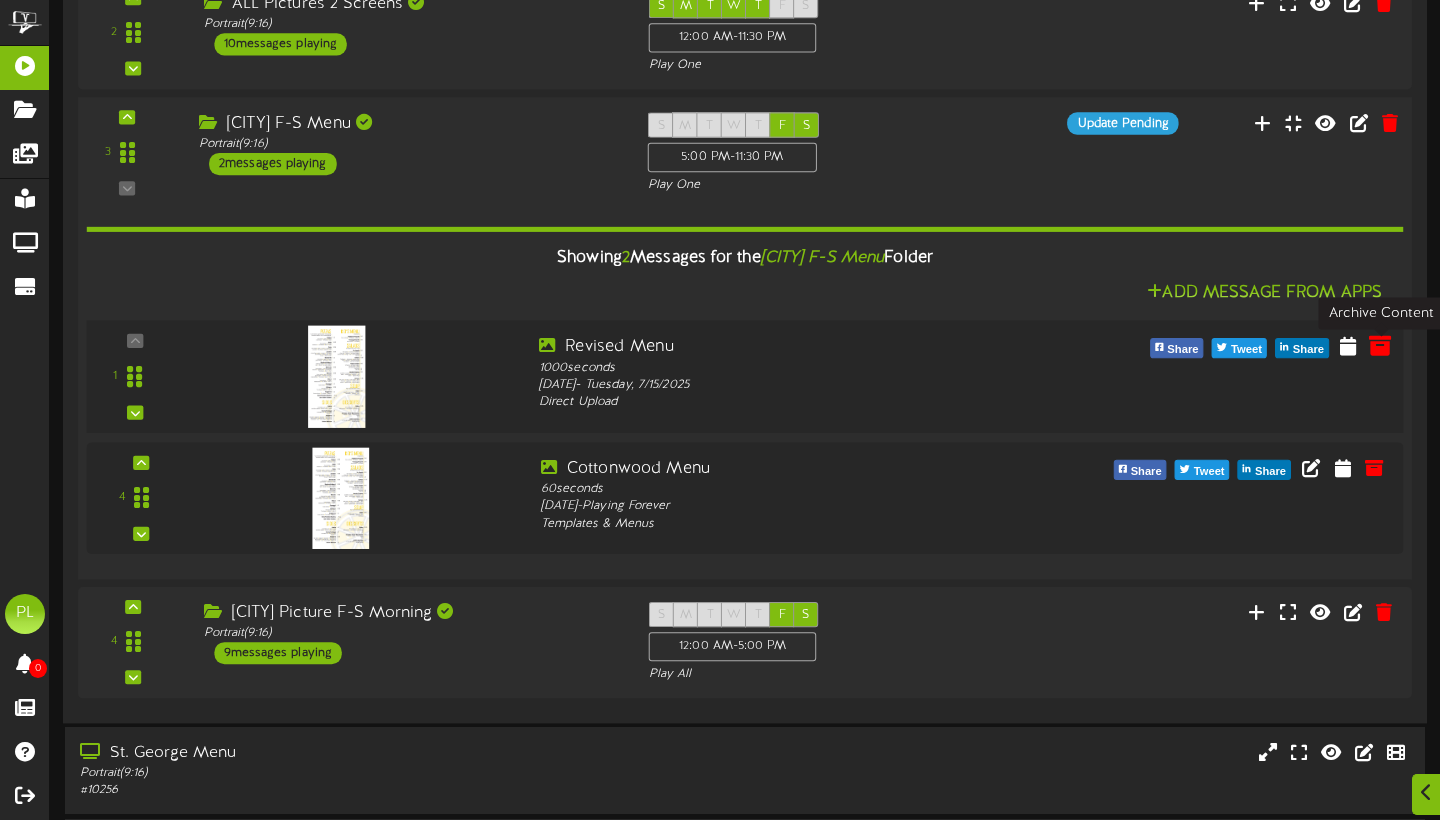 click at bounding box center [1380, 345] 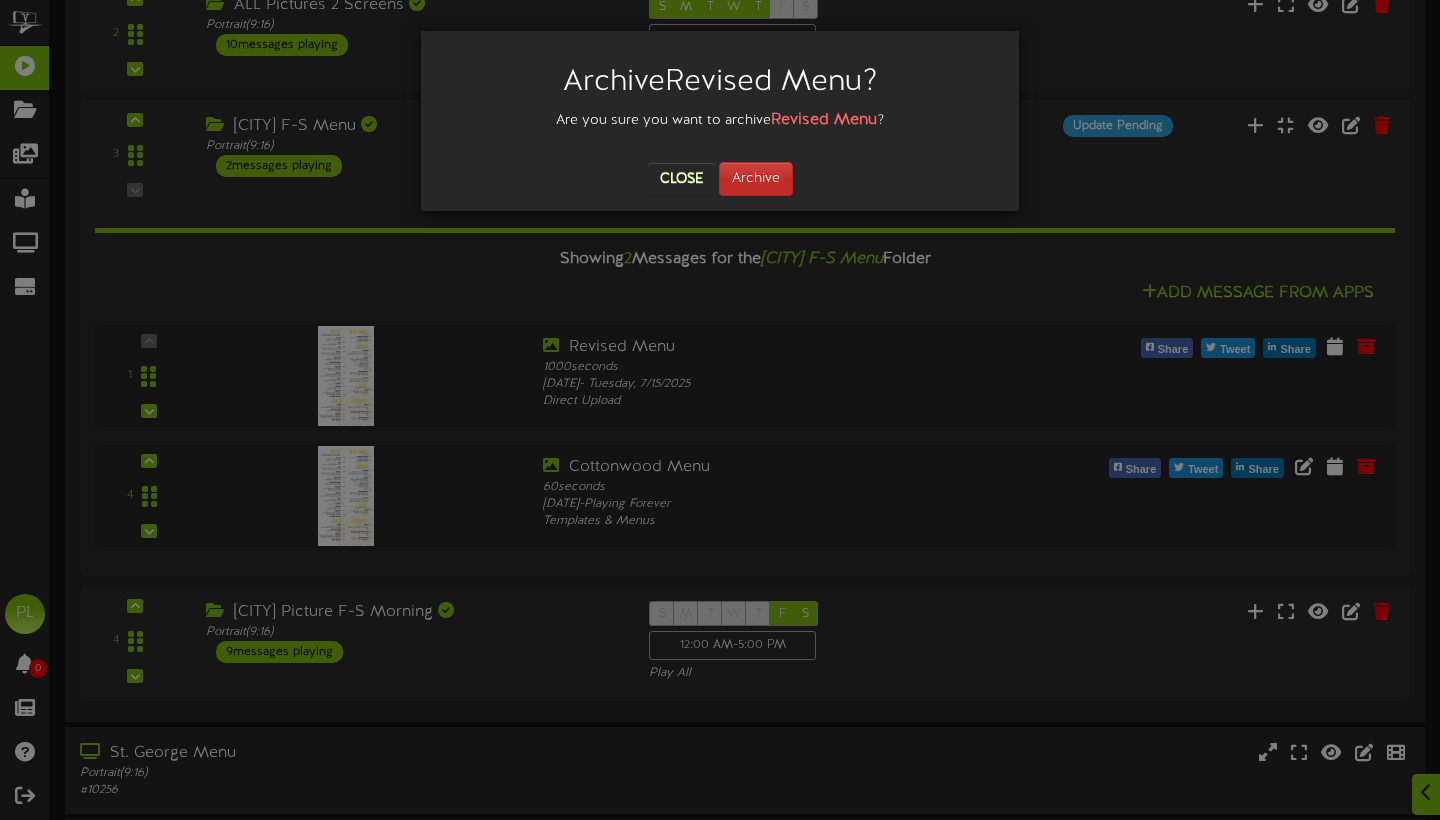click on "Archive" at bounding box center (756, 179) 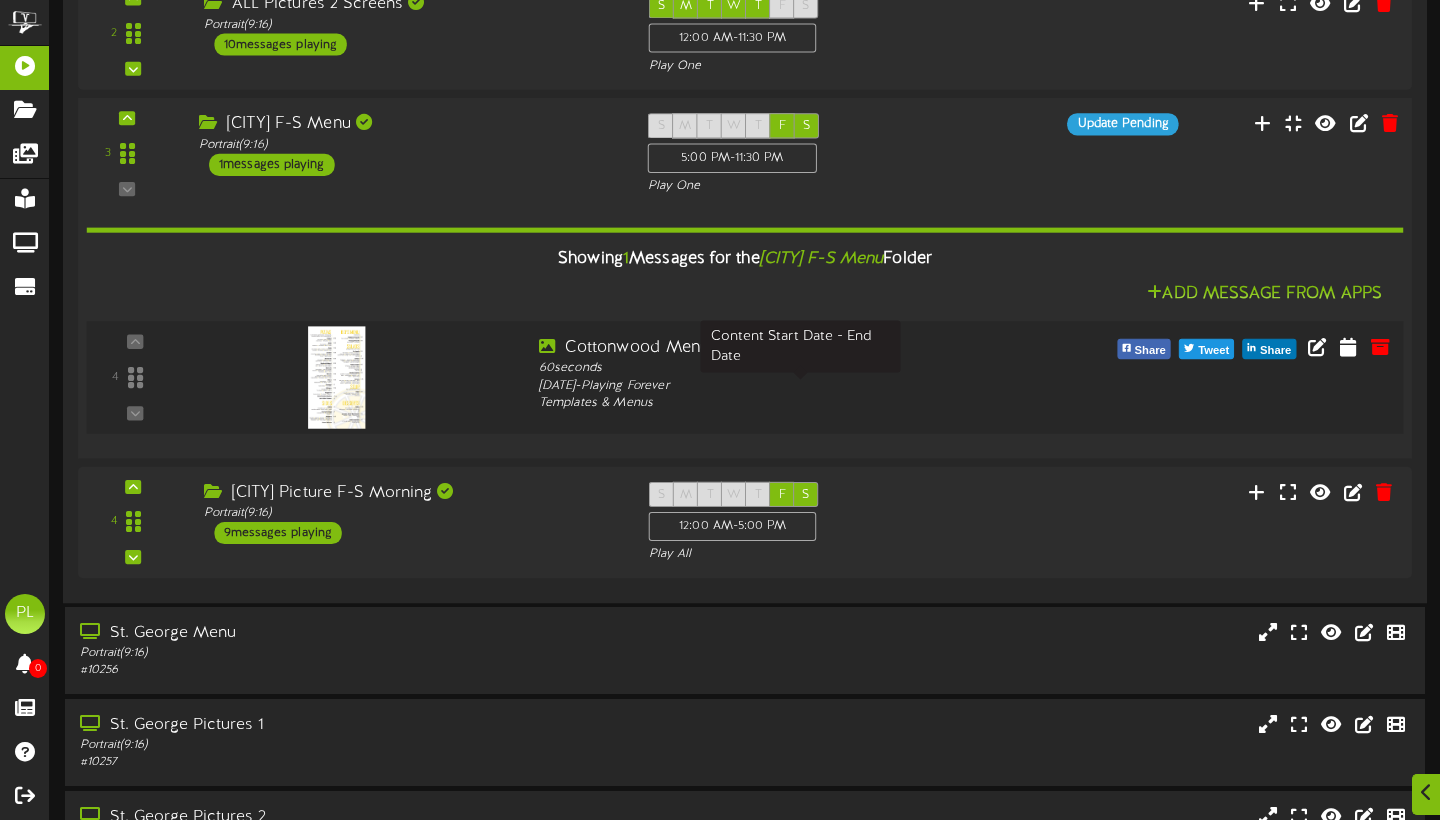 click on "[DATE]  -
Playing Forever" at bounding box center [801, 386] 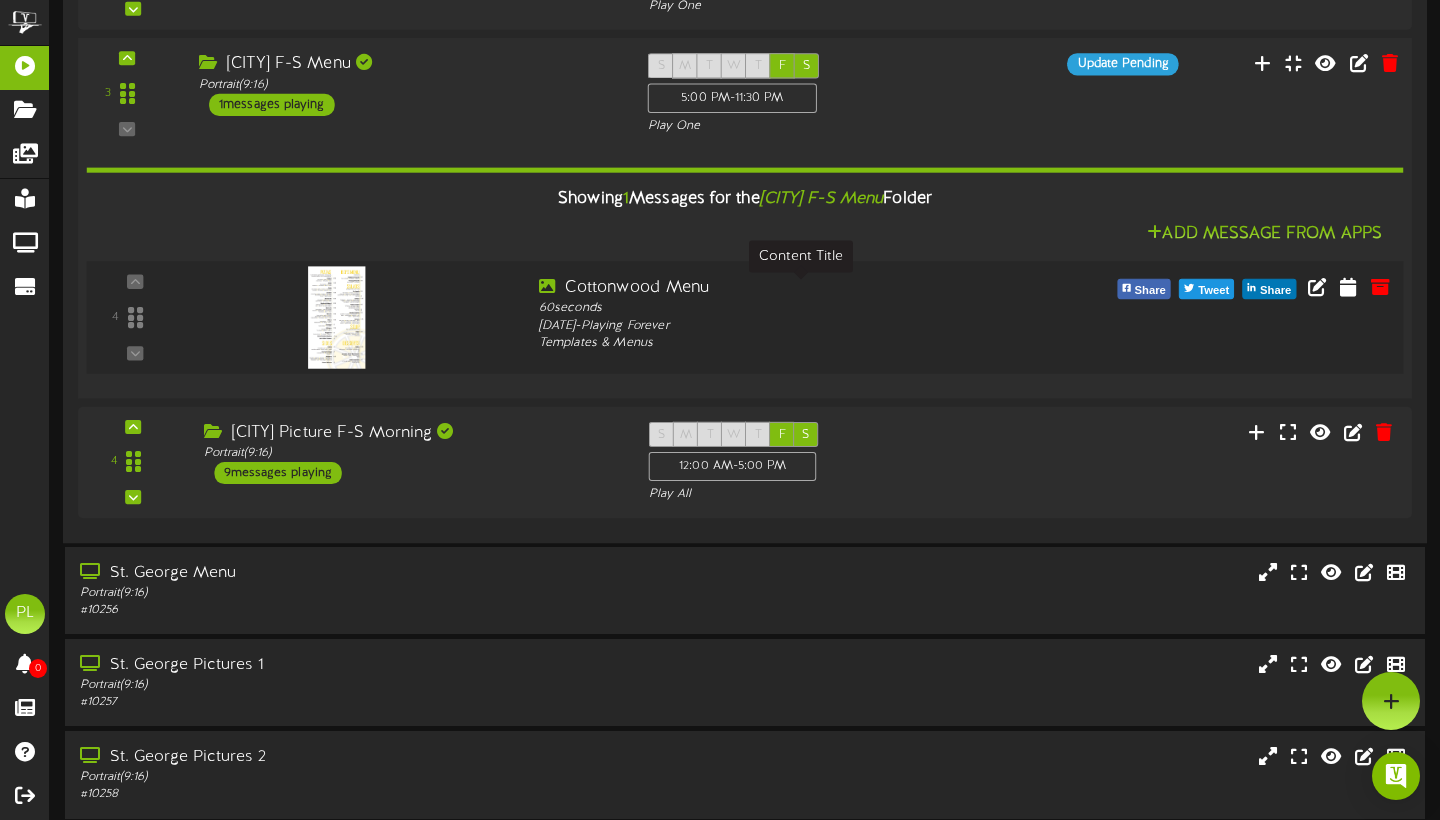 scroll, scrollTop: 1563, scrollLeft: 0, axis: vertical 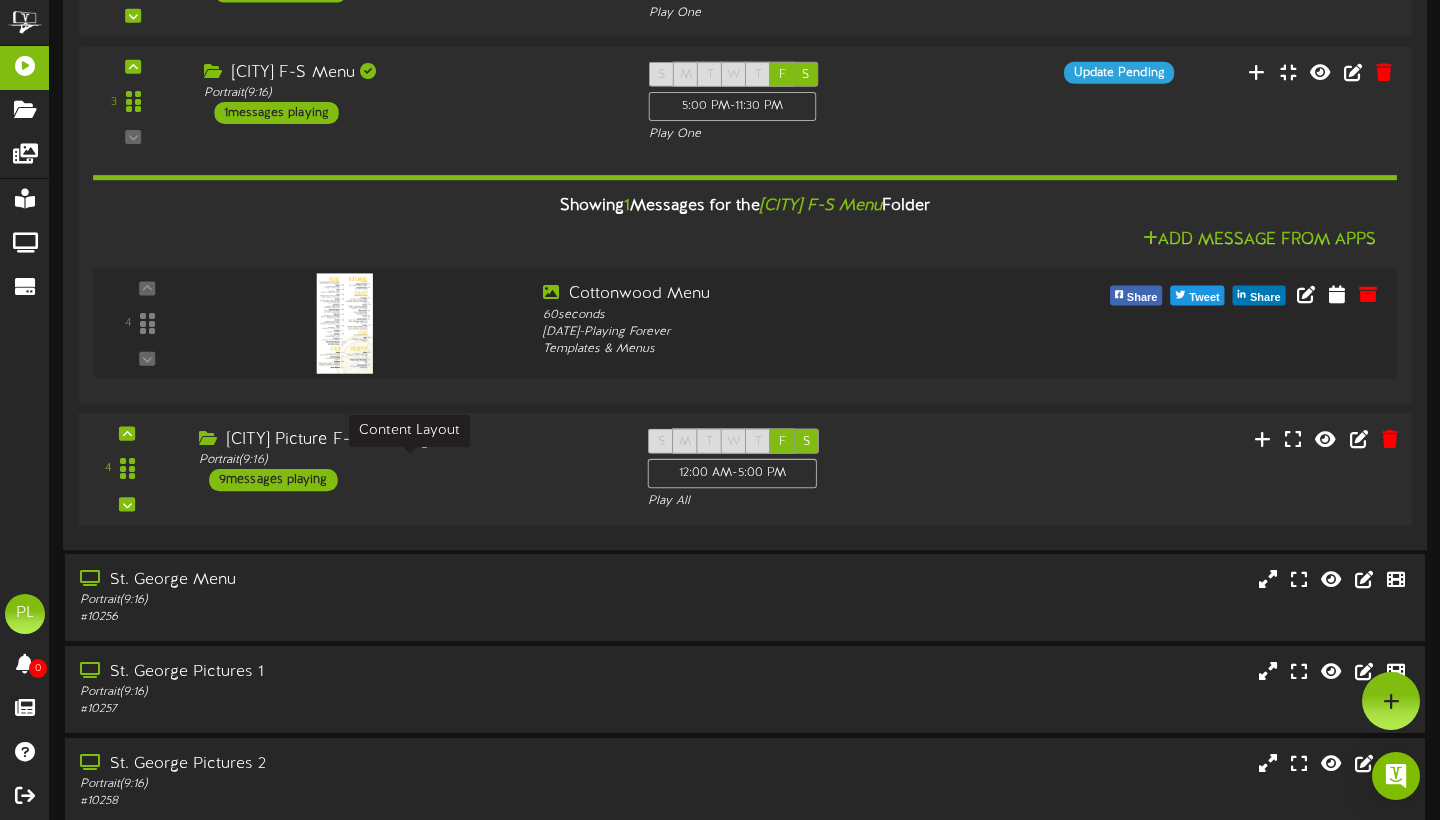 click on "Portrait  ( 9:16 )" at bounding box center [408, 460] 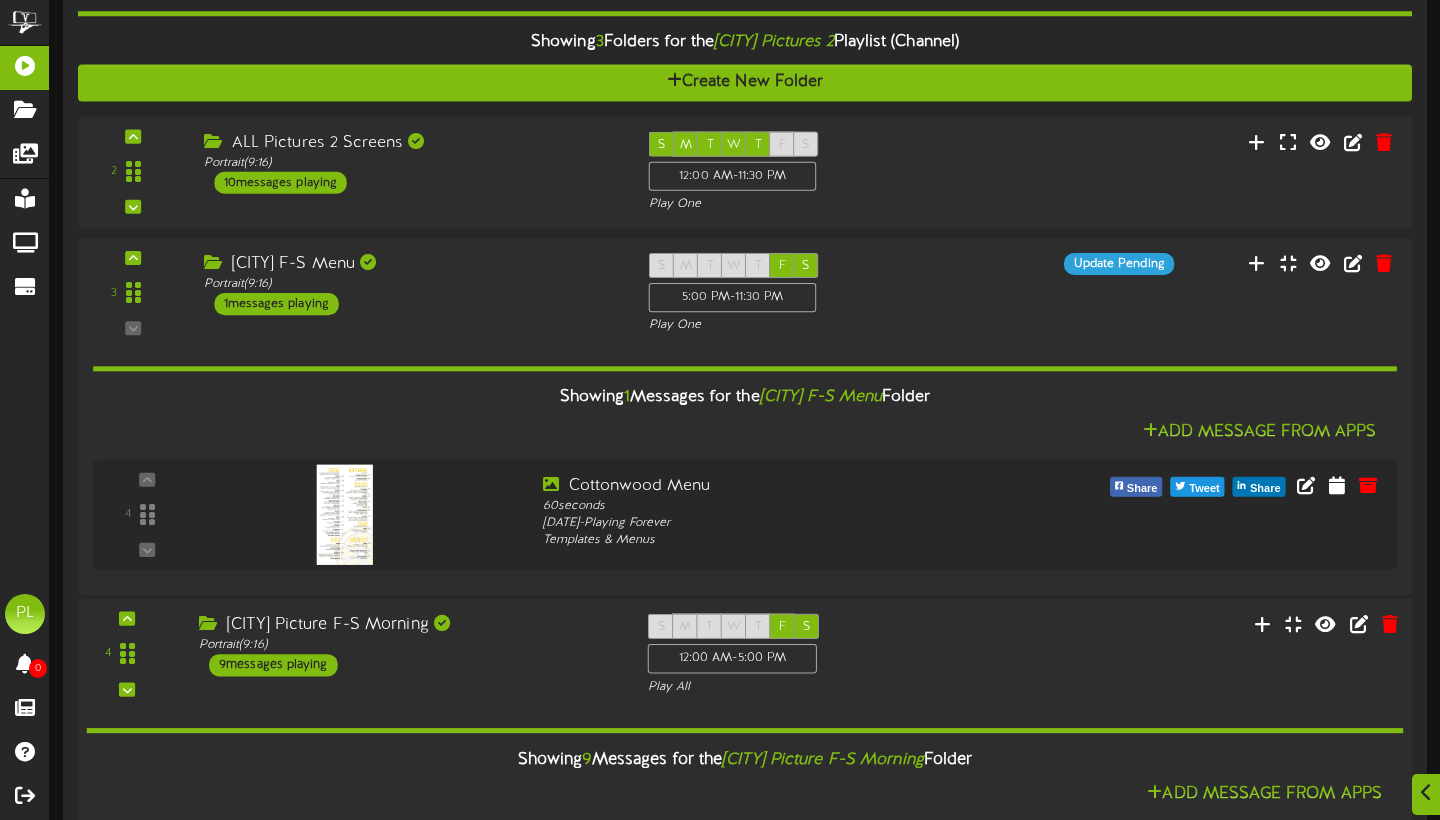 scroll, scrollTop: 1401, scrollLeft: 0, axis: vertical 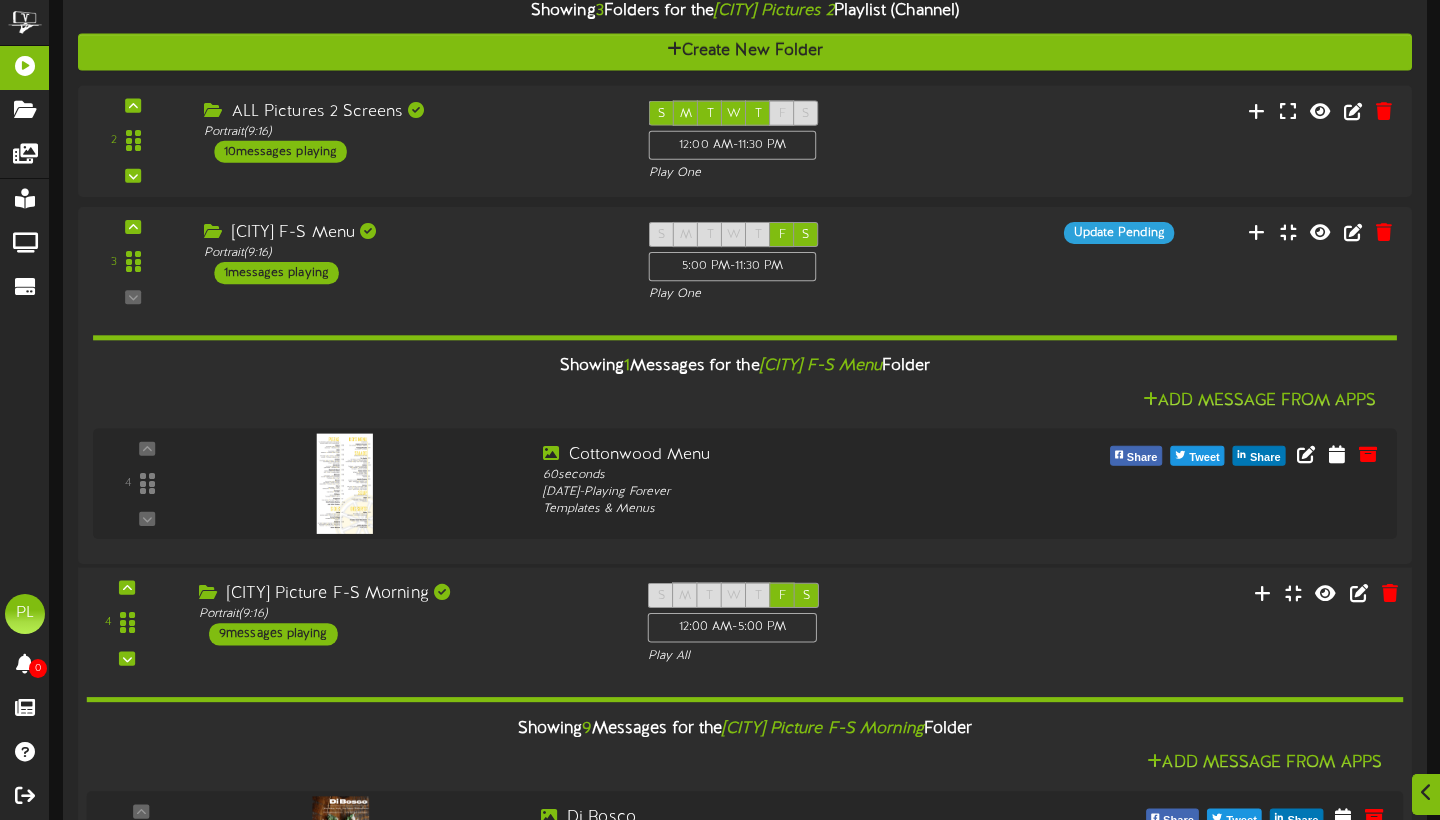 click on "[CITY] Picture F-S Morning
Portrait  ( 9:16 )
9  messages playing" at bounding box center [408, 614] 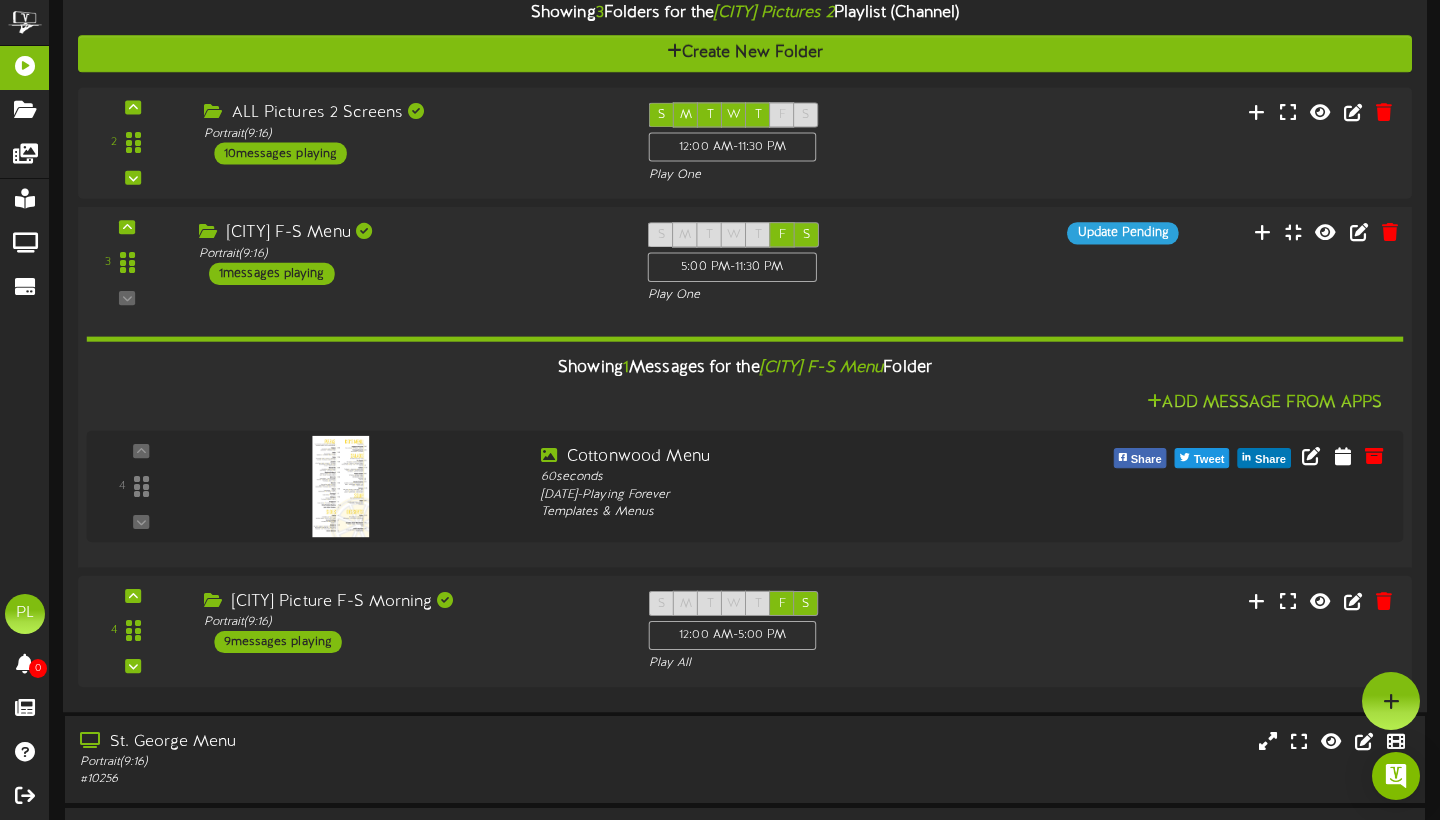 scroll, scrollTop: 1257, scrollLeft: 0, axis: vertical 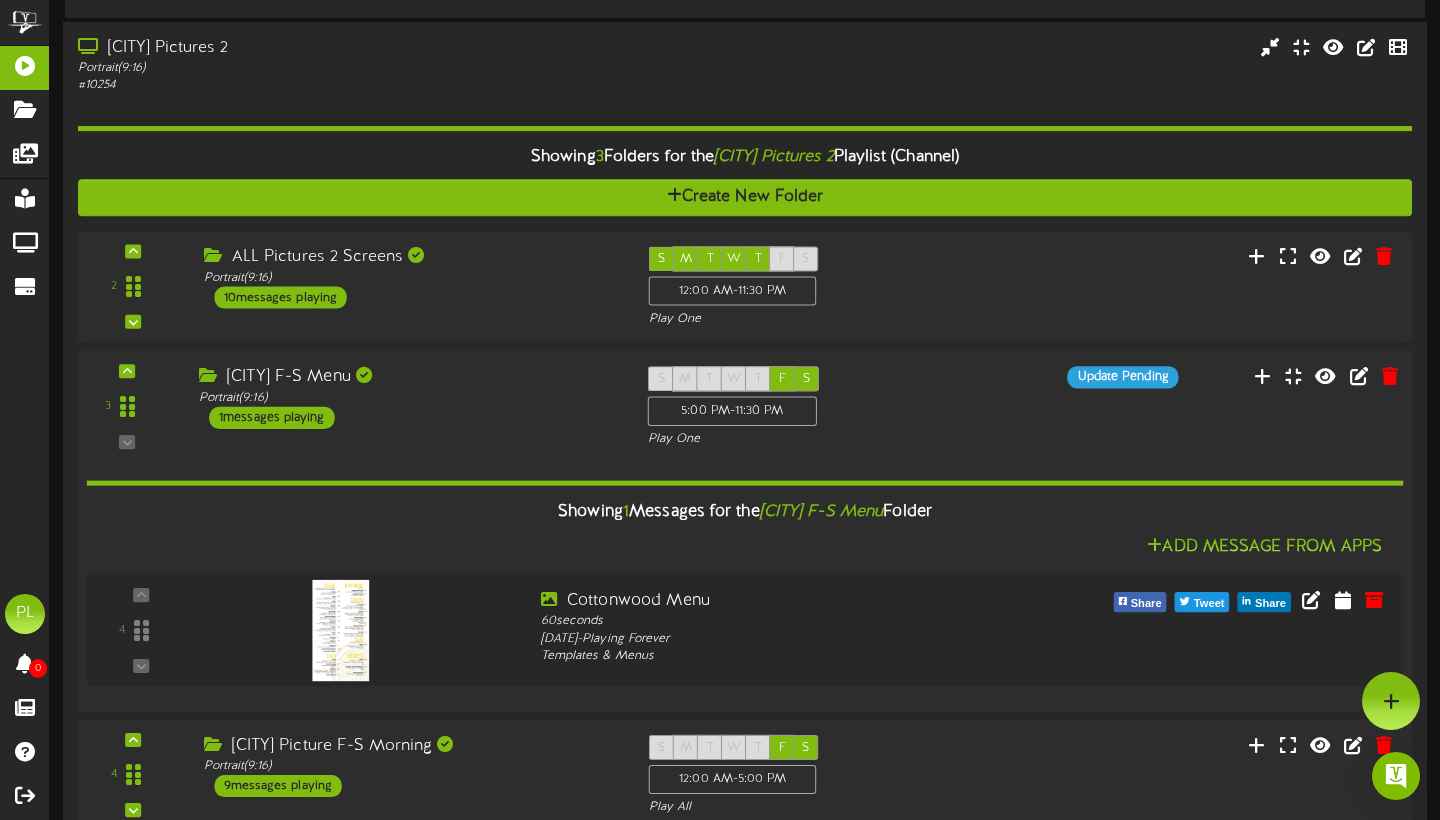 click on "[CITY] F-S Menu
Portrait  ( 9:16 )
1  messages playing" at bounding box center [408, 397] 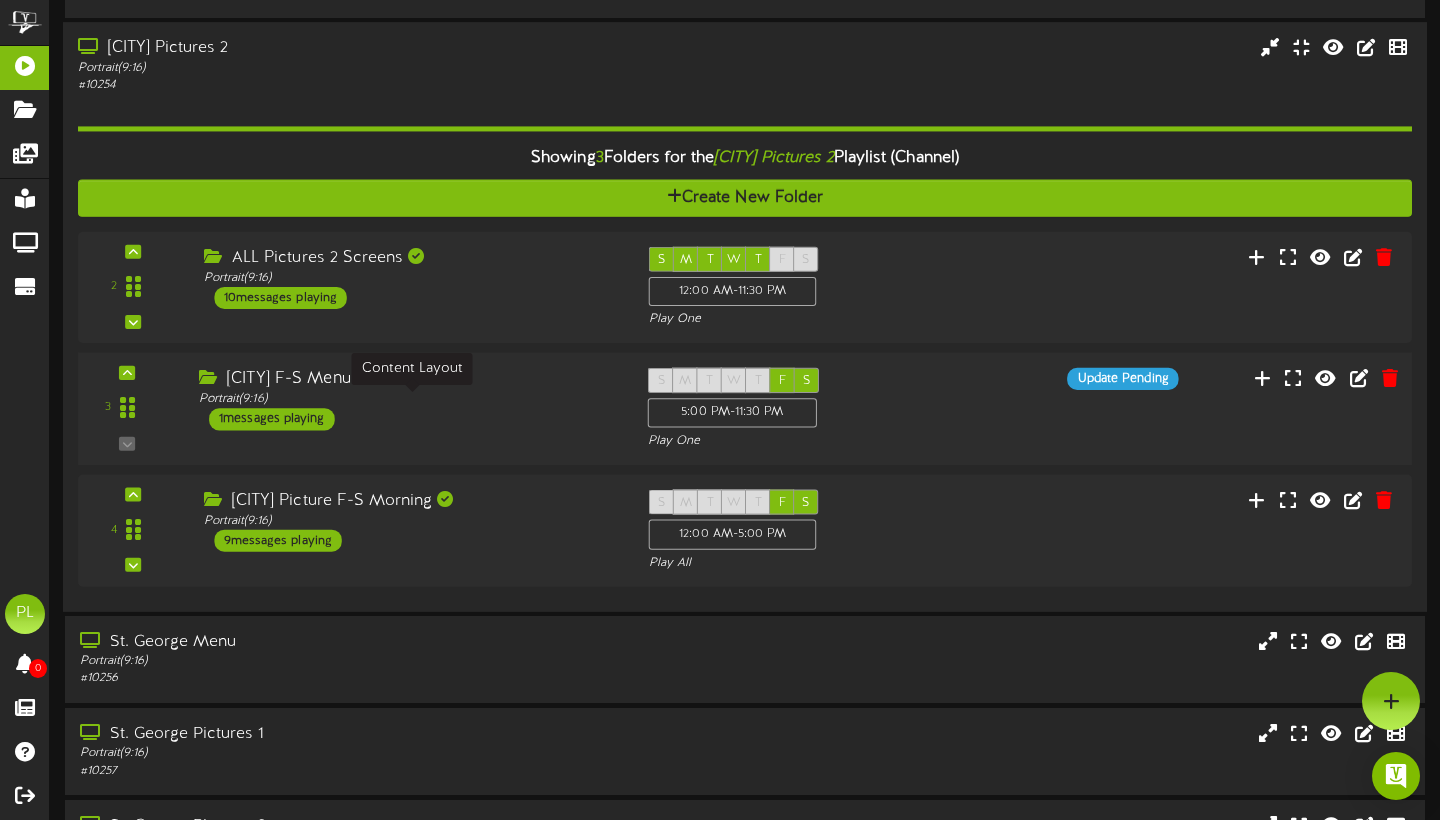 click on "Portrait  ( 9:16 )" at bounding box center (408, 399) 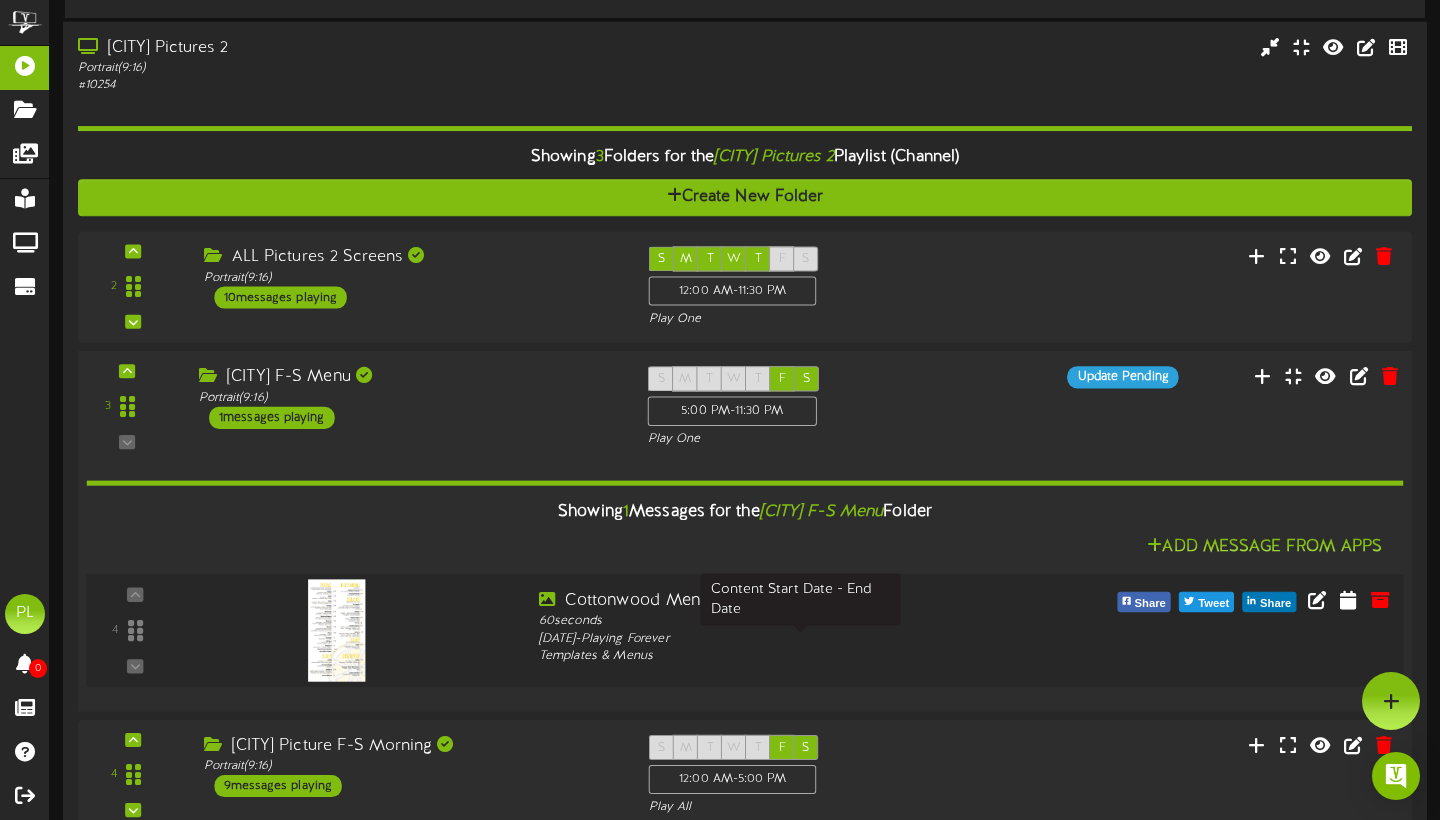 click on "[DATE]  -
Playing Forever" at bounding box center [801, 639] 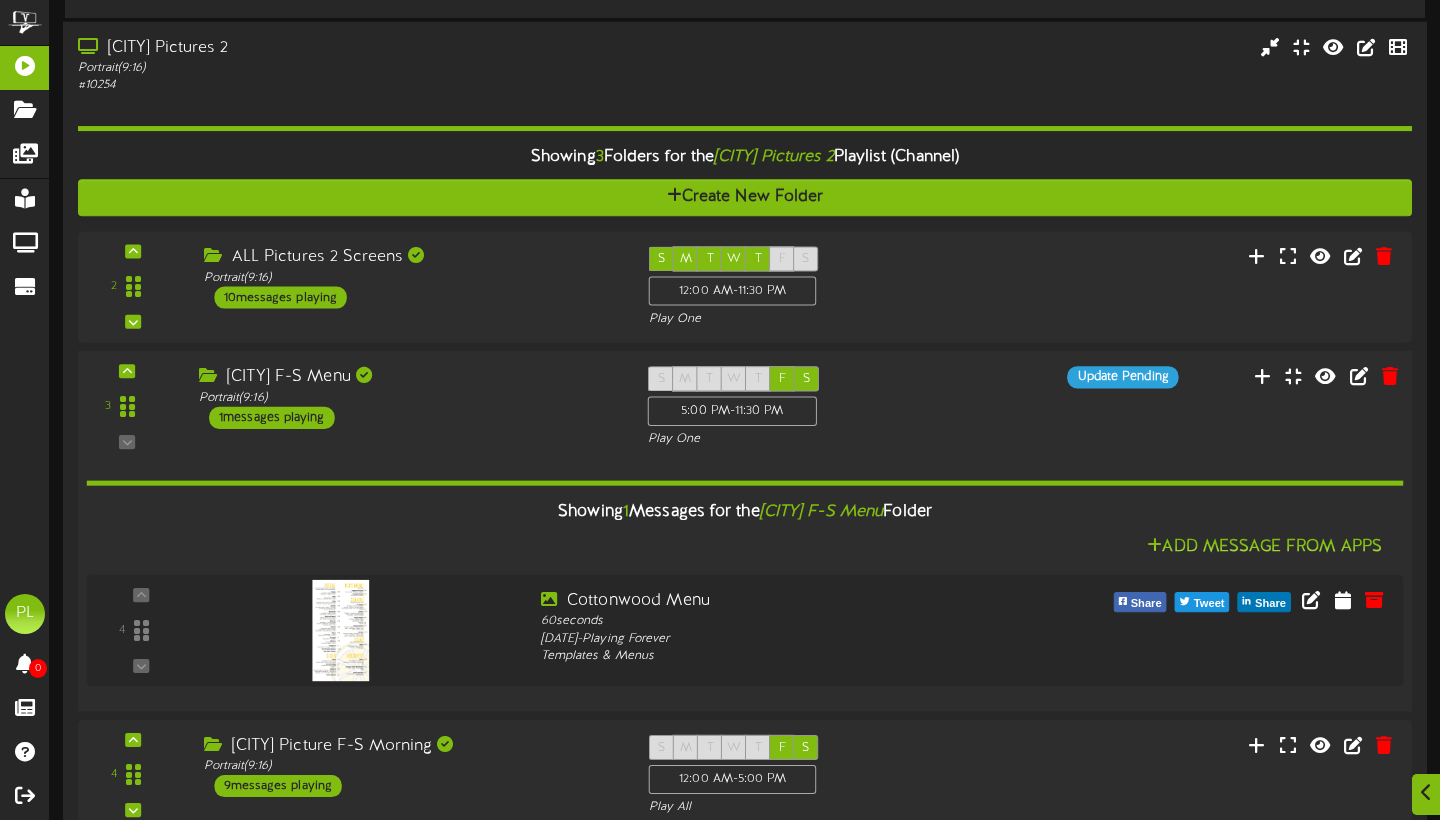 scroll, scrollTop: 1289, scrollLeft: 0, axis: vertical 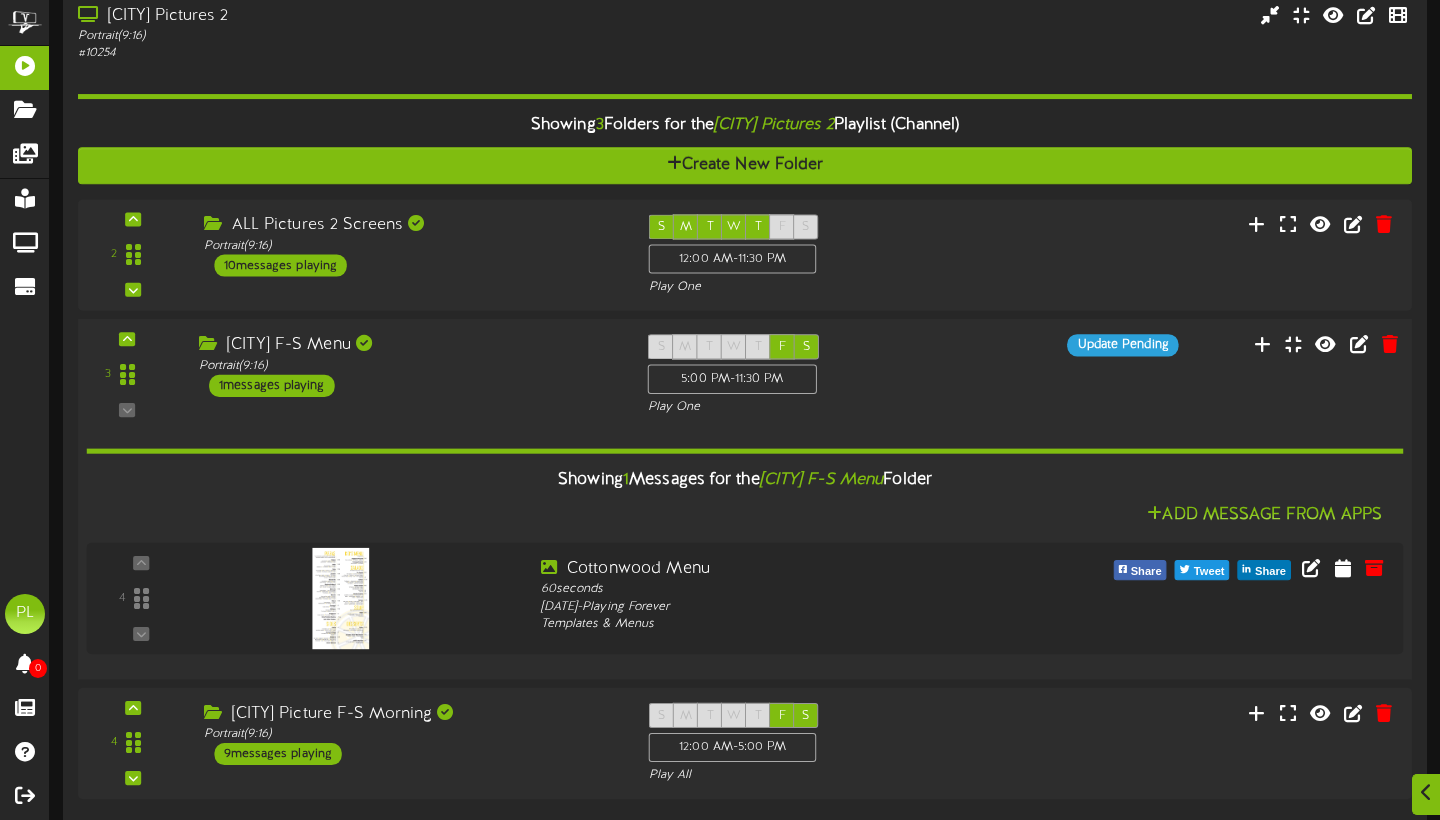 click on "3
( 9:16" at bounding box center [744, 375] 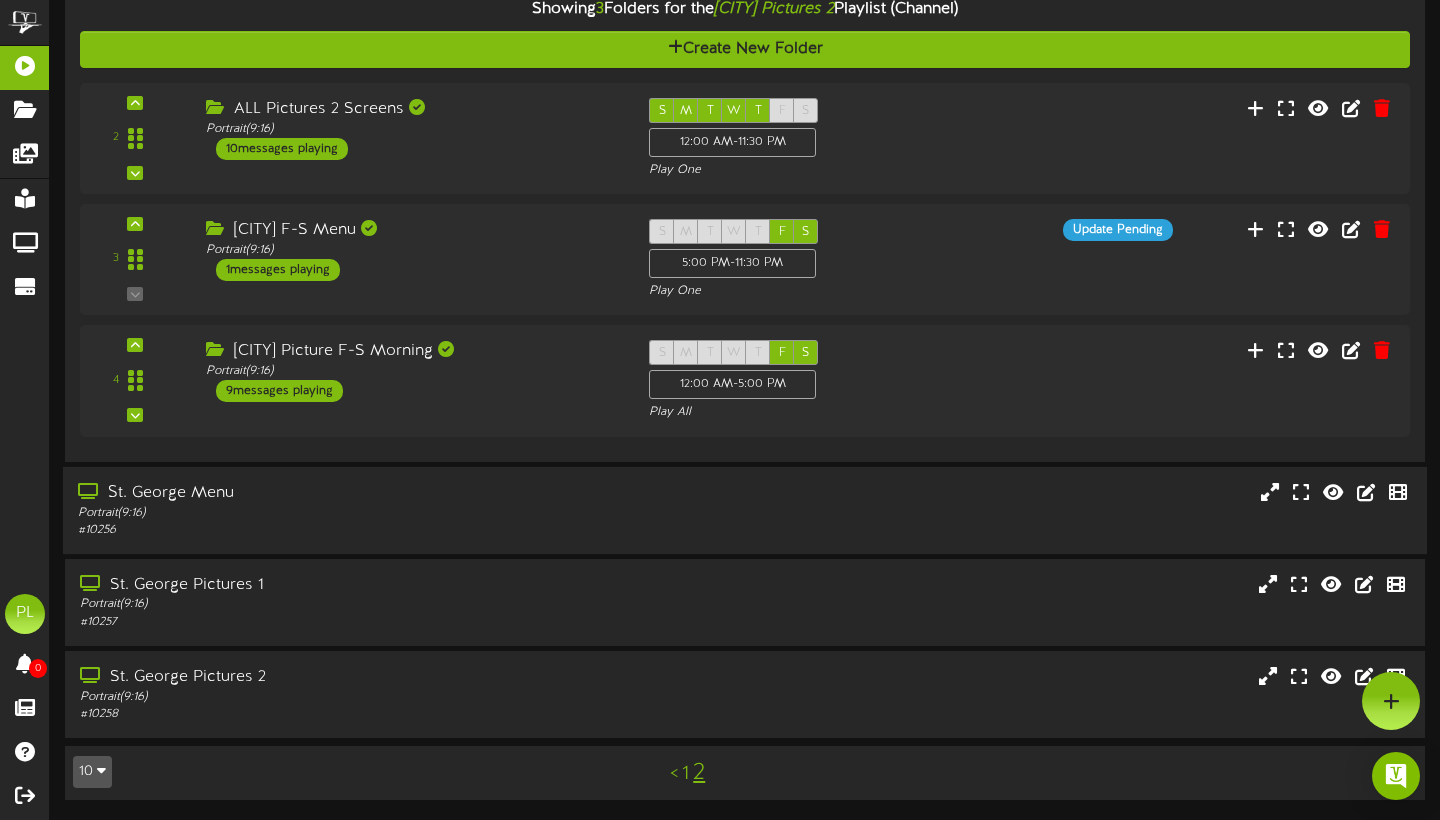 scroll, scrollTop: 1407, scrollLeft: 0, axis: vertical 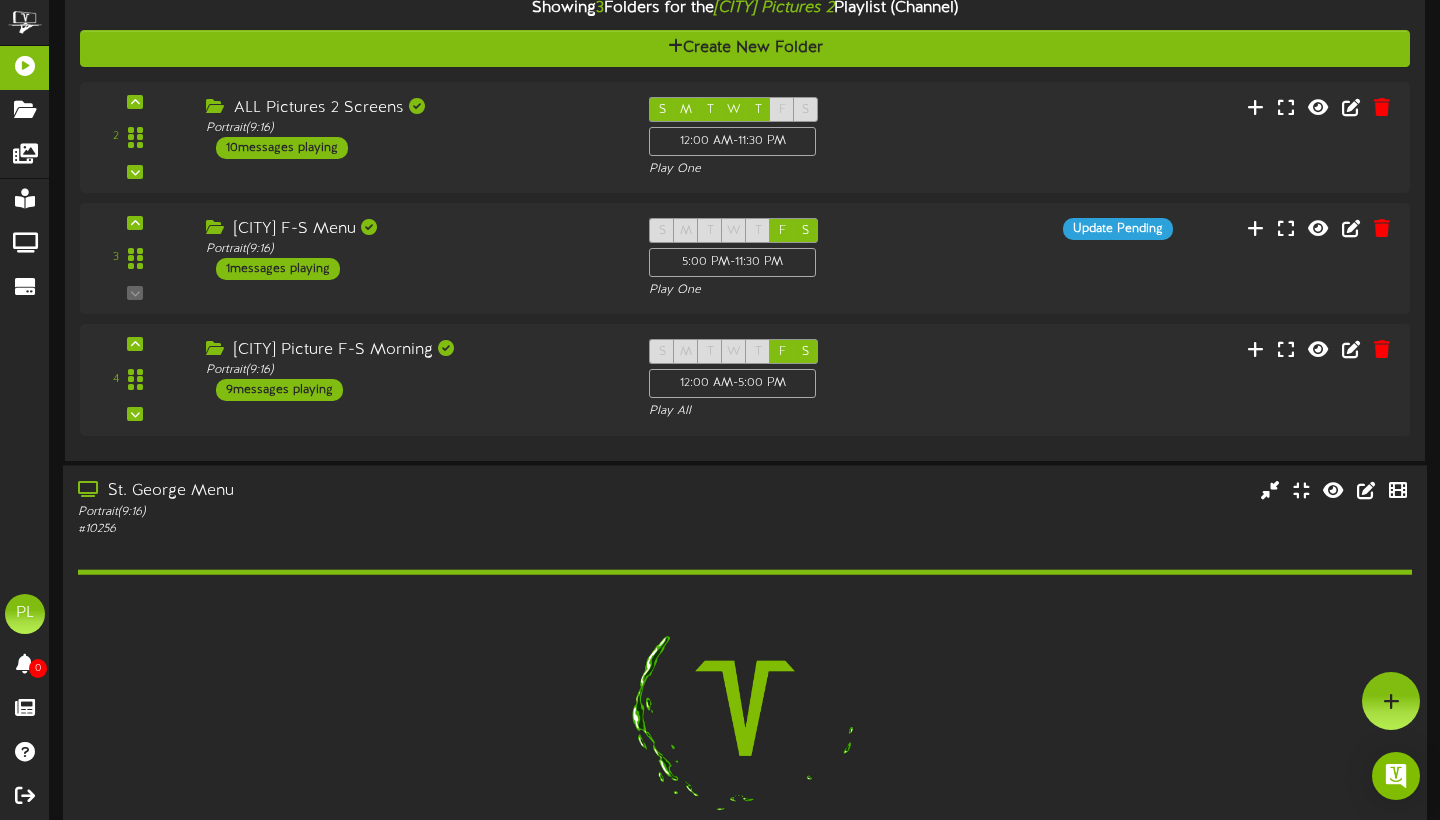 click on "# 10256" at bounding box center [347, 528] 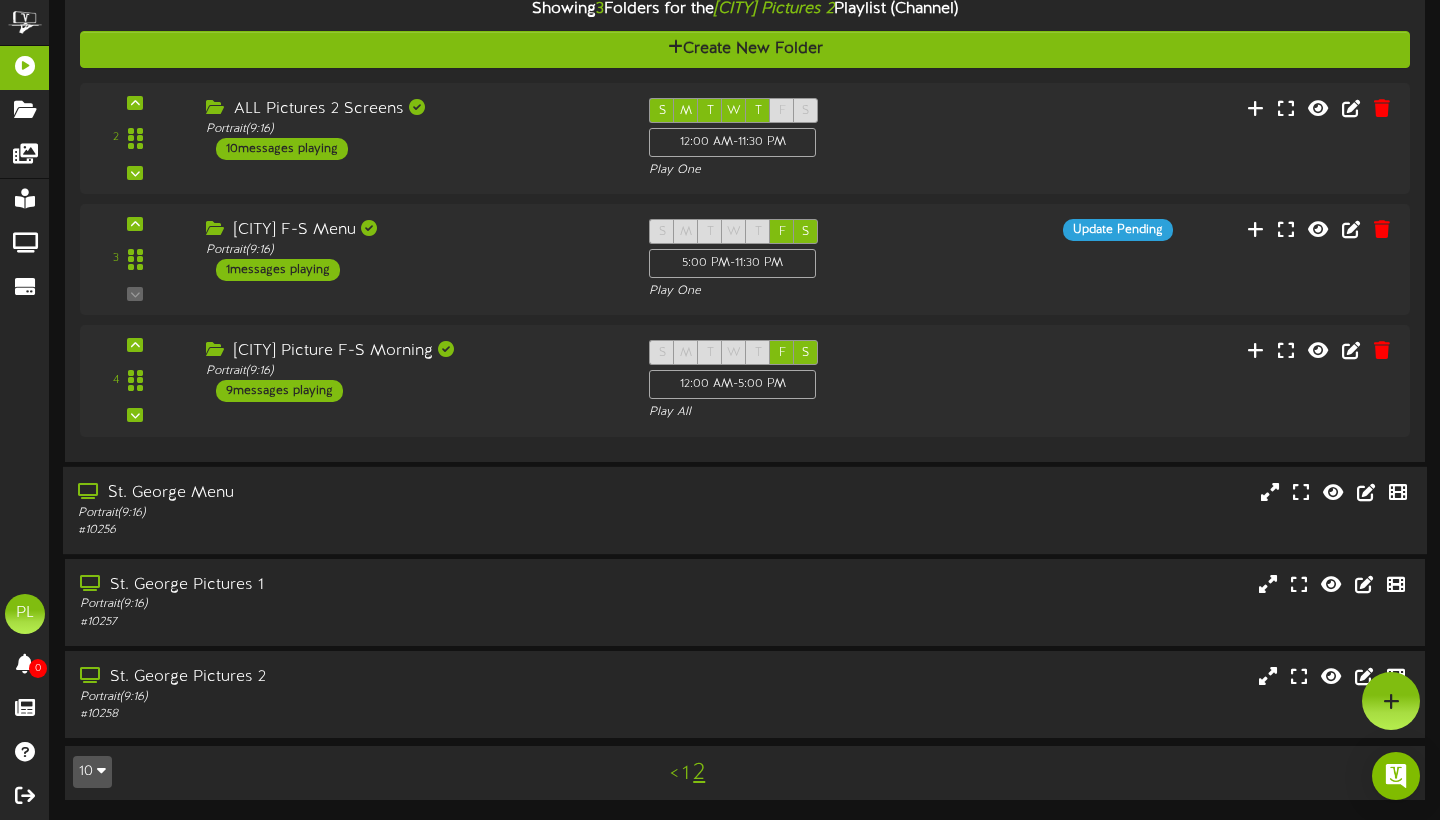 click on "Portrait  ( 9:16 )" at bounding box center (347, 512) 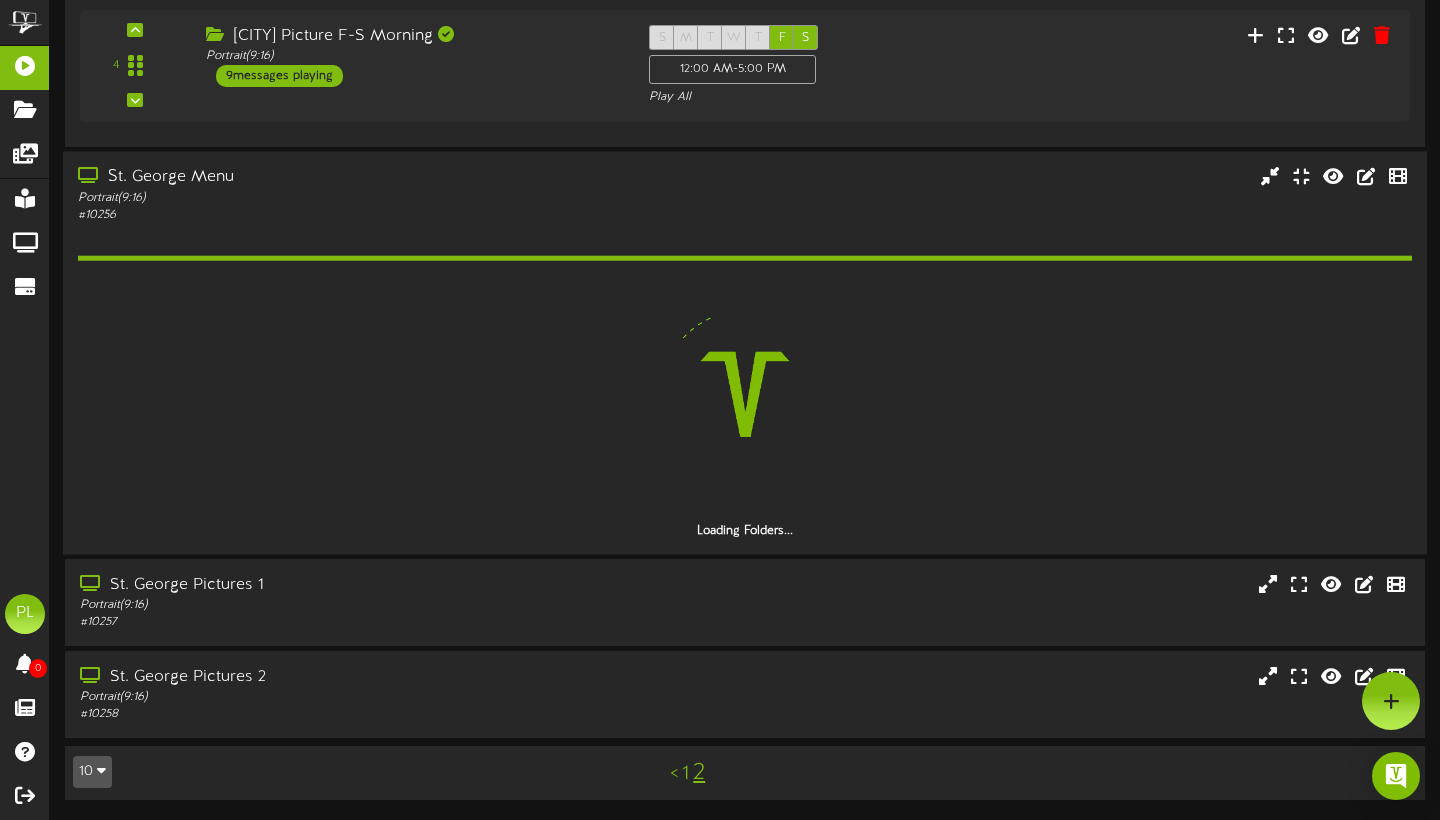 scroll, scrollTop: 1663, scrollLeft: 0, axis: vertical 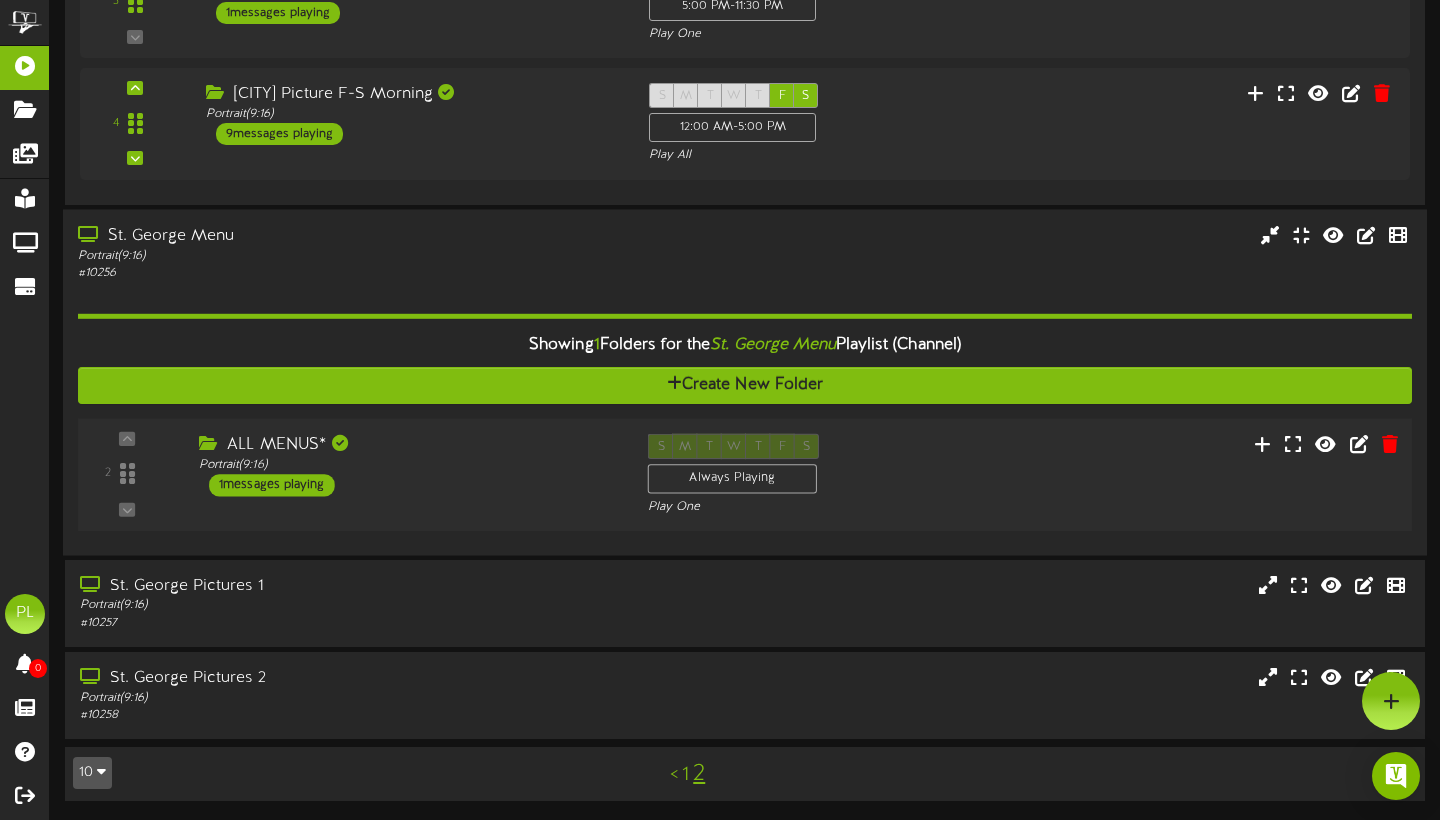click on "ALL MENUS*" at bounding box center [408, 444] 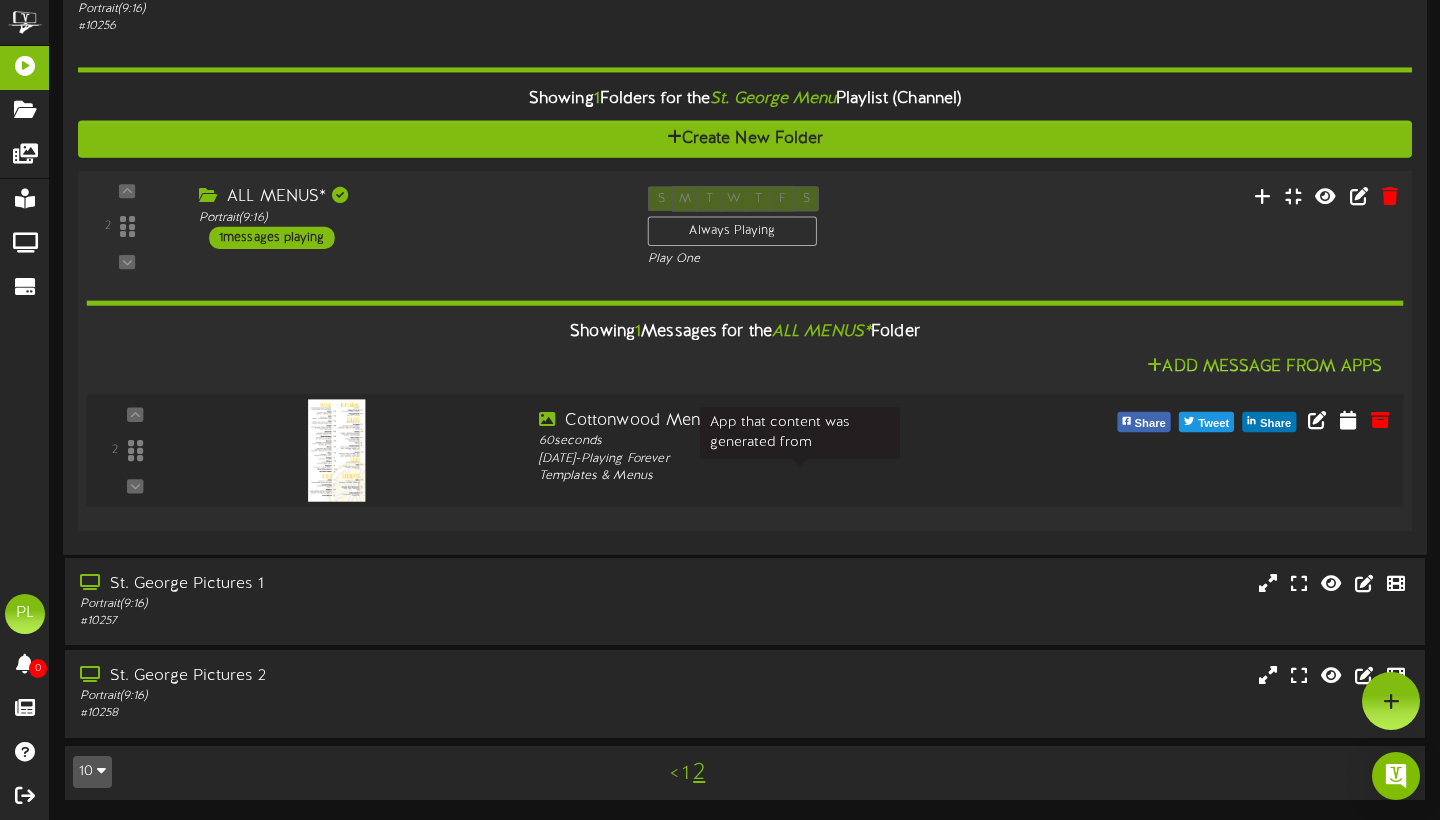 scroll, scrollTop: 1909, scrollLeft: 0, axis: vertical 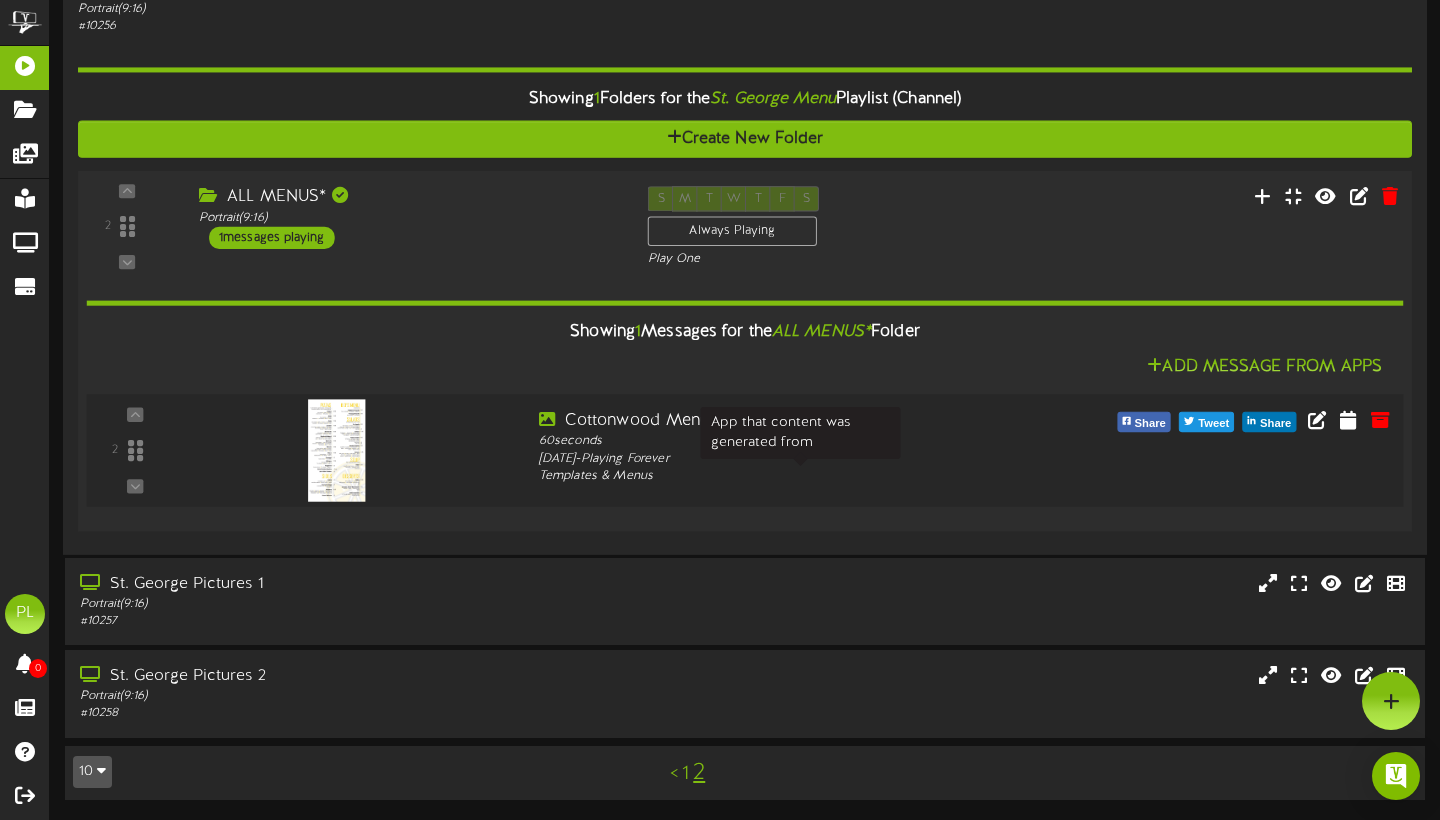 click on "Templates & Menus" at bounding box center [801, 476] 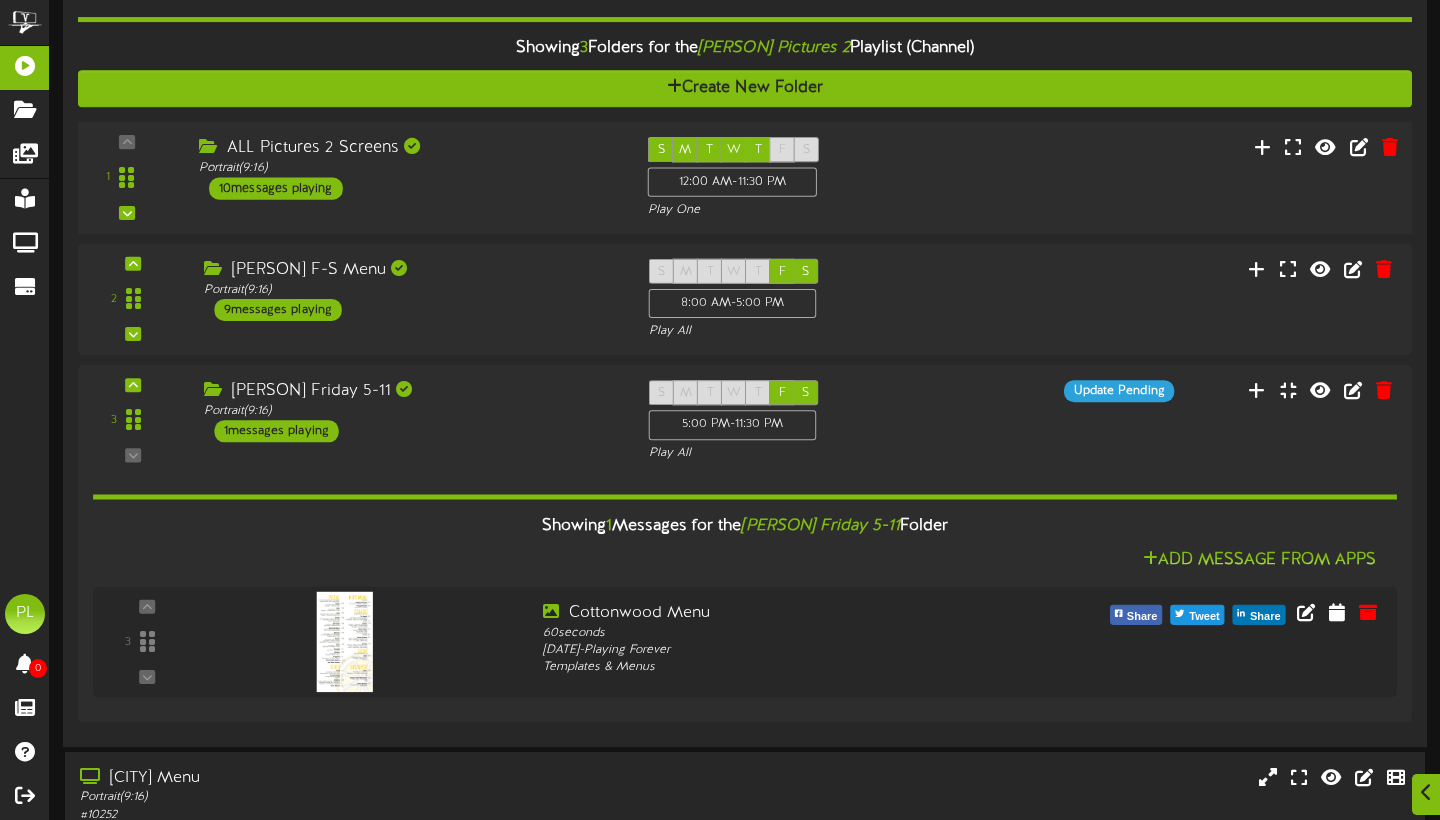 scroll, scrollTop: 466, scrollLeft: 0, axis: vertical 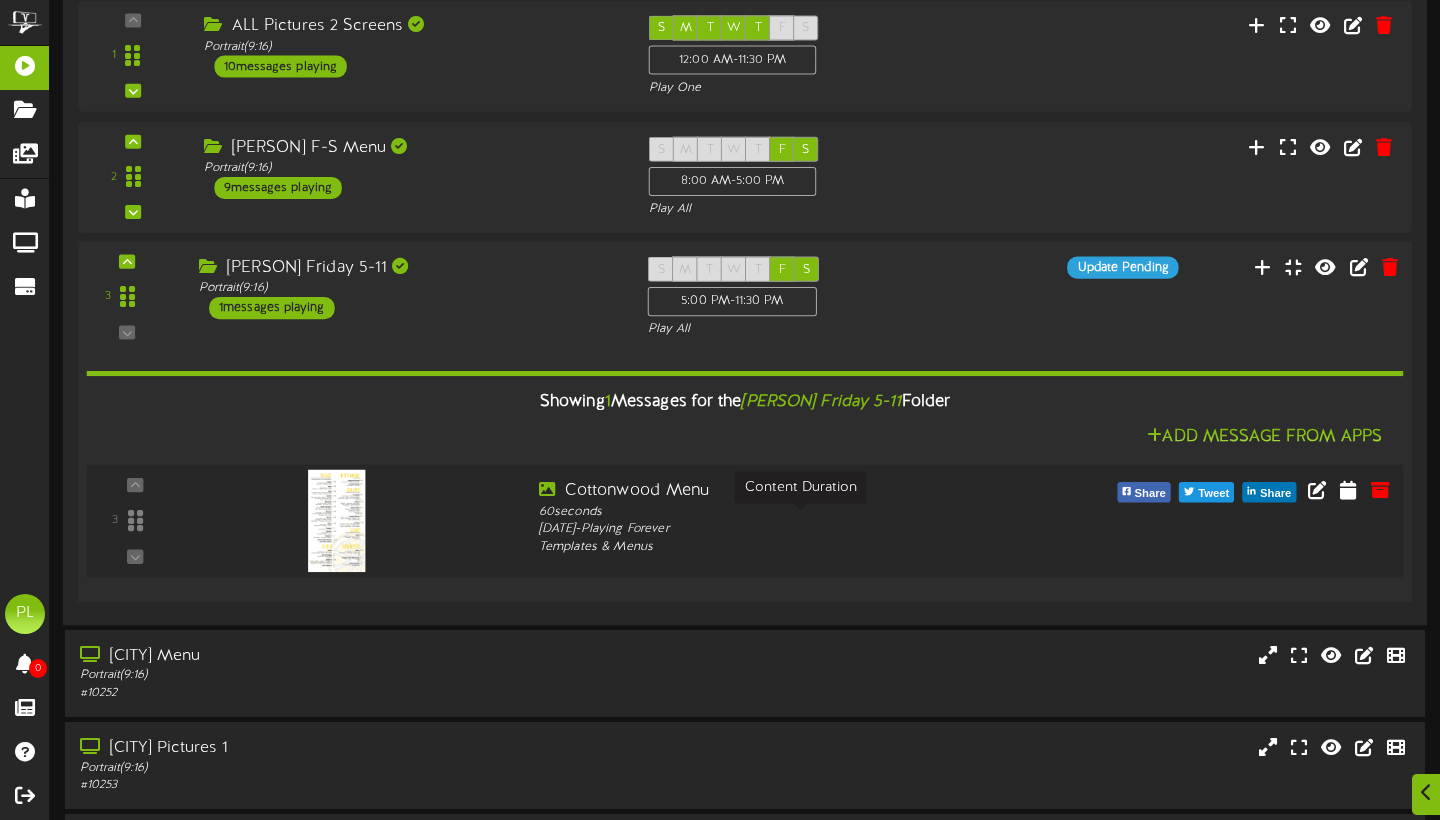 click on "60  seconds" at bounding box center (801, 513) 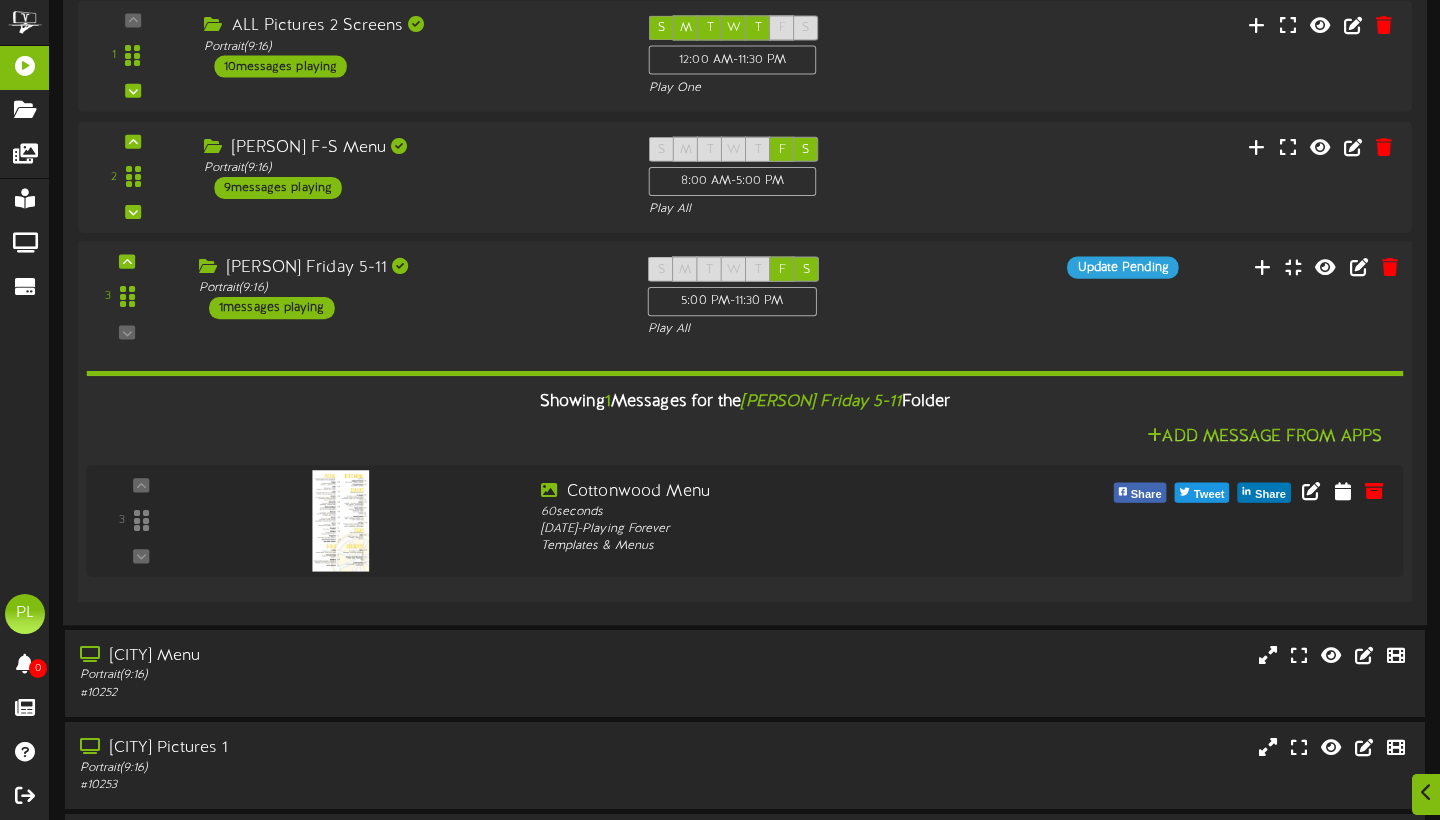 click on "S
M
T
W
T
F
S
5:00 PM  -  11:30 PM
Play All" at bounding box center [801, 298] 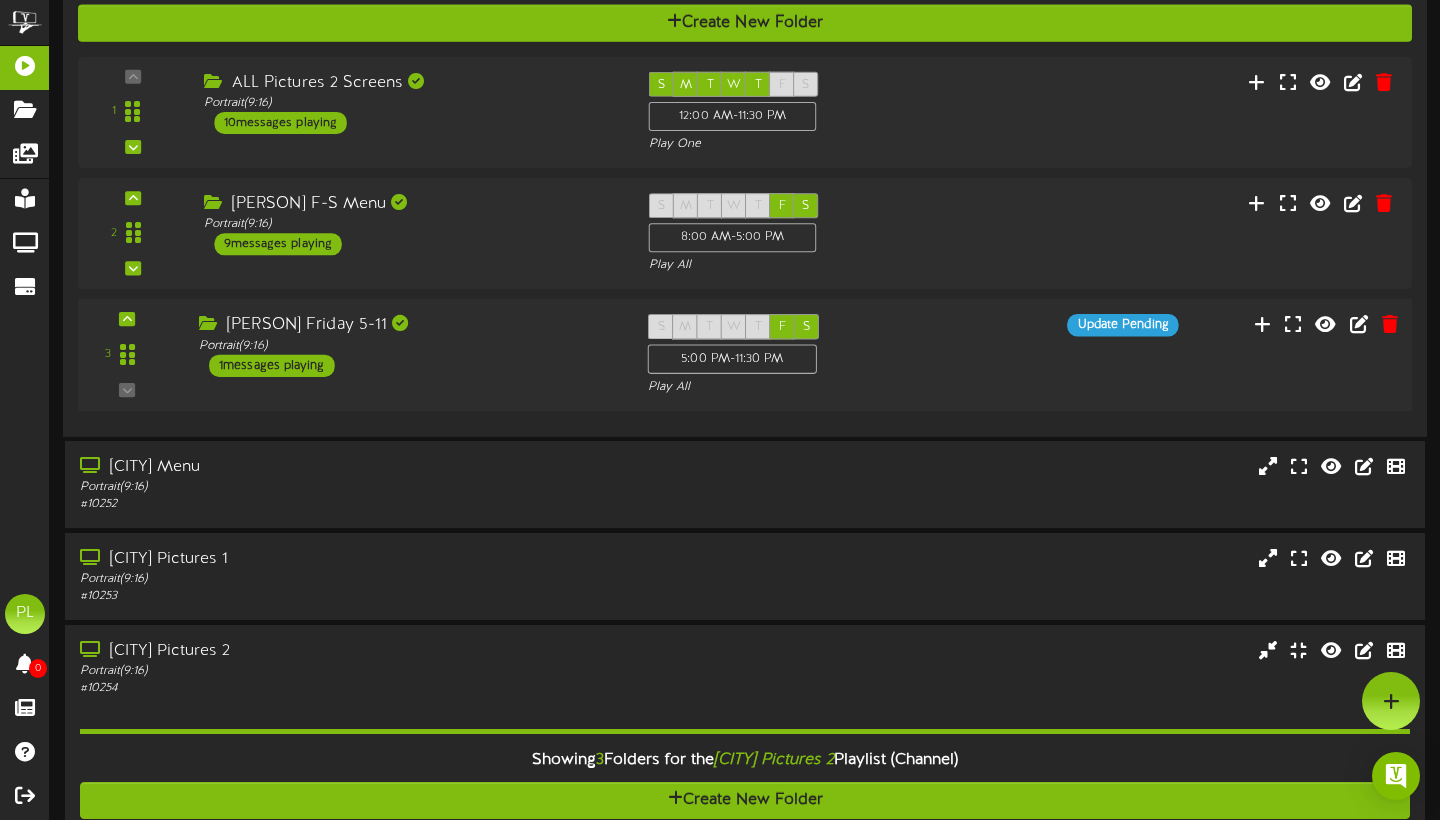 scroll, scrollTop: 409, scrollLeft: 0, axis: vertical 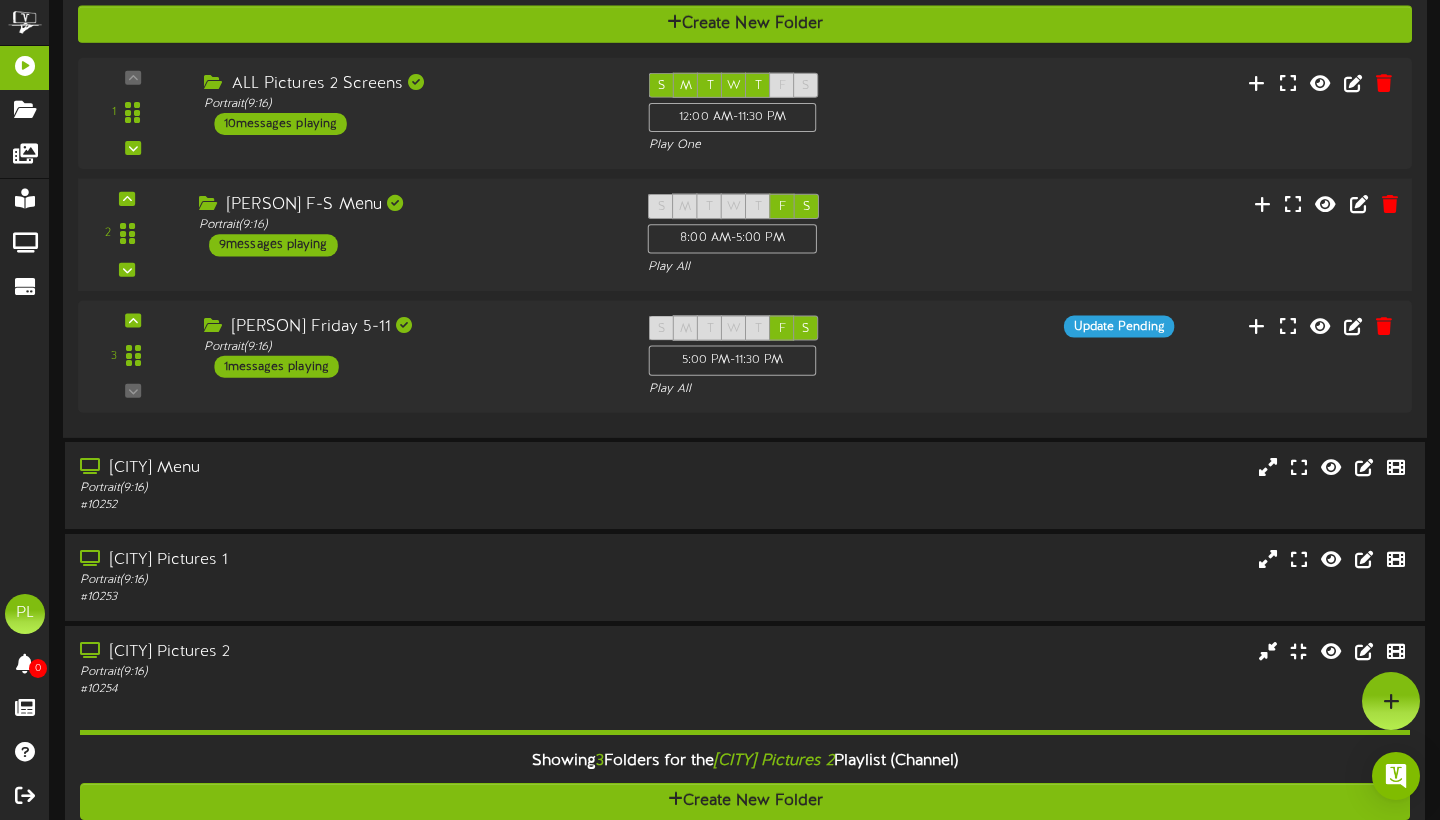 click on "[PERSON] F-S Menu
Portrait  ( 9:16 )
9  messages playing" at bounding box center [408, 225] 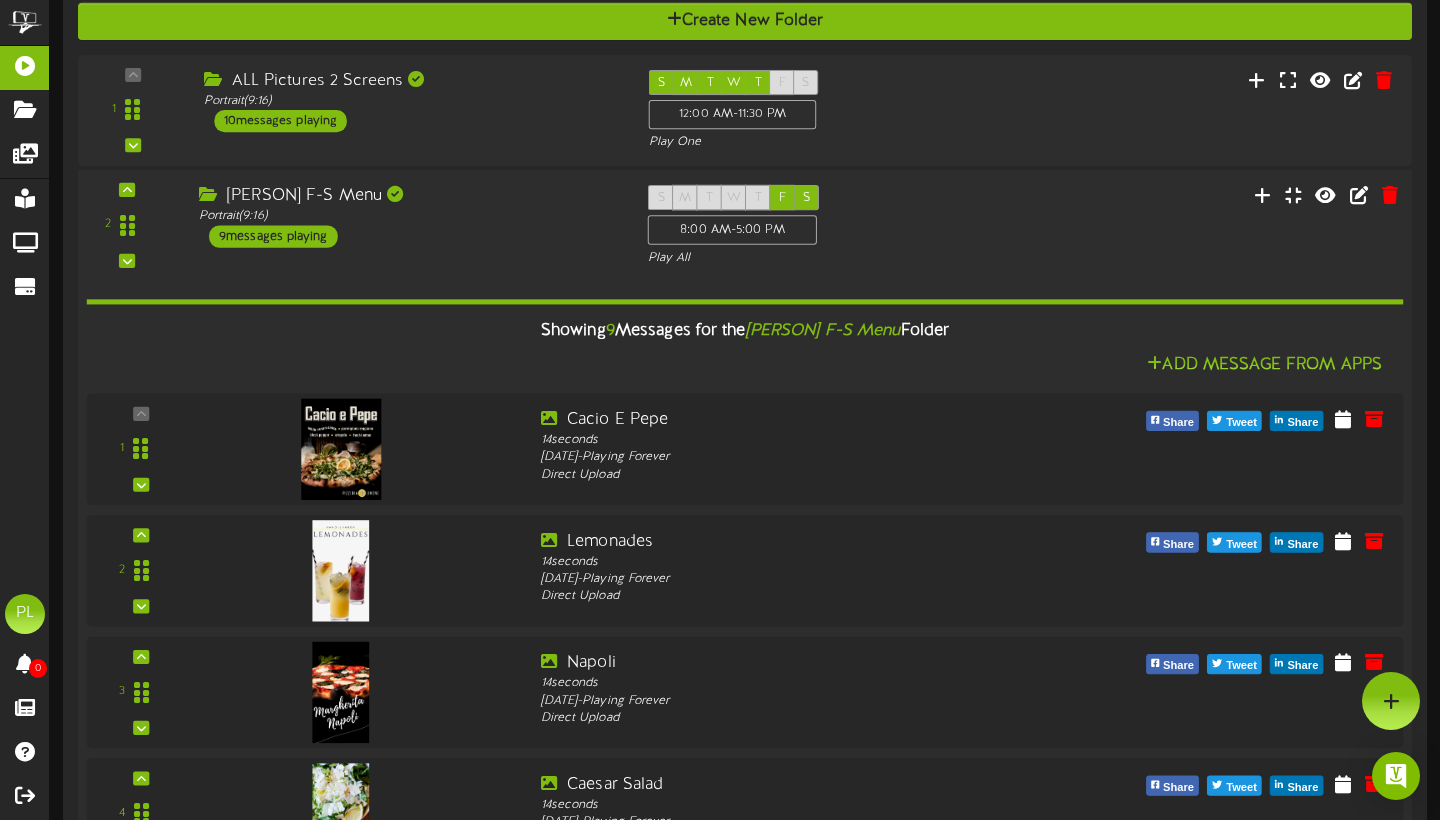 scroll, scrollTop: 396, scrollLeft: 0, axis: vertical 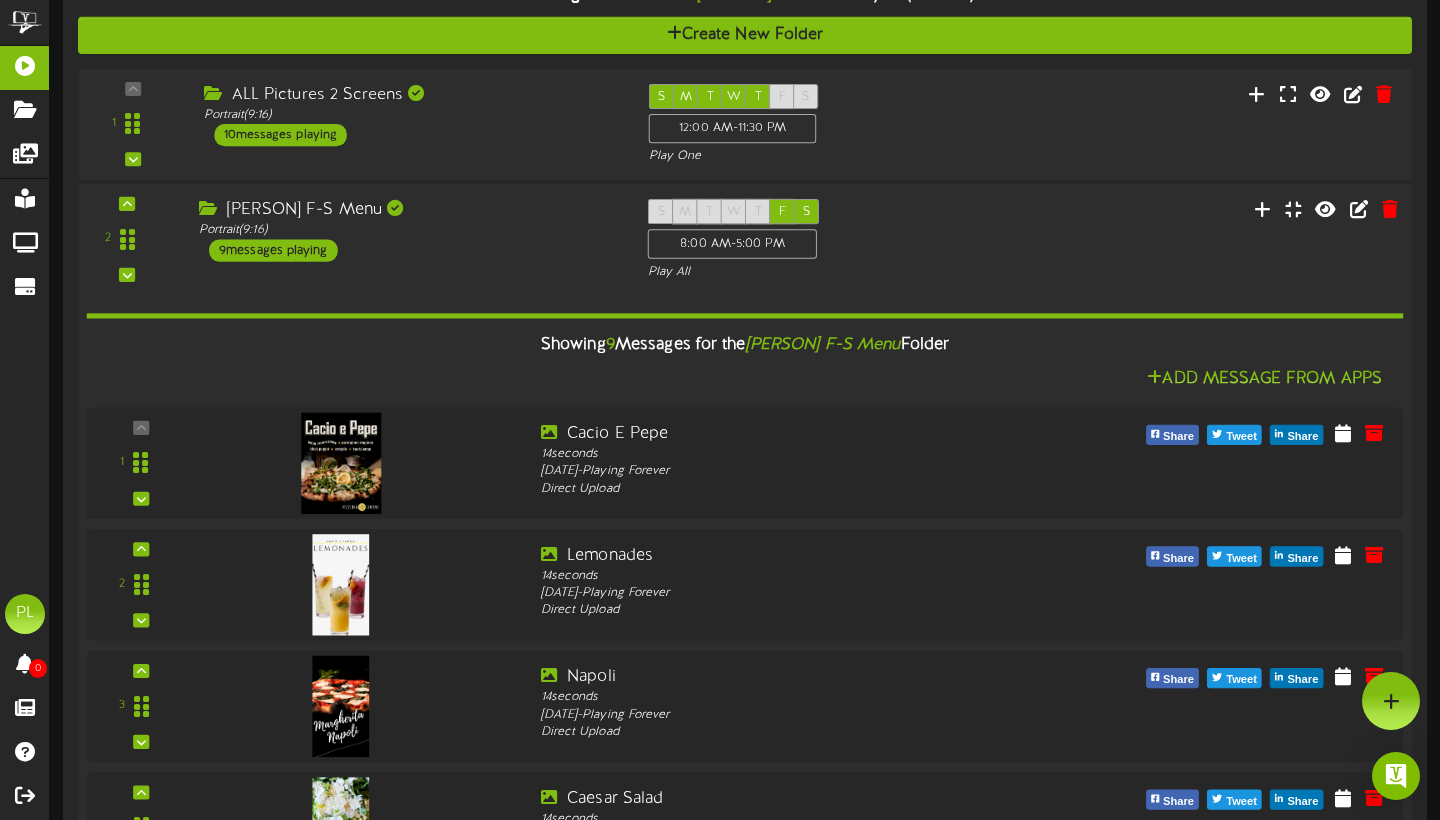 click on "2
( 9:16" at bounding box center [744, 240] 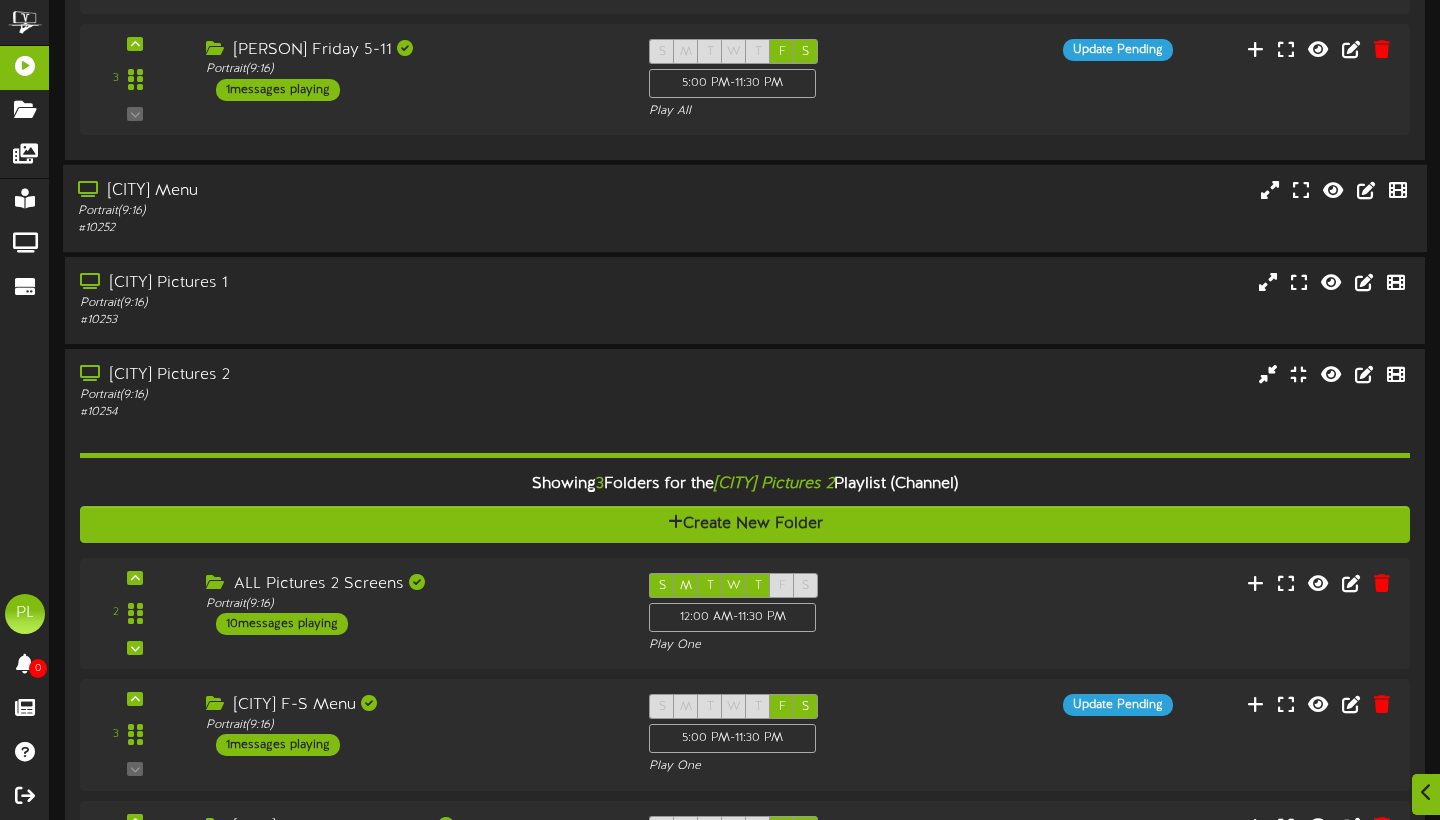 scroll, scrollTop: 806, scrollLeft: 0, axis: vertical 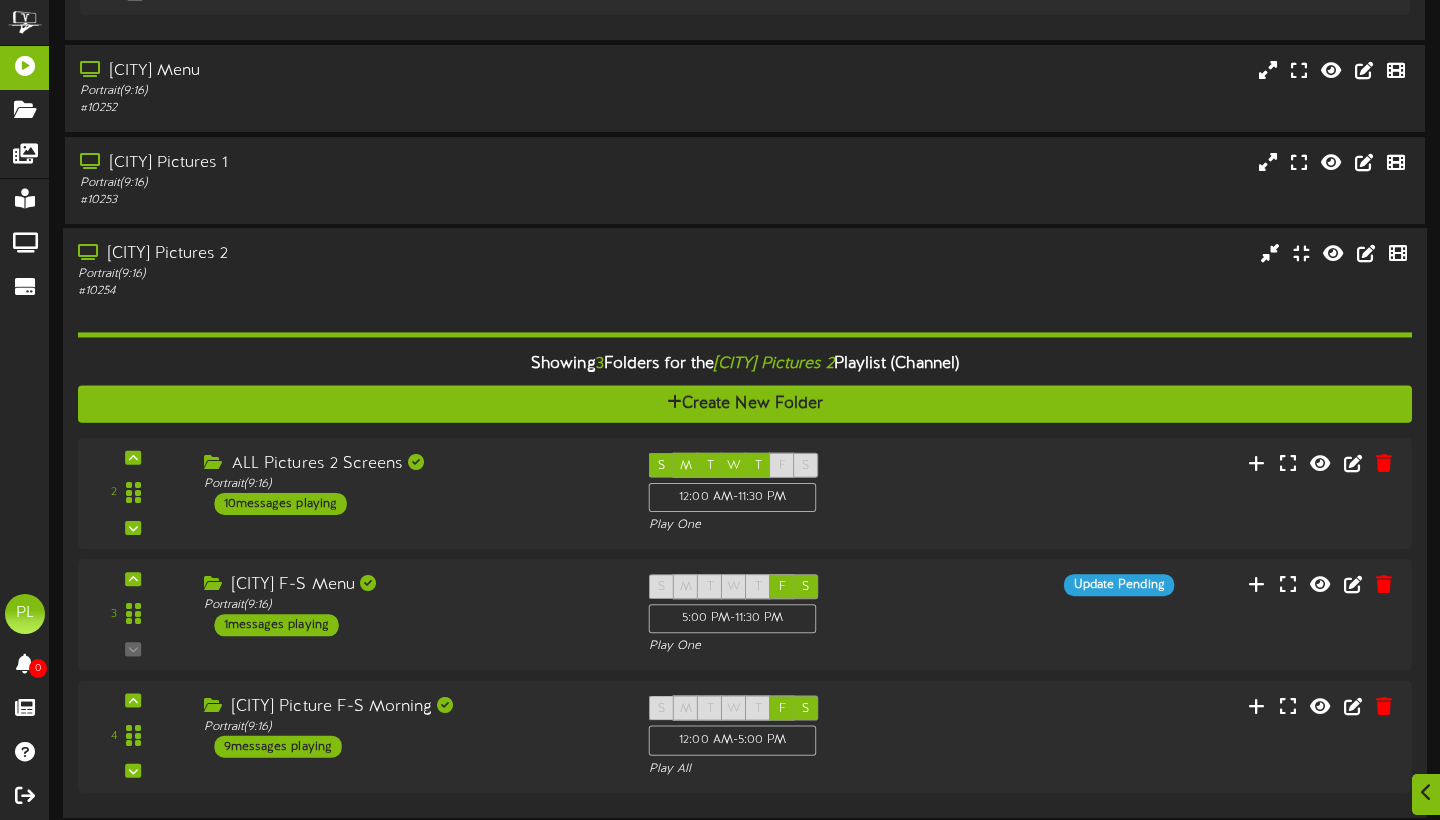 click on "# 10254" at bounding box center (347, 291) 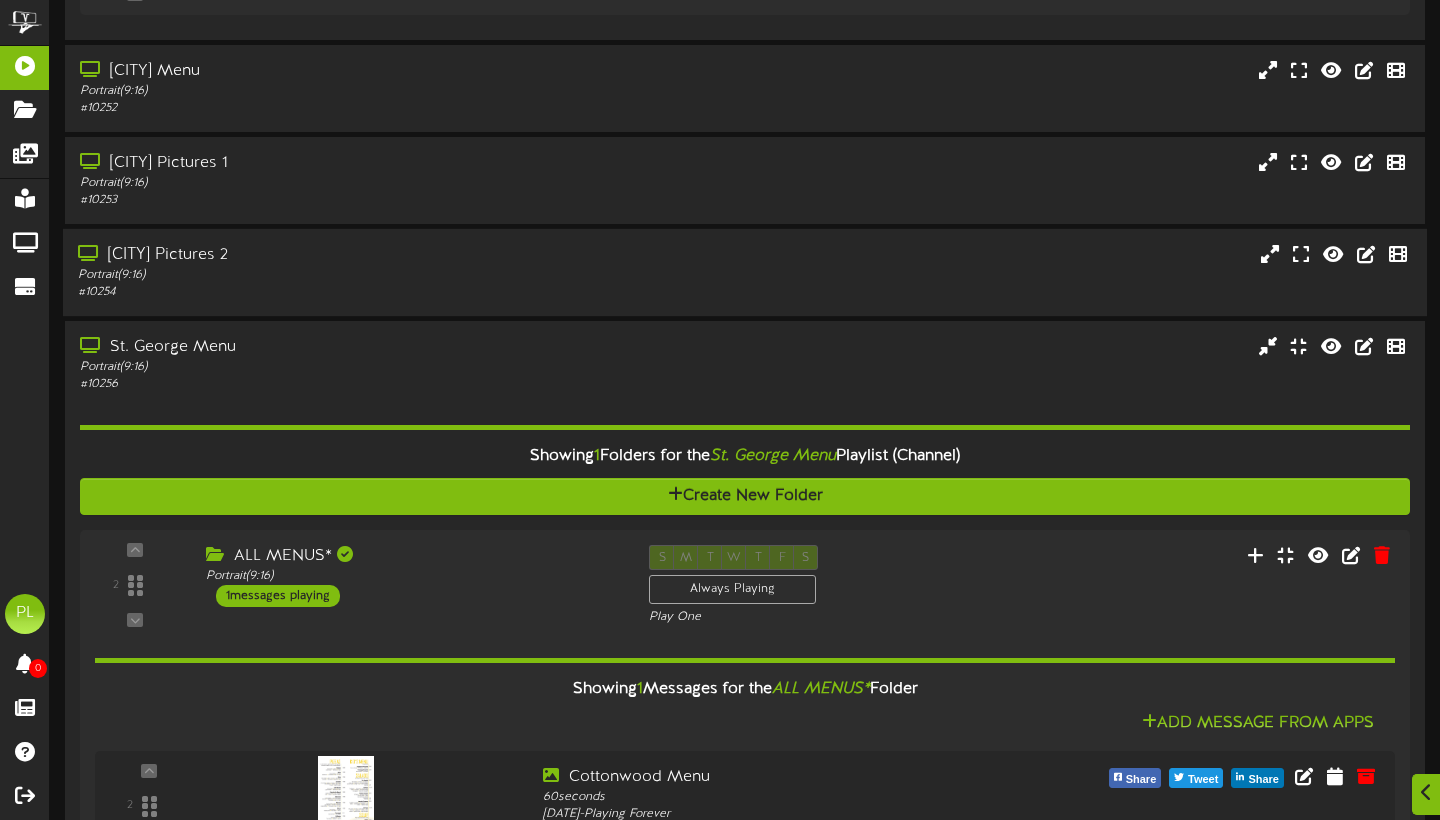 click on "Portrait  ( 9:16 )" at bounding box center (347, 275) 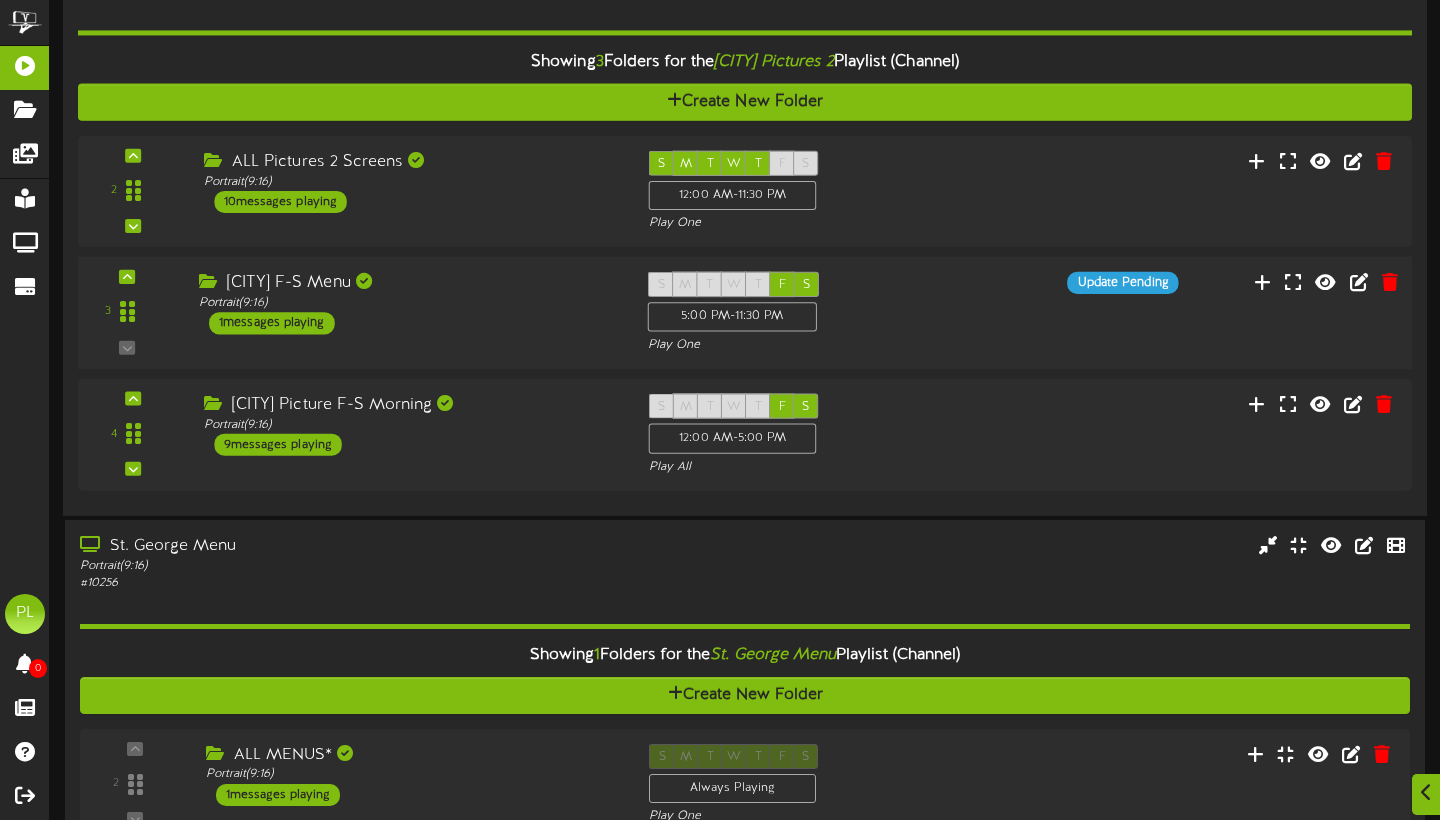 scroll, scrollTop: 1155, scrollLeft: 0, axis: vertical 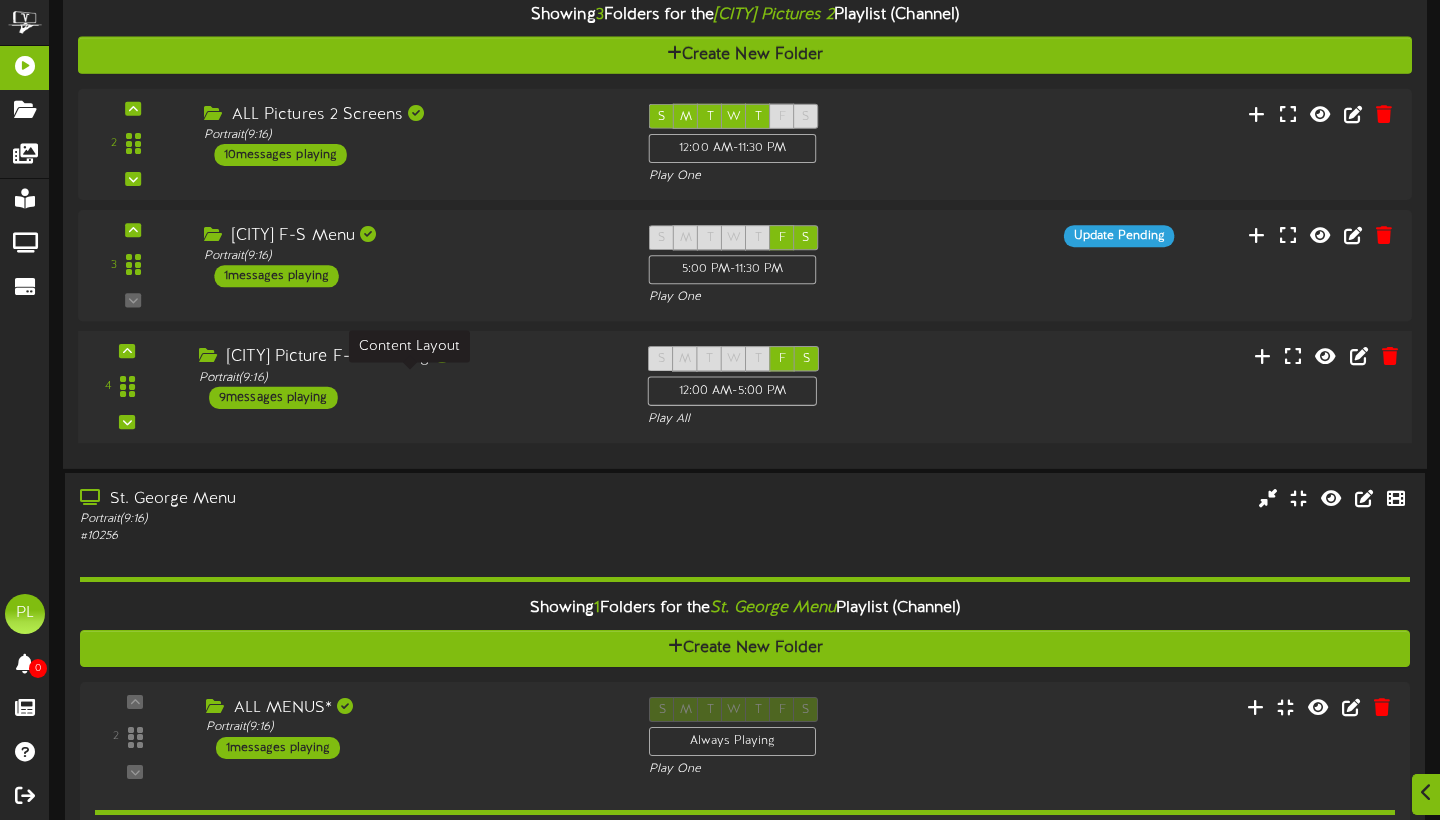 click on "Portrait  ( 9:16 )" at bounding box center [408, 378] 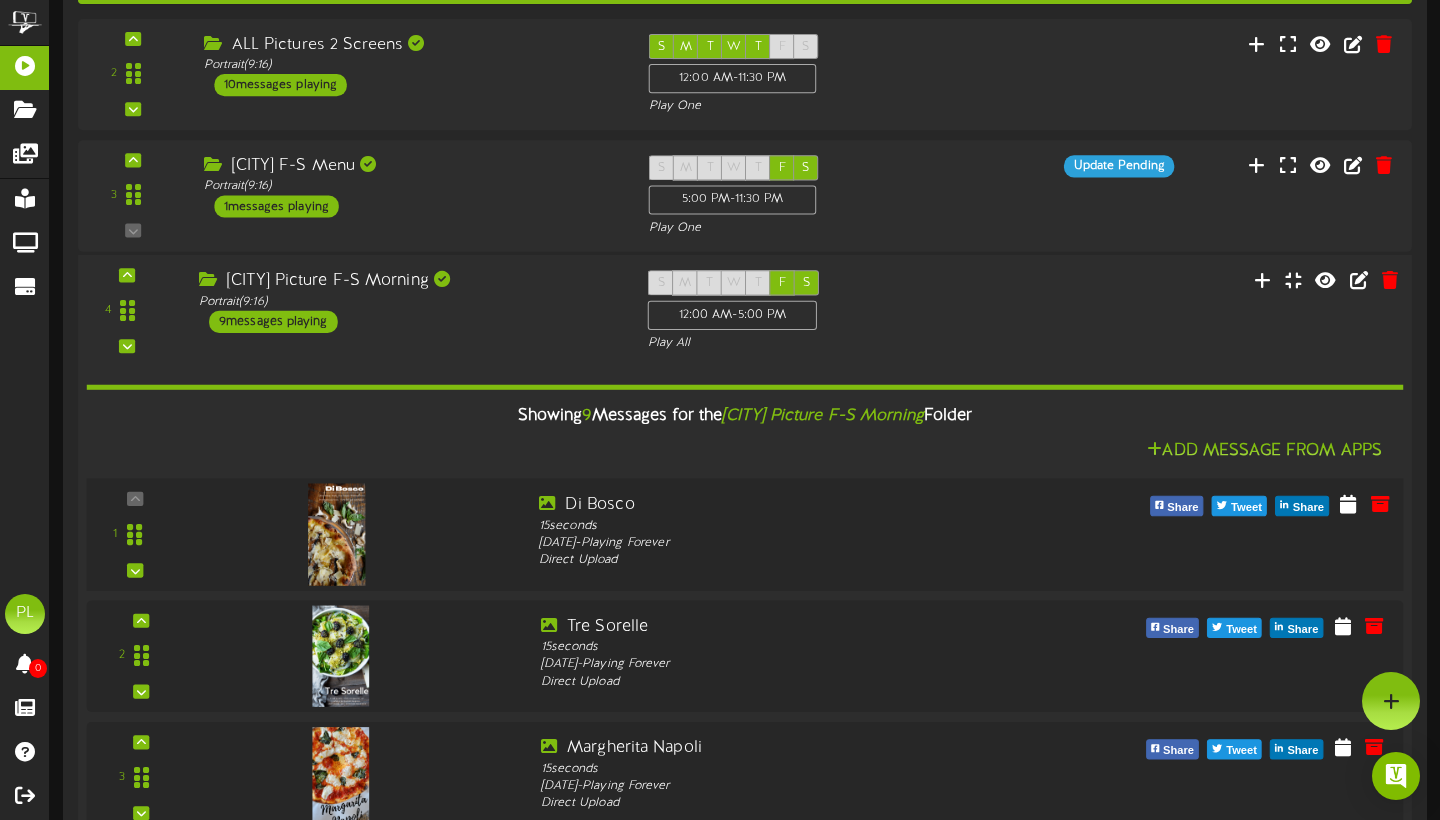 scroll, scrollTop: 1173, scrollLeft: 0, axis: vertical 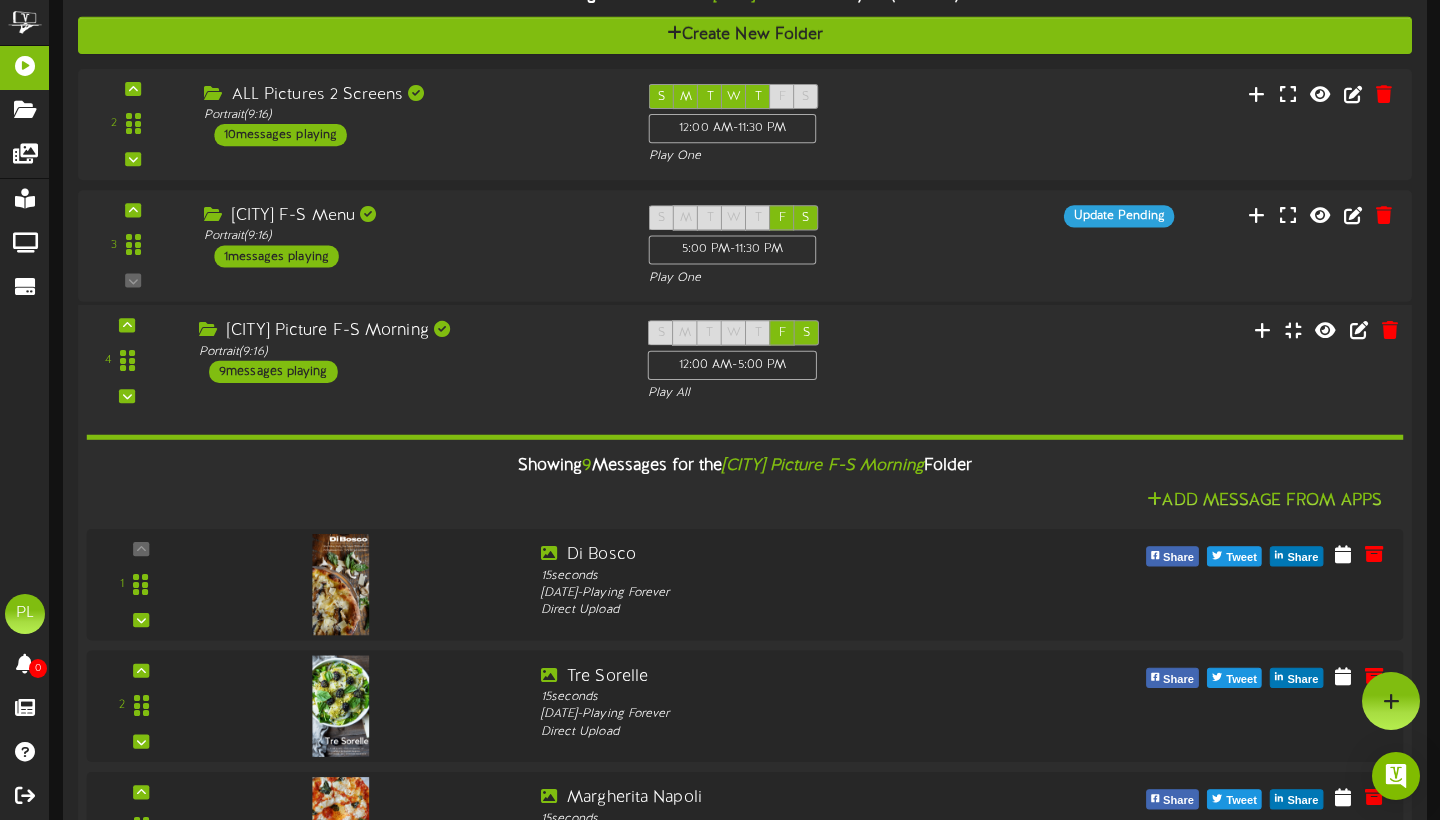 click on "4
( 9:16" at bounding box center [744, 362] 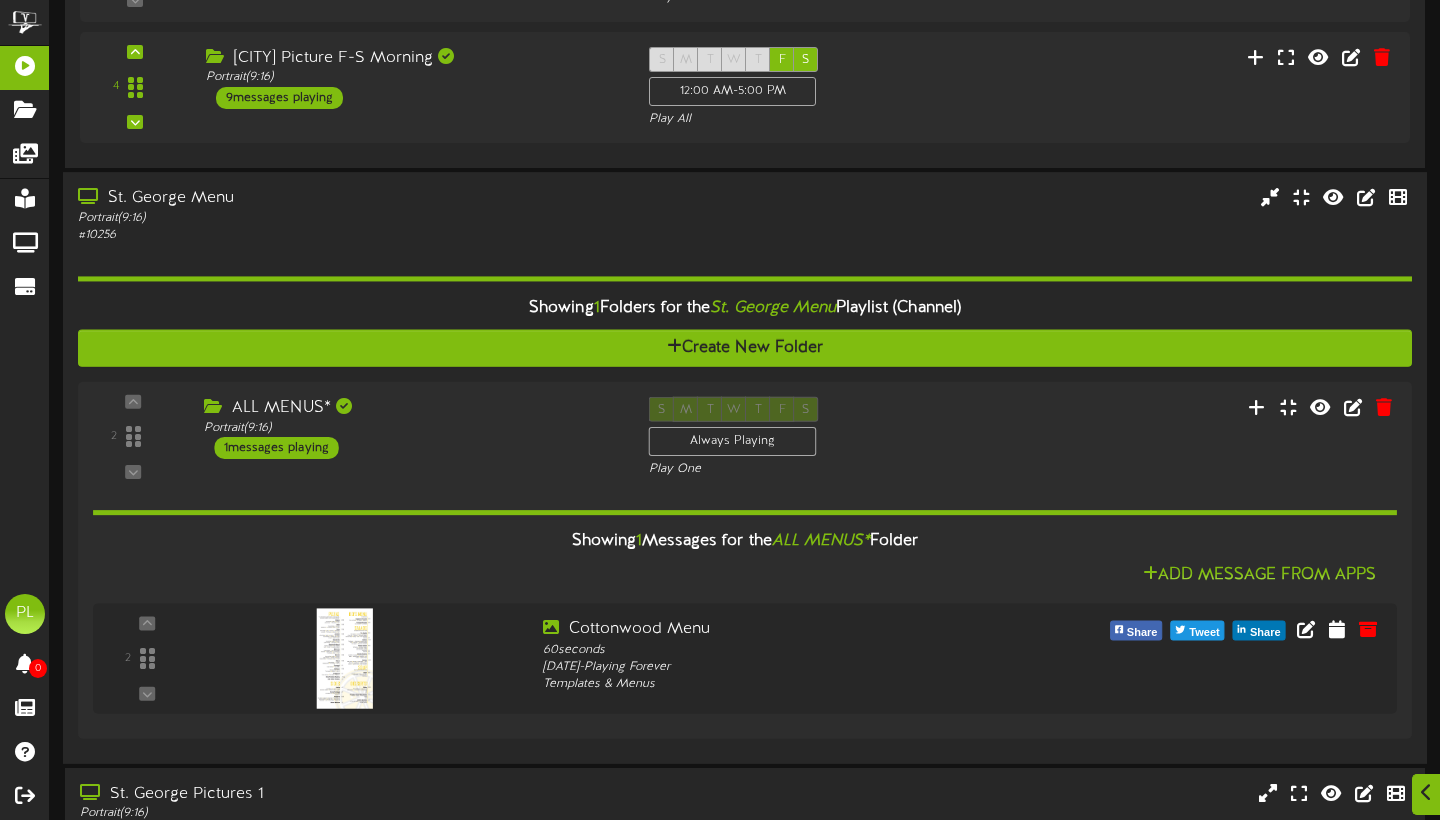 scroll, scrollTop: 1464, scrollLeft: 0, axis: vertical 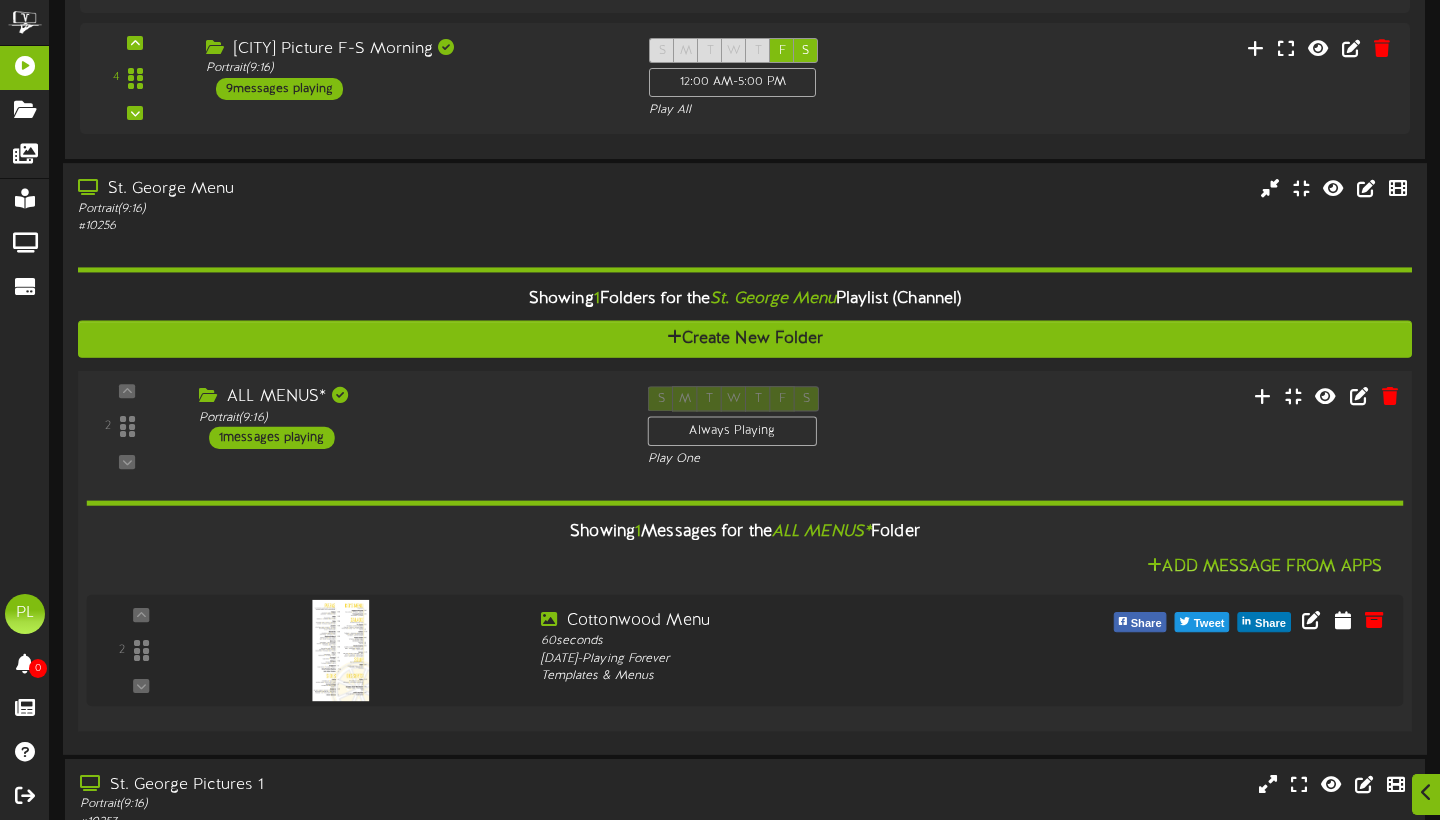click on "2
ALL MENUS*" at bounding box center (744, 427) 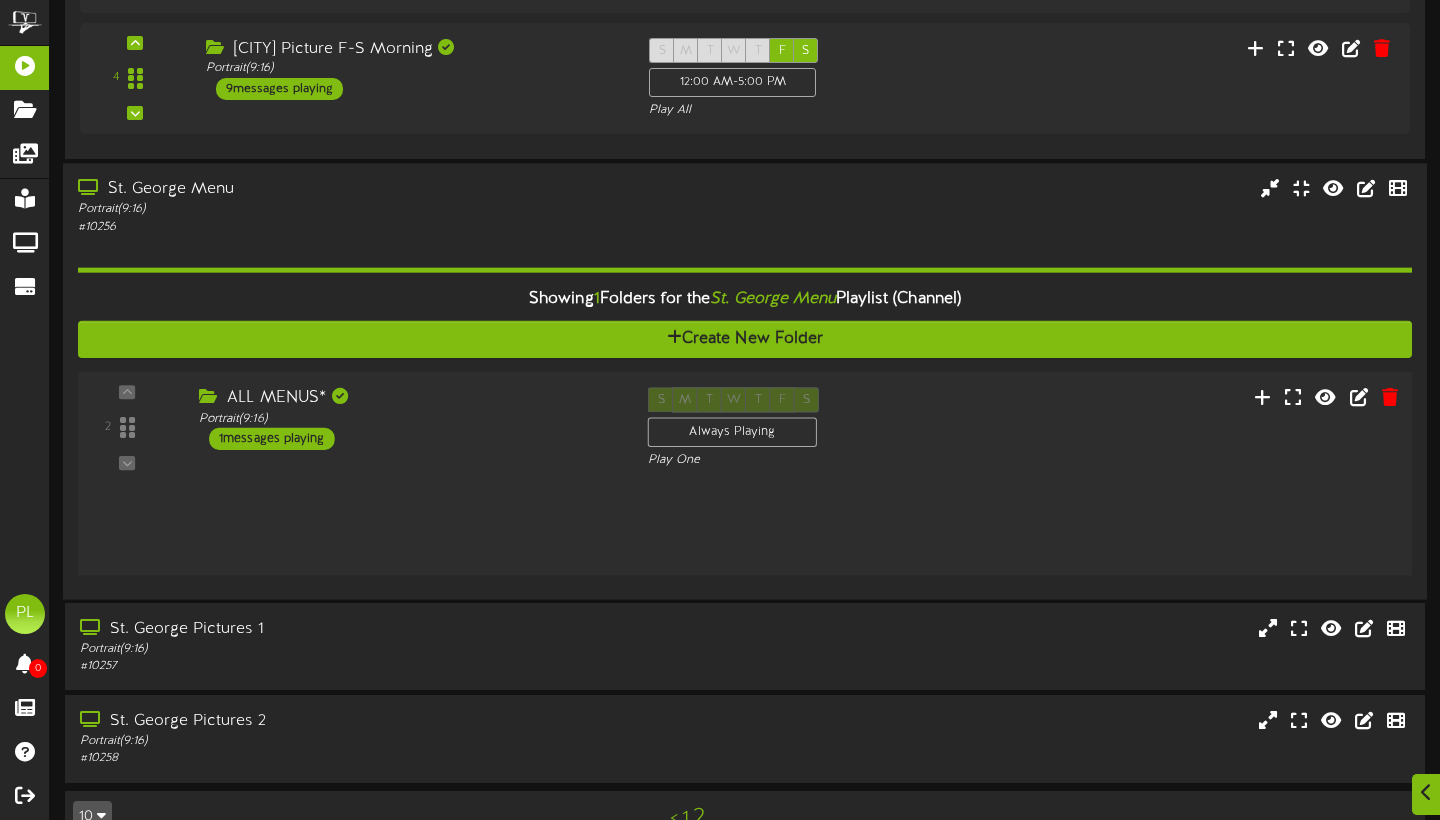 scroll, scrollTop: 1417, scrollLeft: 0, axis: vertical 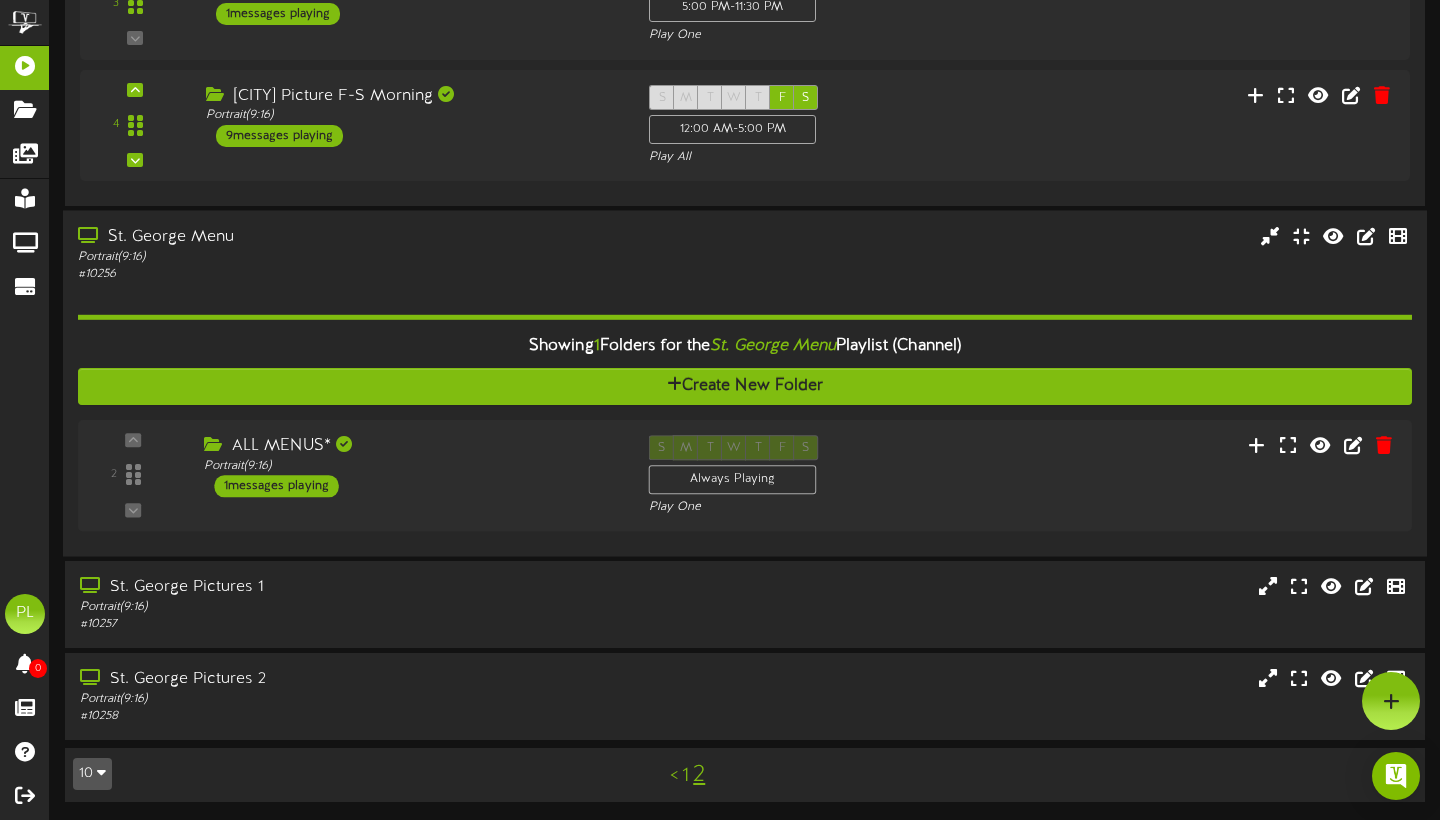 click on "Showing  1  Folders for the  St. George Menu  Playlist (Channel)
Create New Folder
2
ALL MENUS*" at bounding box center (745, 412) 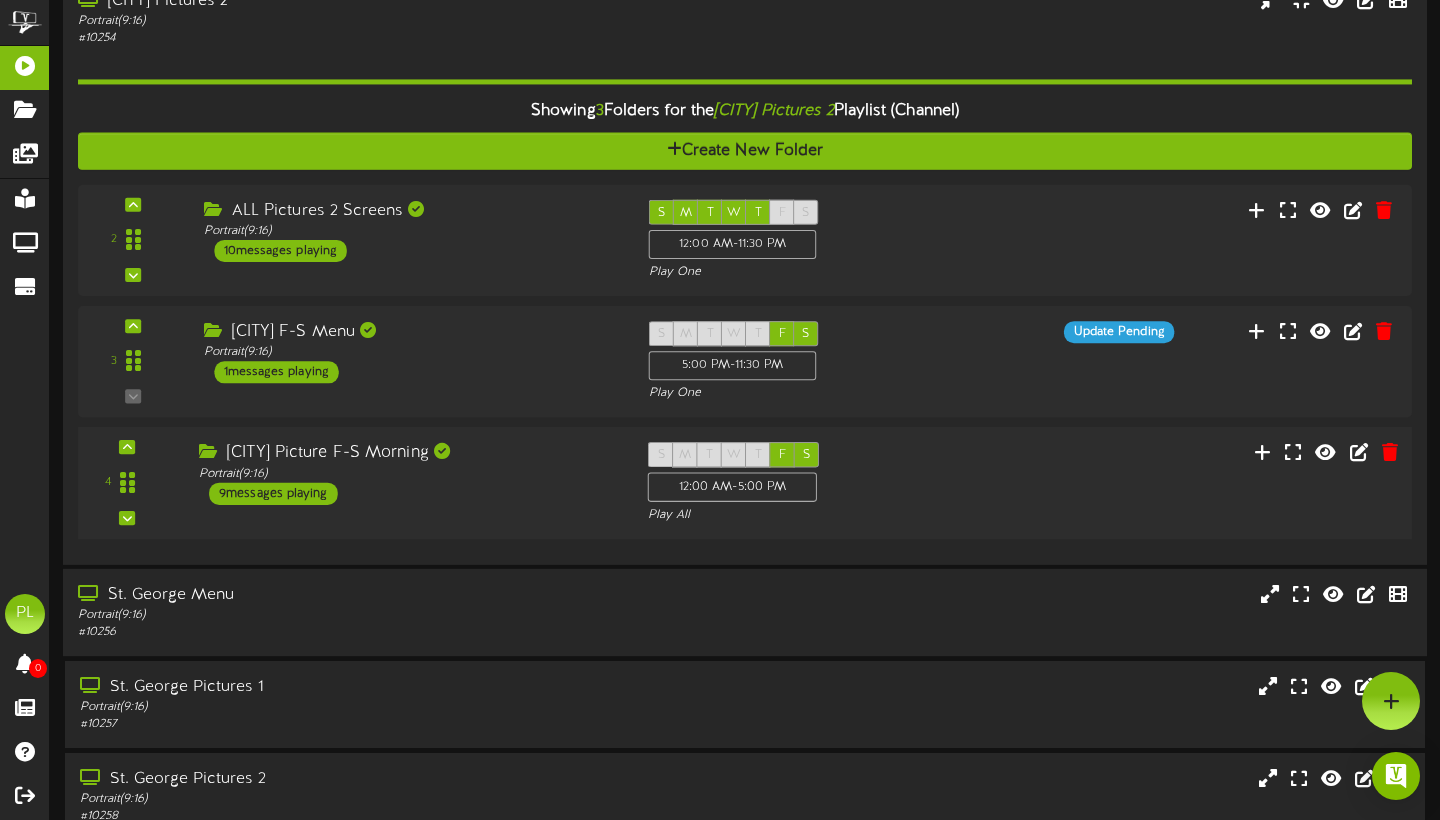 scroll, scrollTop: 904, scrollLeft: 0, axis: vertical 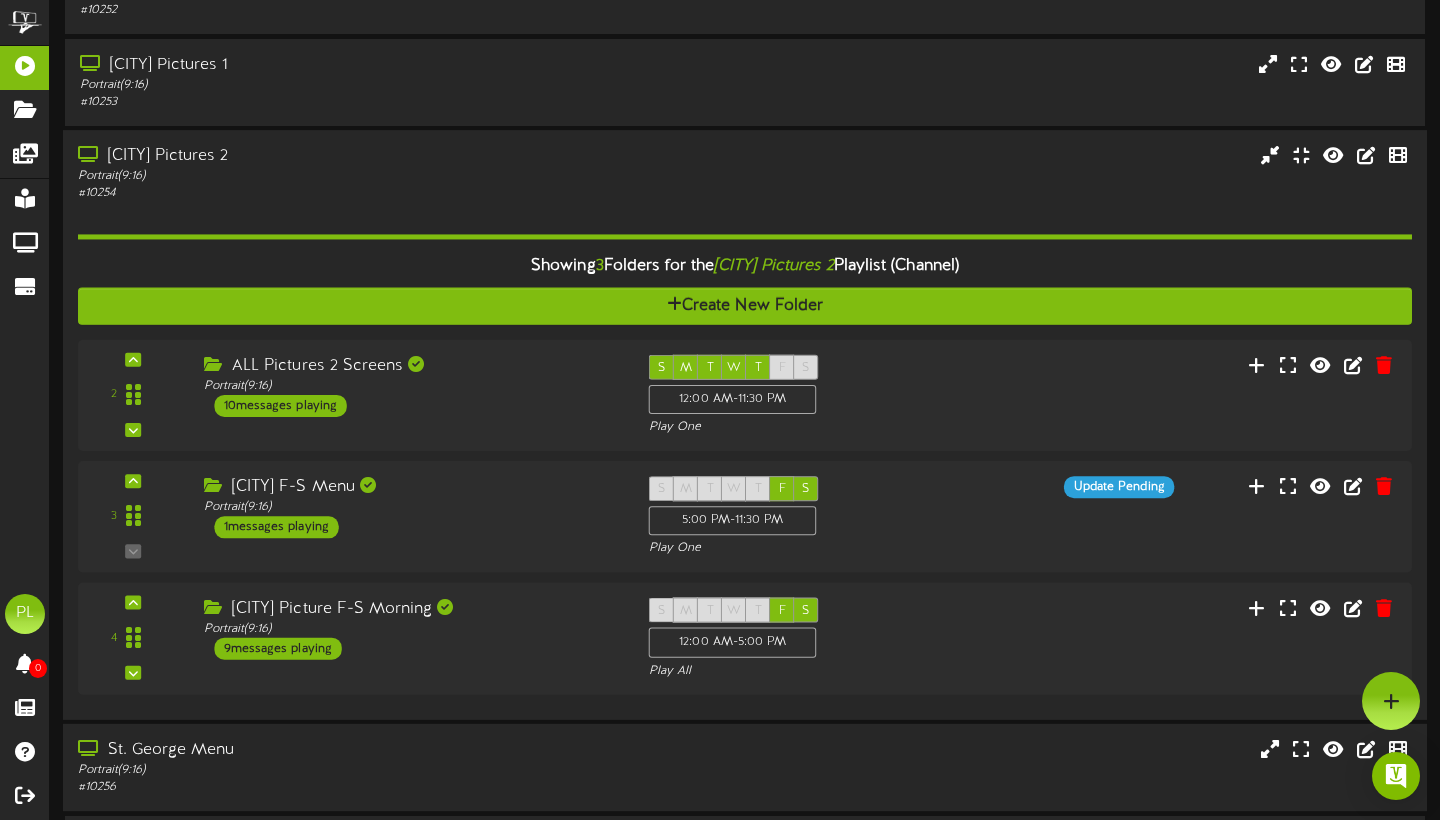 click on "Portrait  ( 9:16 )" at bounding box center (347, 176) 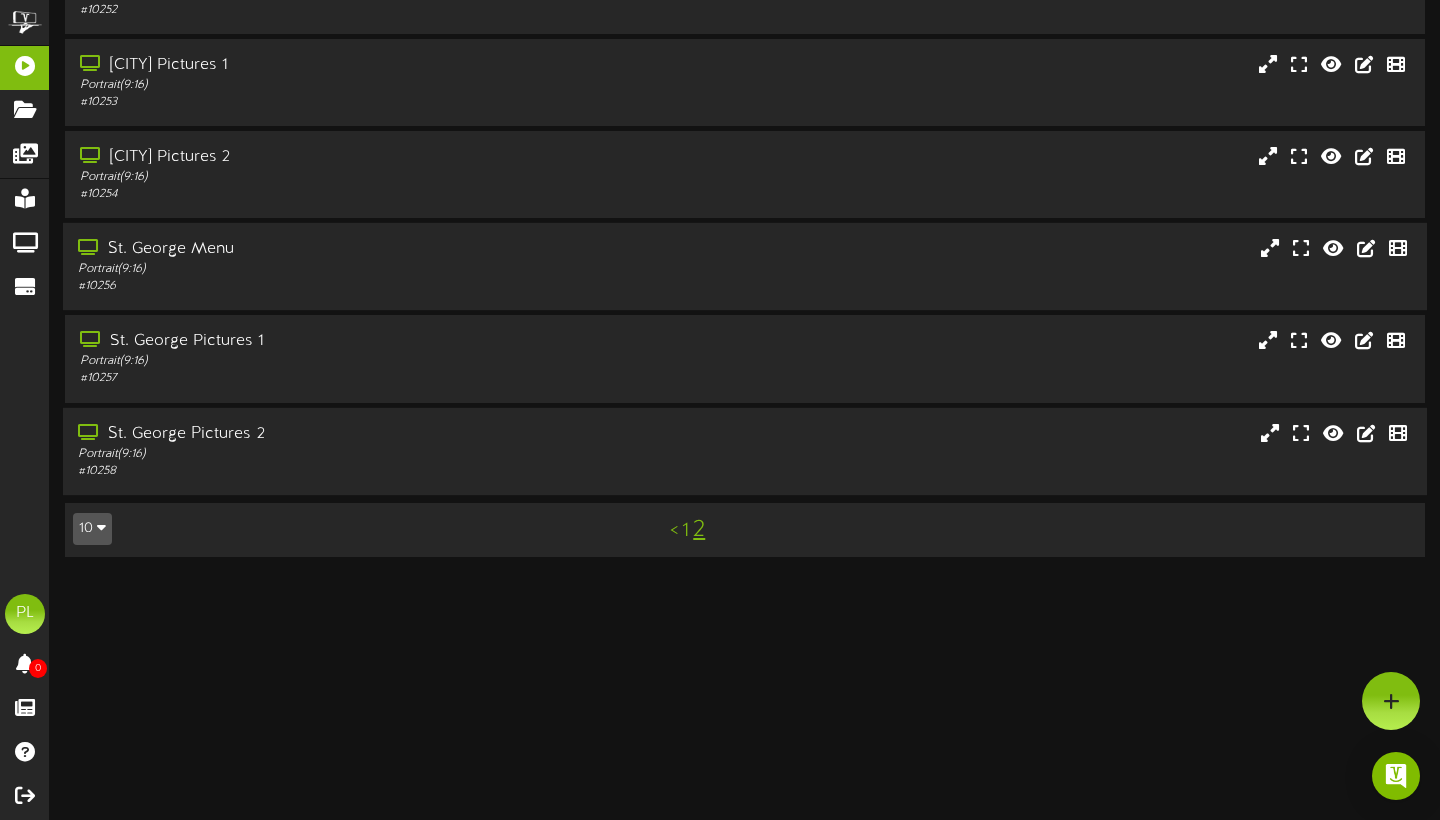 click on "Portrait  ( 9:16 )" at bounding box center (347, 453) 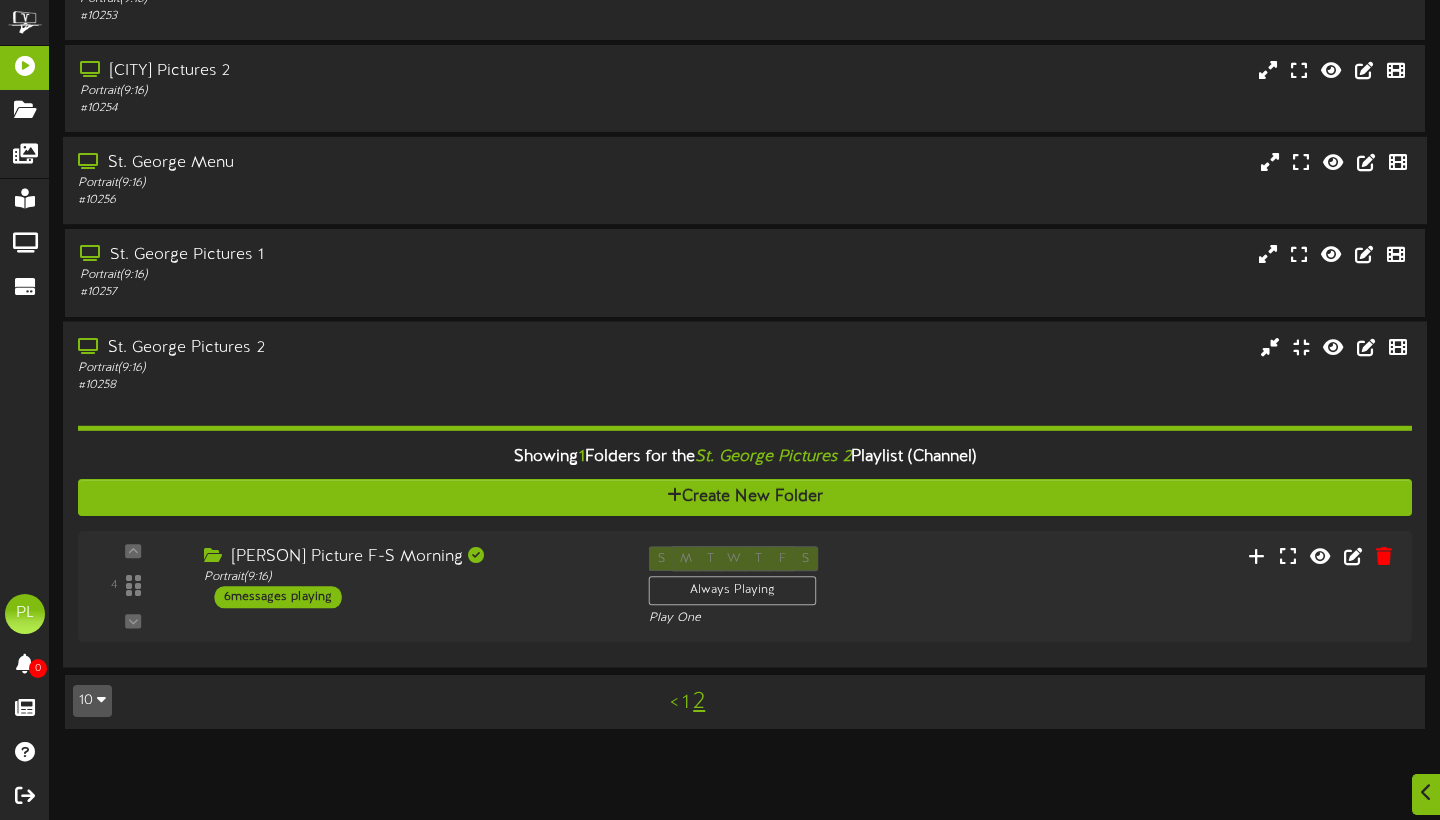 scroll, scrollTop: 995, scrollLeft: 0, axis: vertical 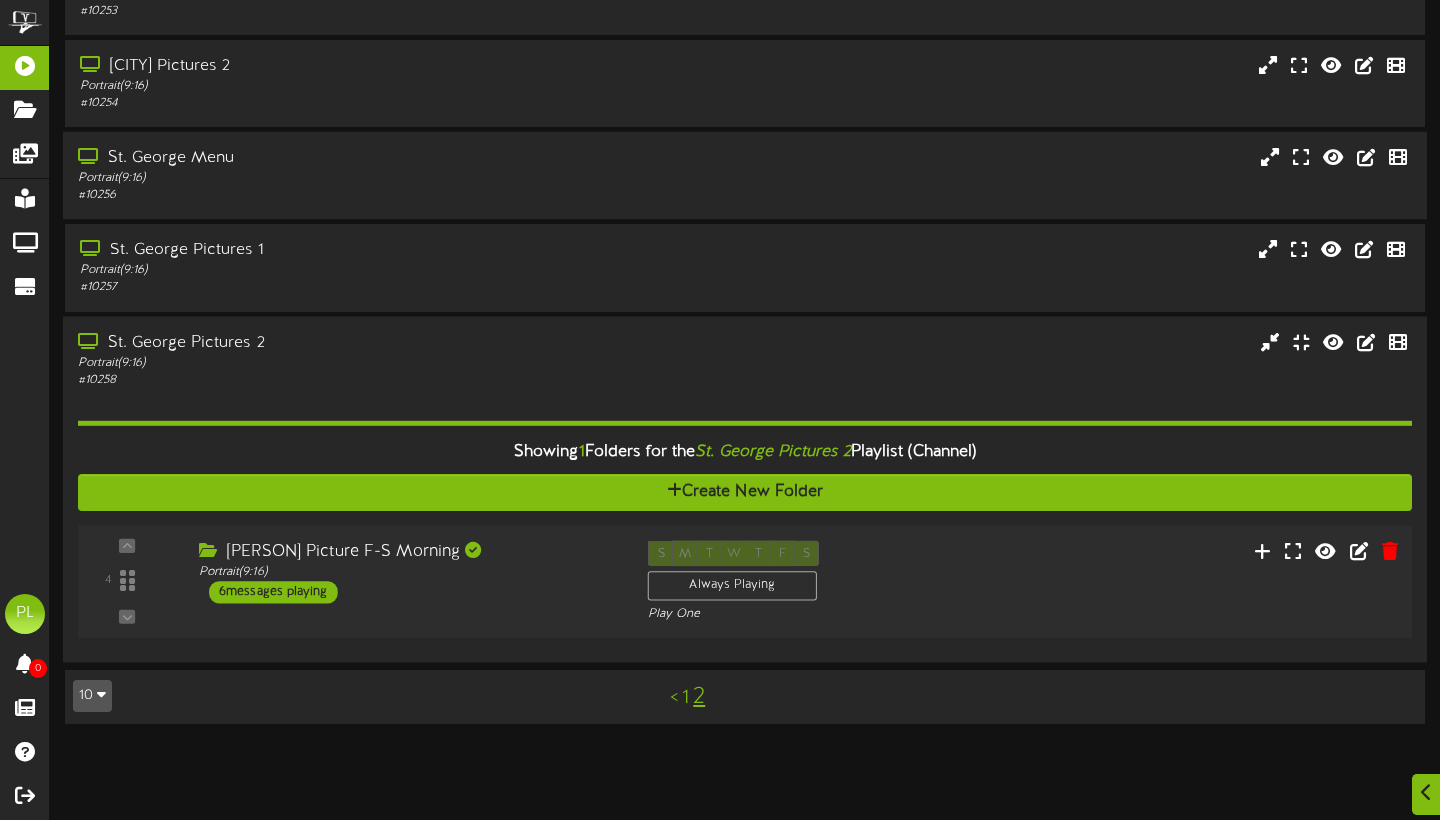 click on "[PERSON] Picture F-S Morning
Portrait  ( 9:16 )
6  messages playing" at bounding box center (408, 571) 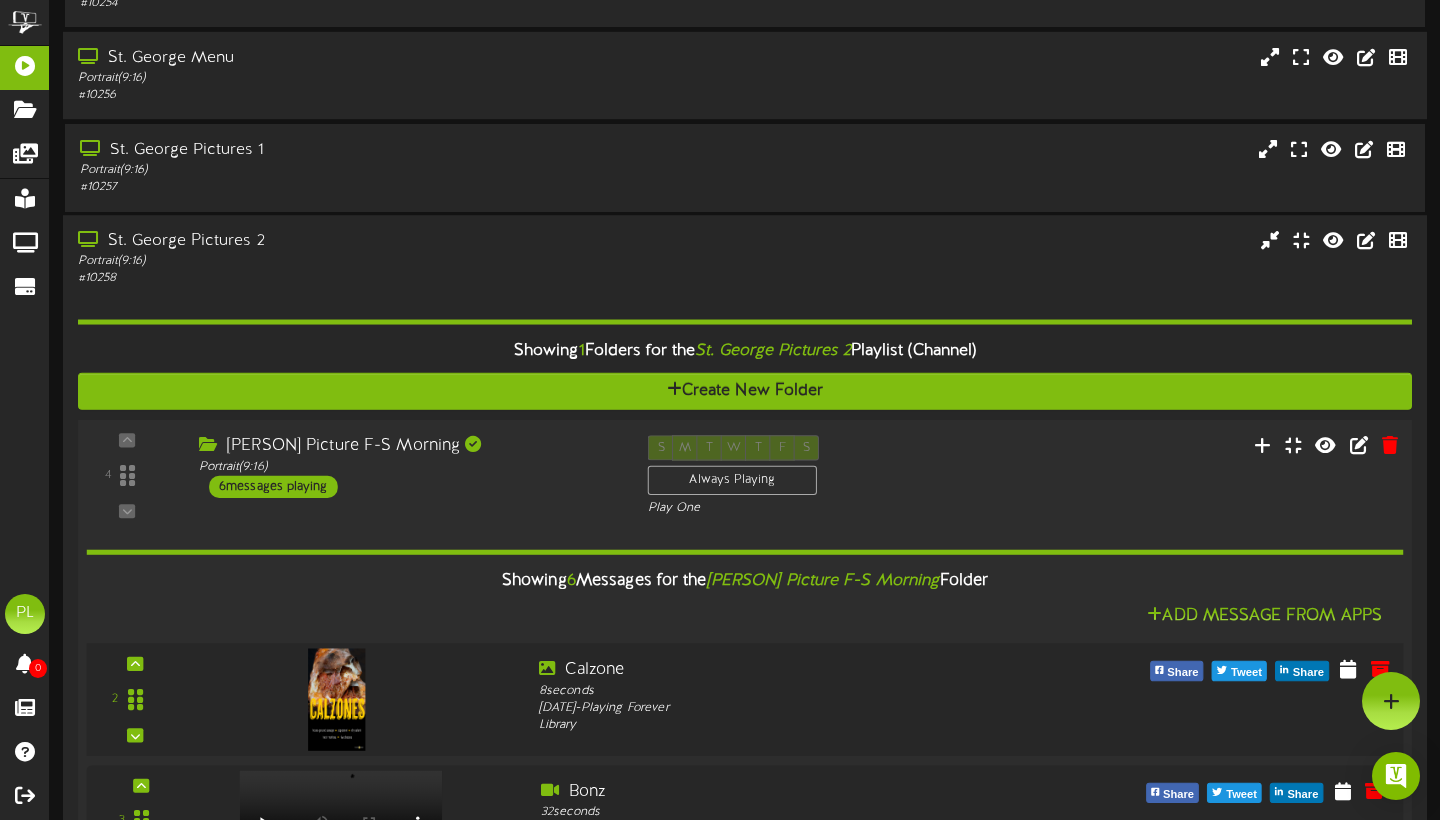 scroll, scrollTop: 1093, scrollLeft: 0, axis: vertical 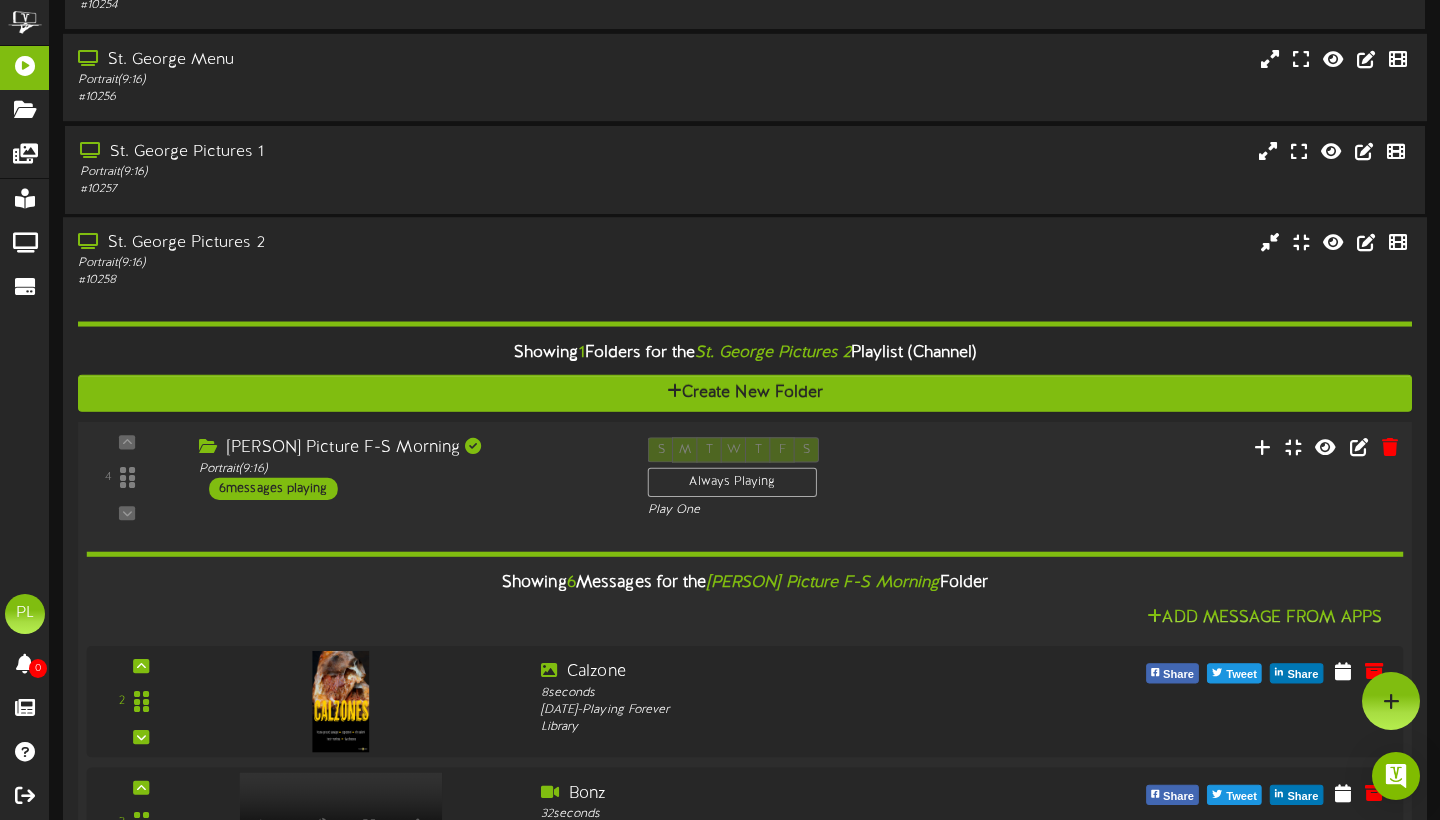 click on "[PERSON] Picture F-S Morning" at bounding box center [408, 448] 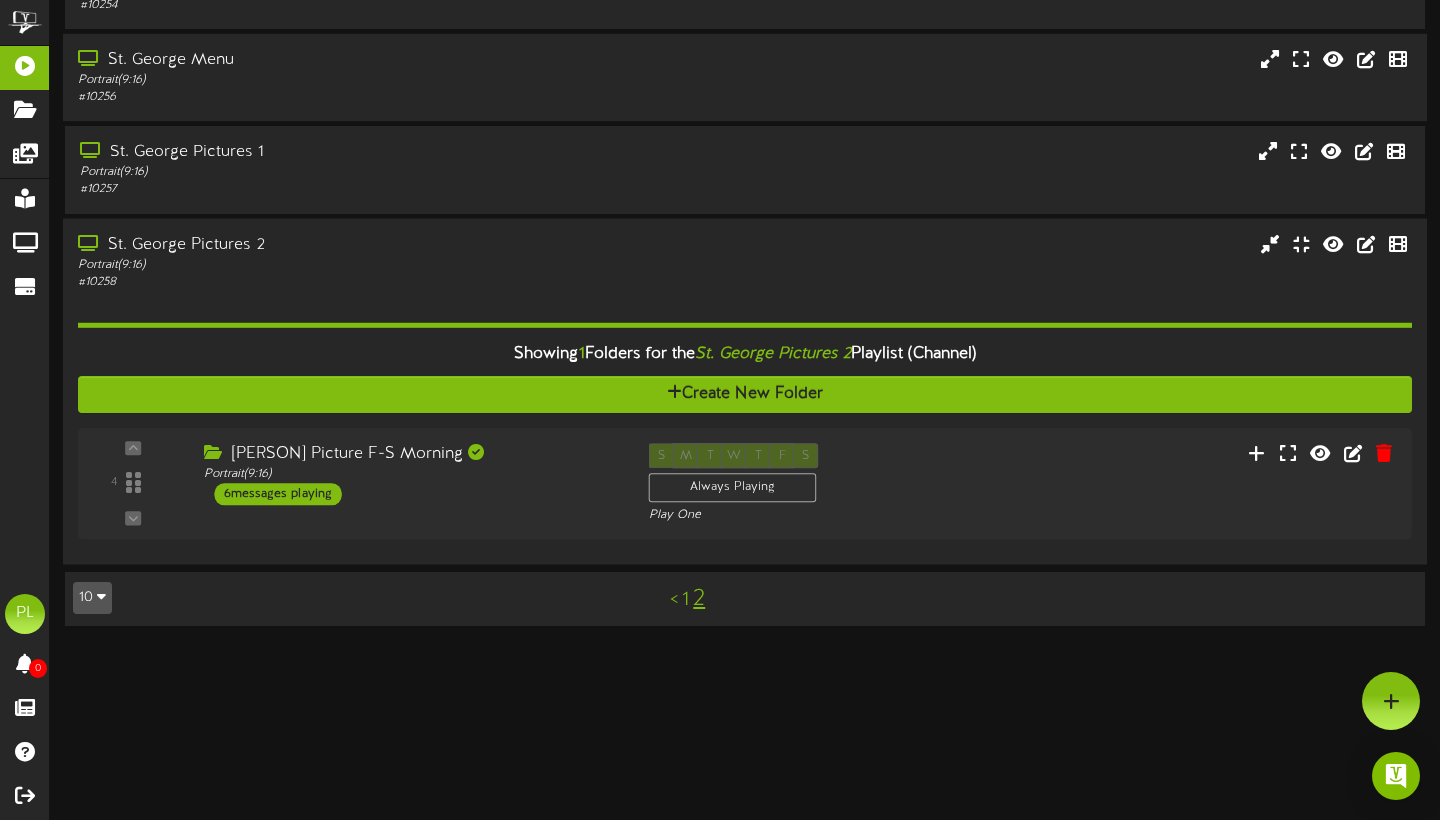 click on "# 10258" at bounding box center (347, 281) 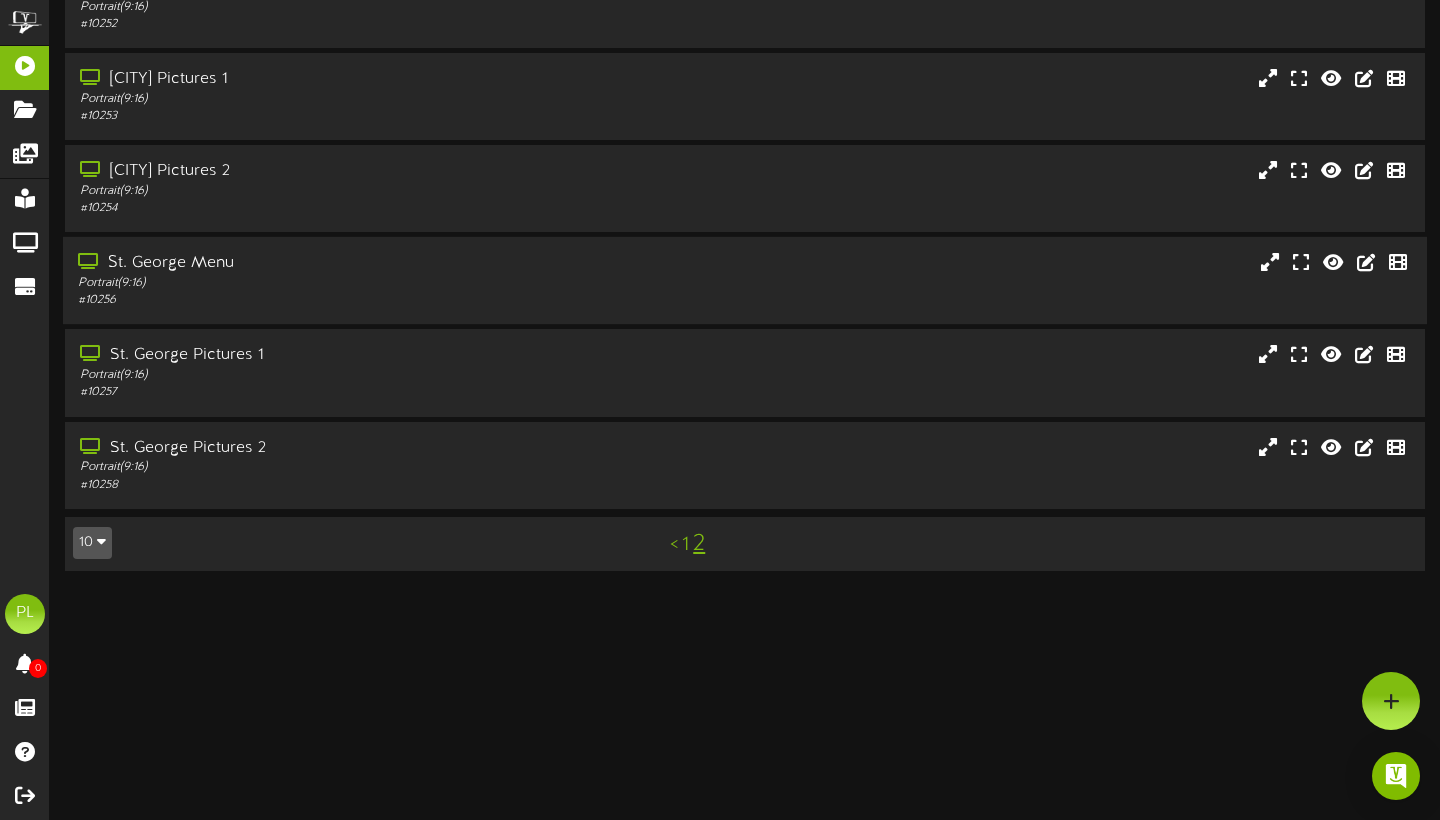scroll, scrollTop: 872, scrollLeft: 0, axis: vertical 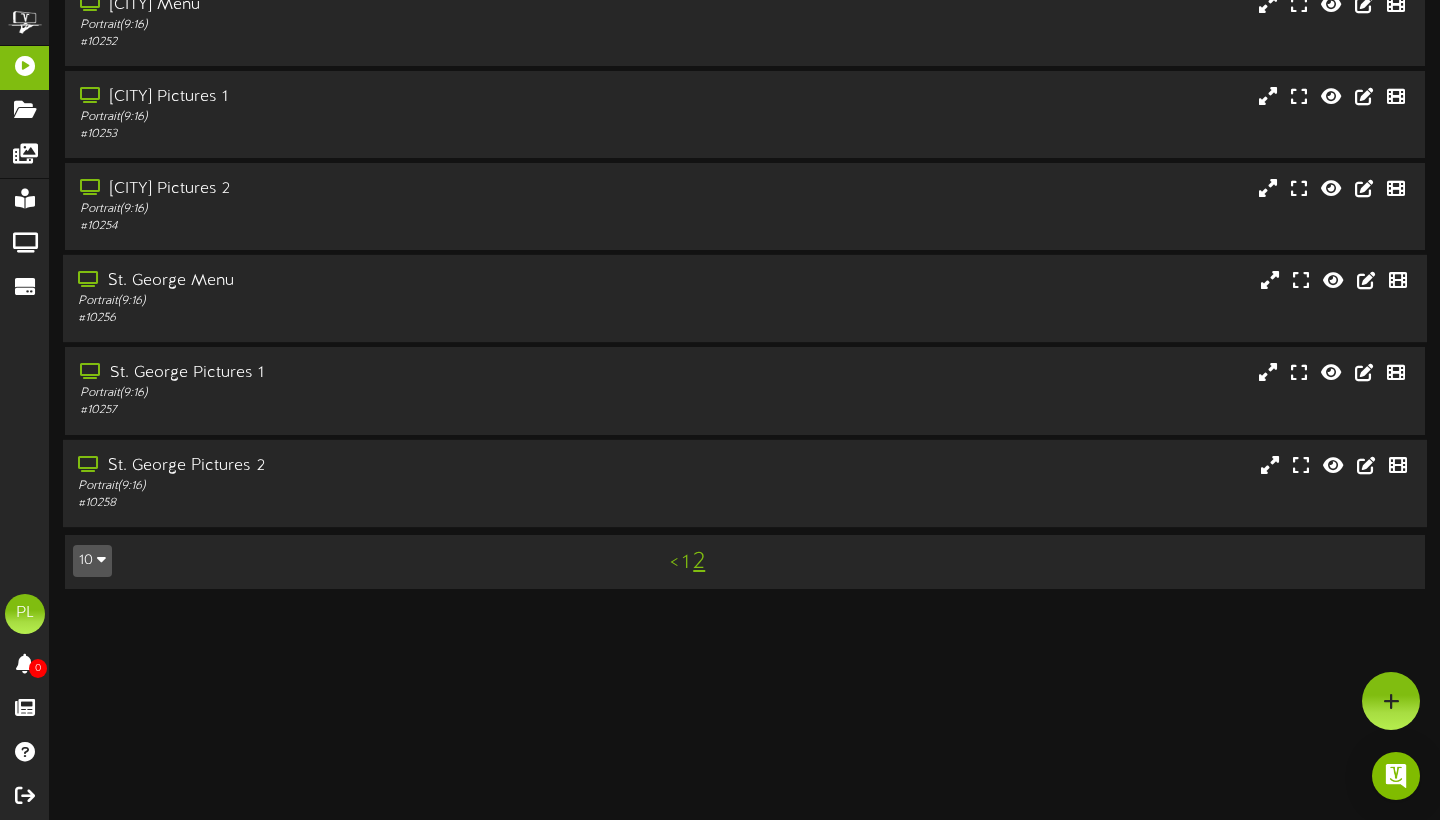 click on "St. George Pictures 2" at bounding box center [347, 465] 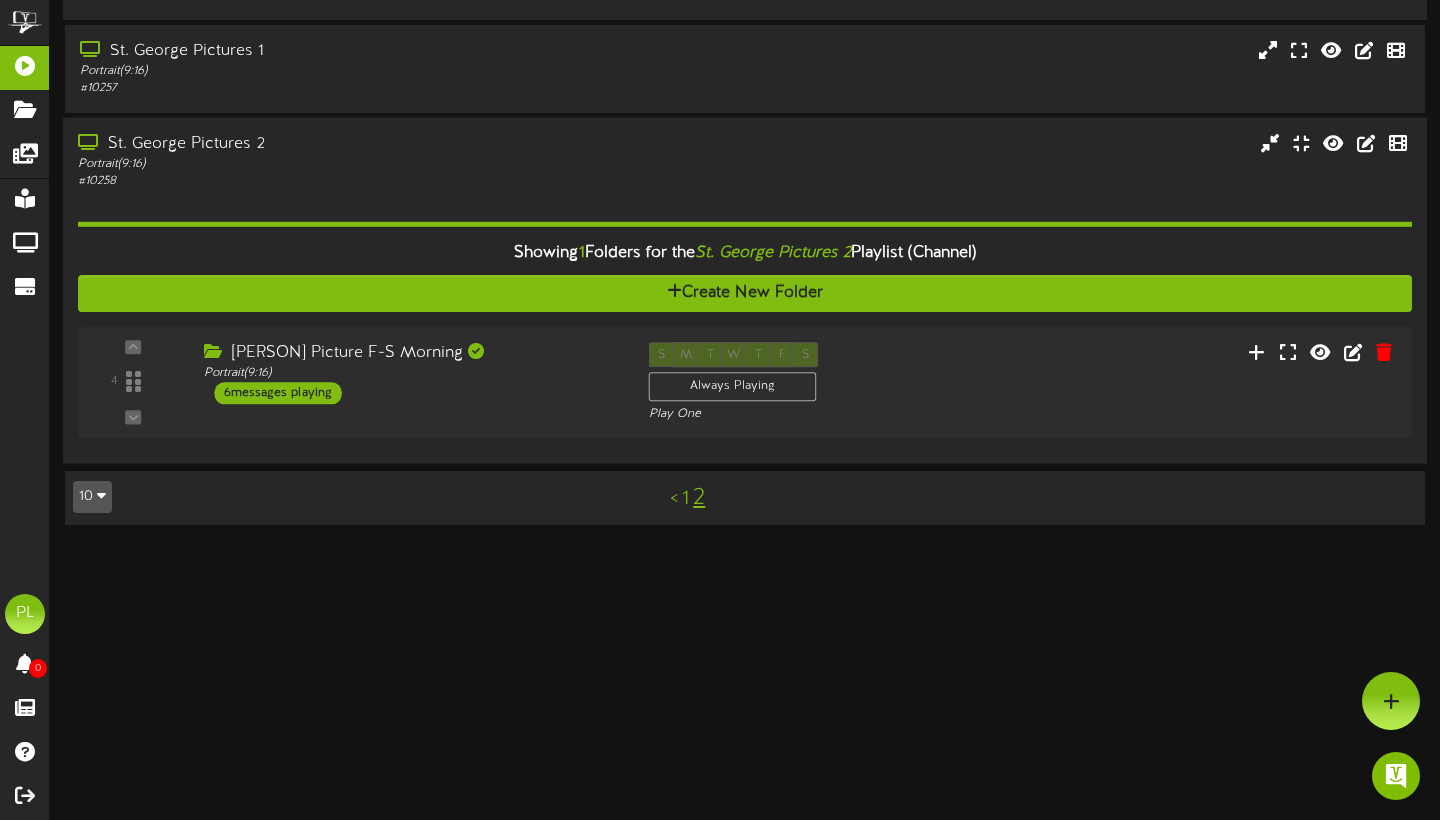 scroll, scrollTop: 1194, scrollLeft: 0, axis: vertical 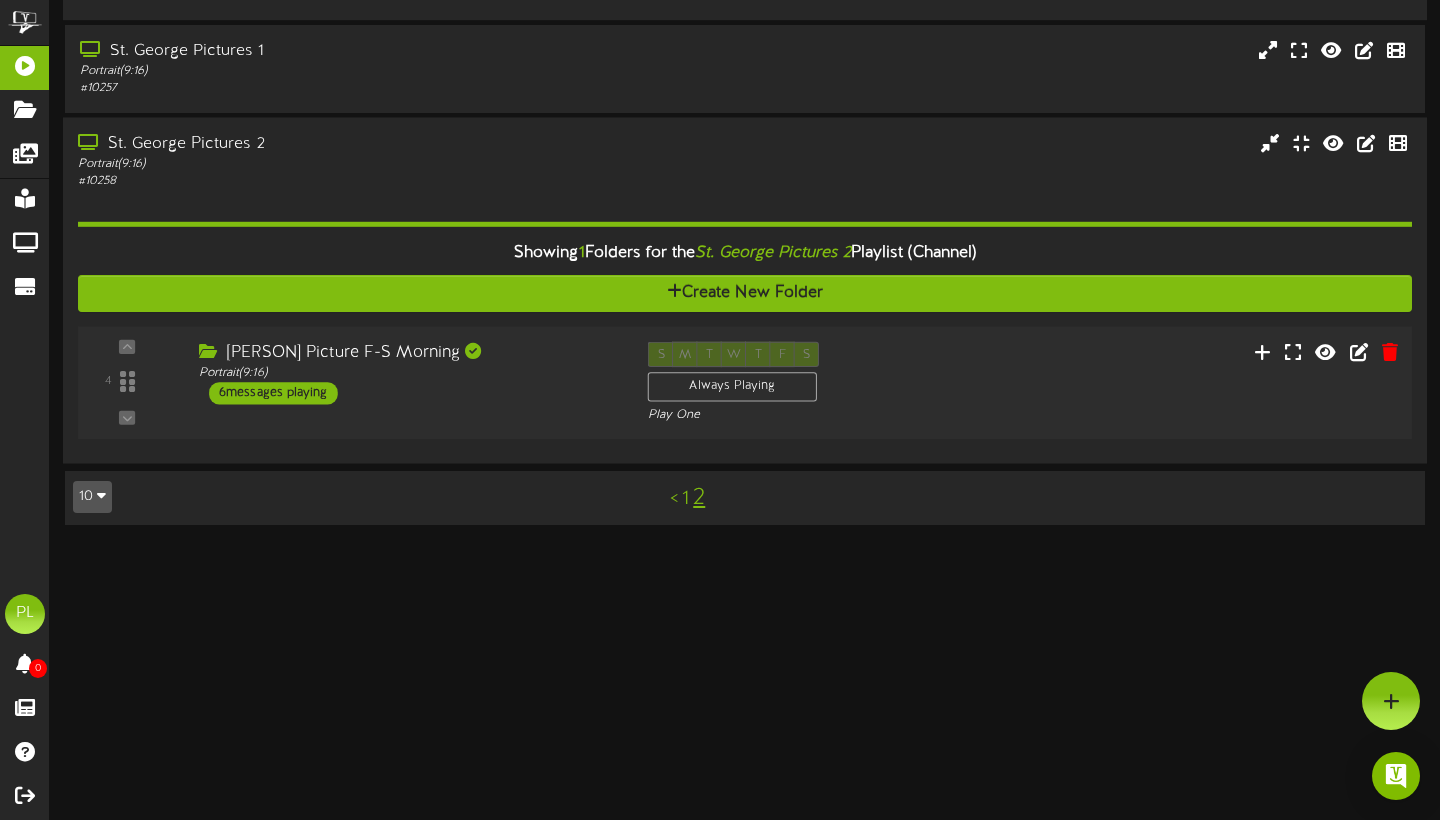 click on "4
( 9:16" at bounding box center [744, 382] 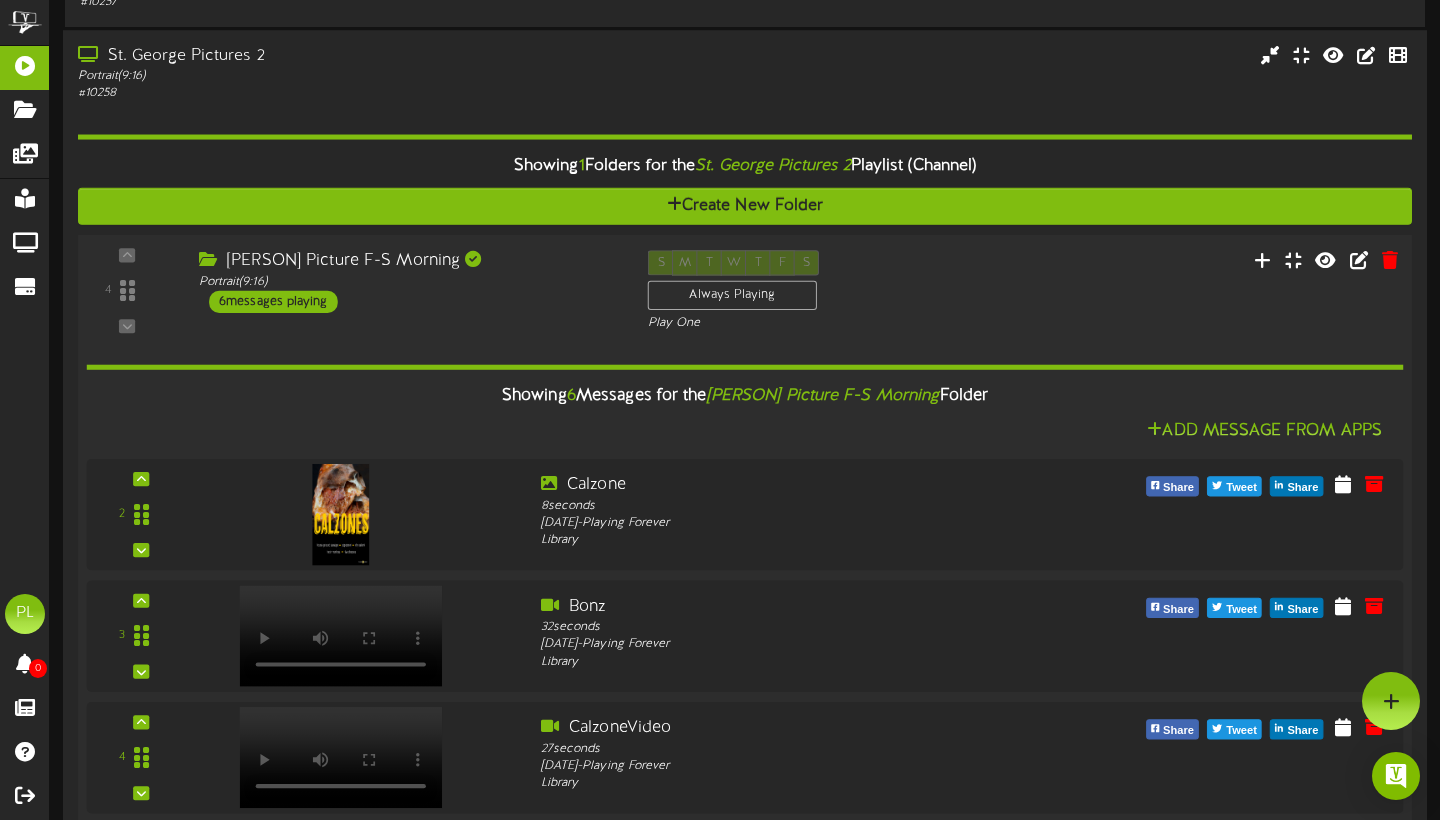 click on "4
( 9:16" at bounding box center (744, 291) 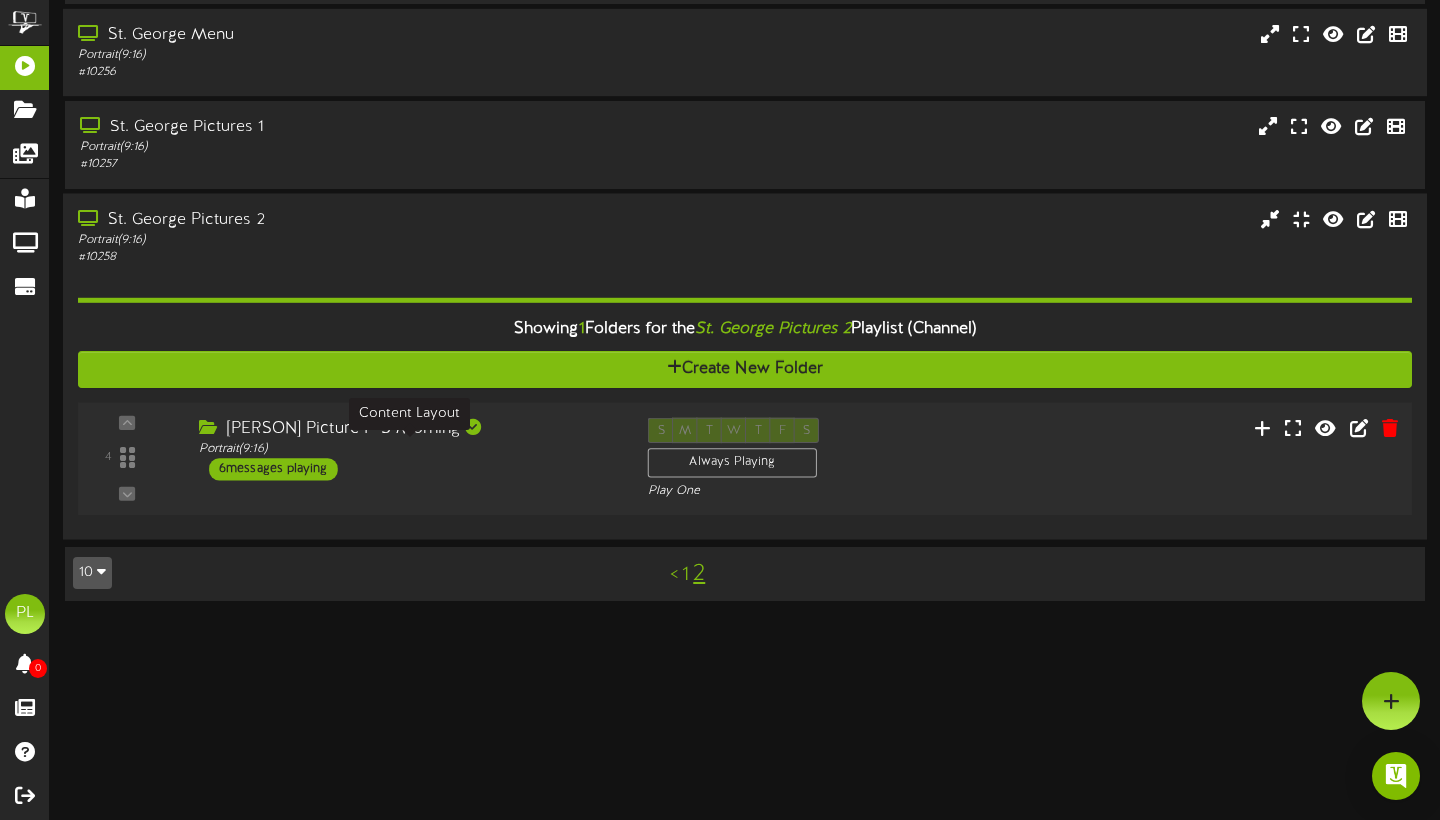 scroll, scrollTop: 1092, scrollLeft: 0, axis: vertical 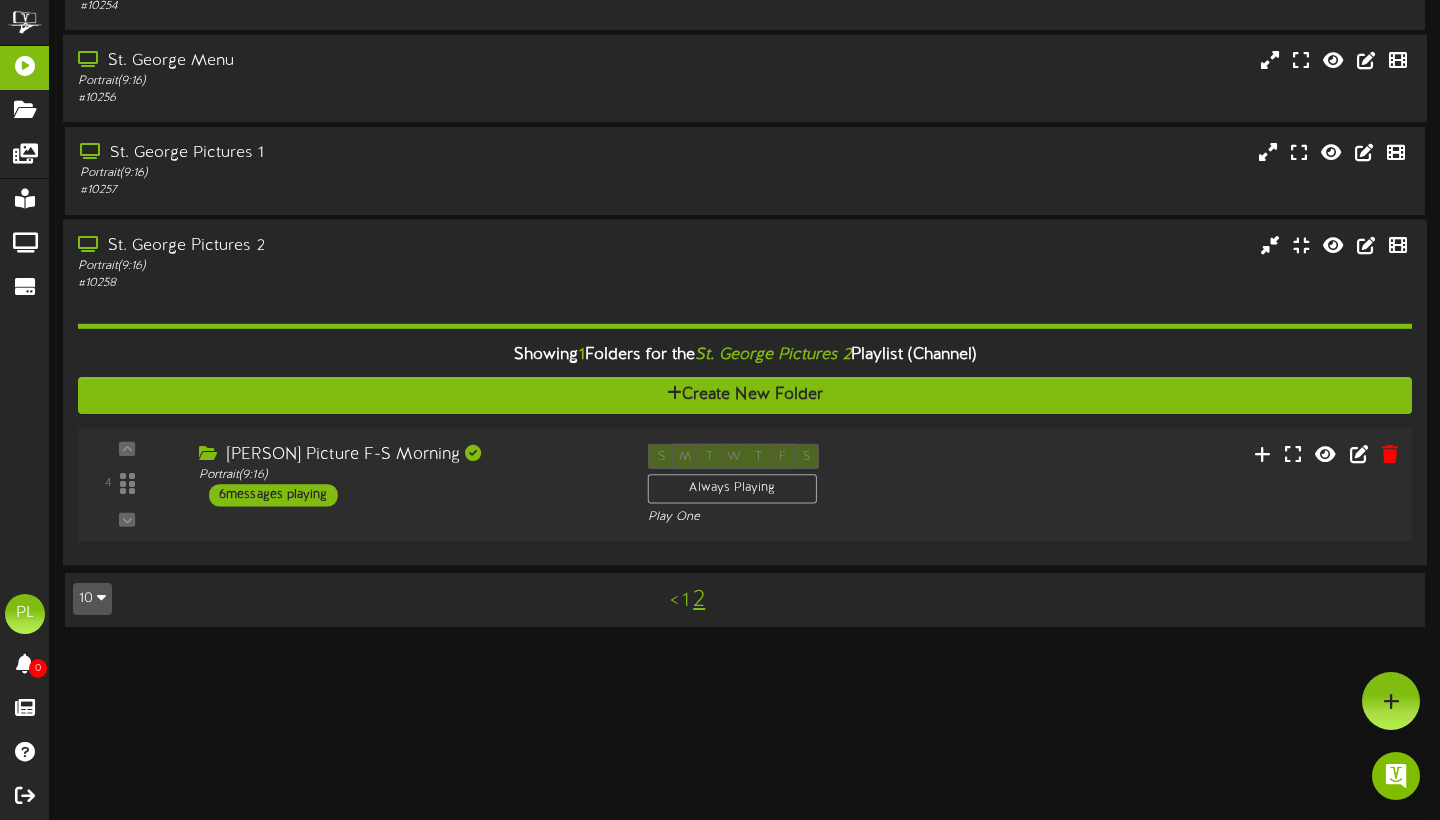 click on "[PERSON] Picture F-S Morning" at bounding box center [408, 454] 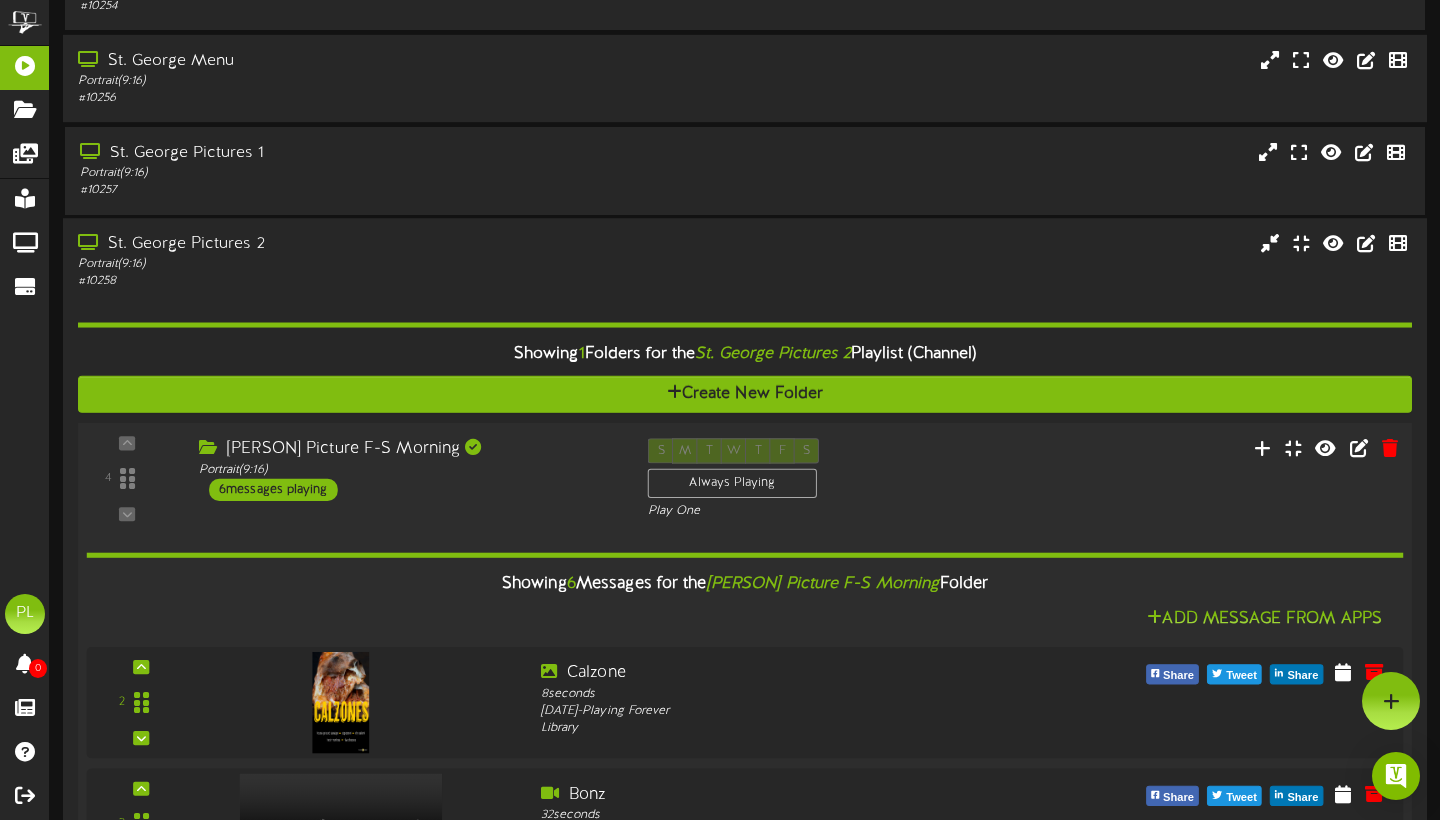 click on "[PERSON] Picture F-S Morning" at bounding box center (408, 449) 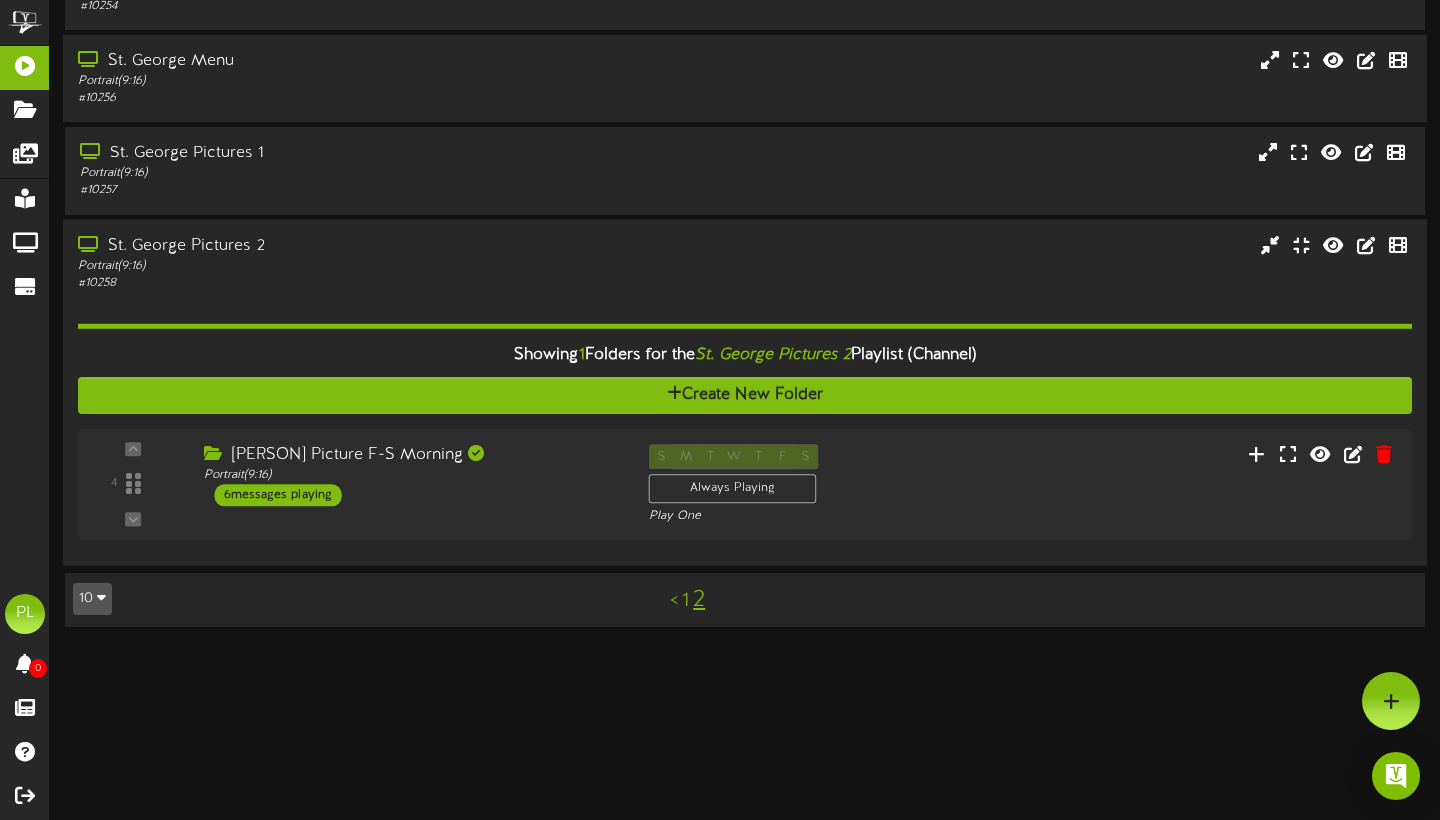 click on "Portrait  ( 9:16 )" at bounding box center (347, 265) 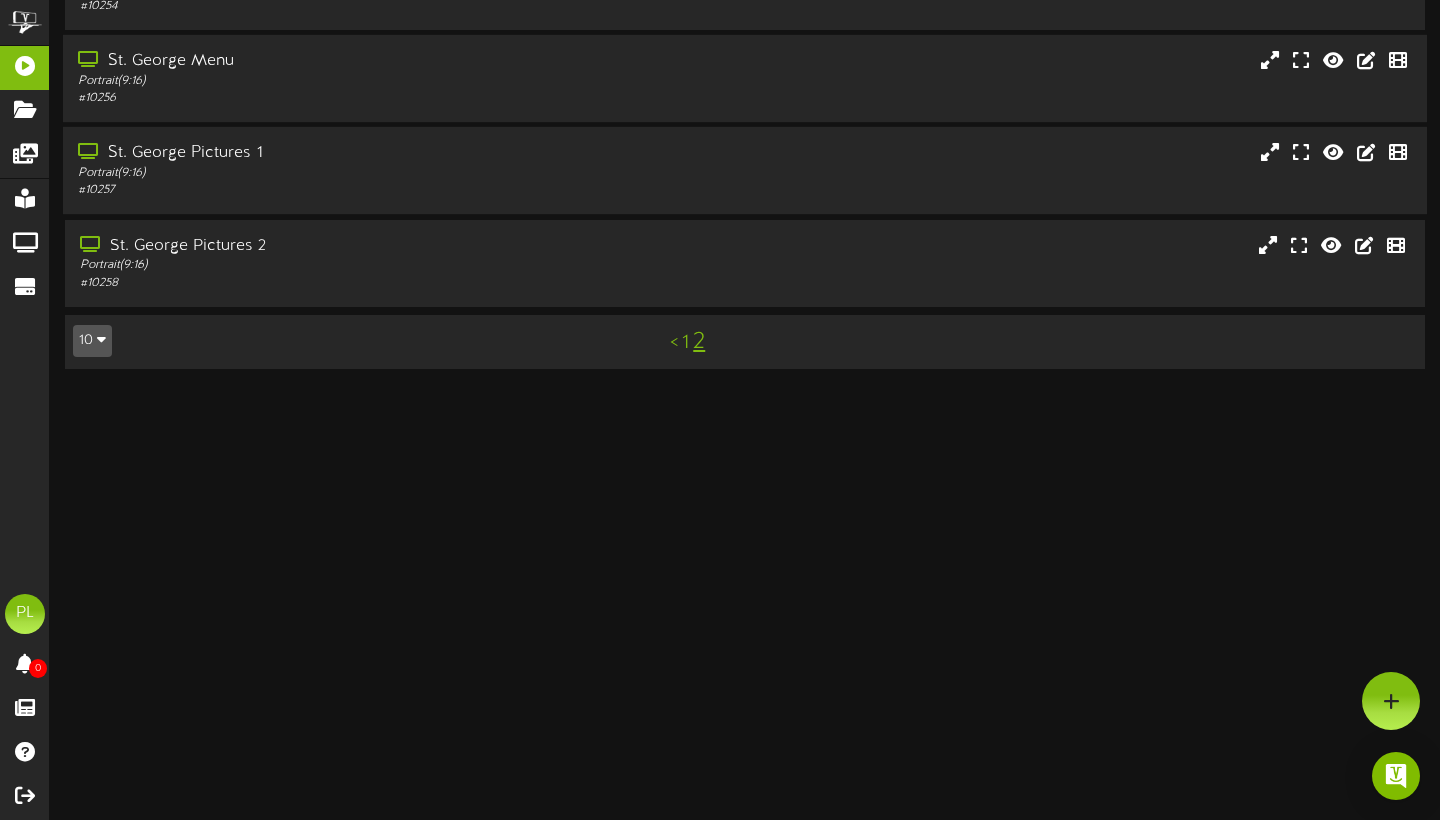 click on "Portrait  ( 9:16 )" at bounding box center [347, 173] 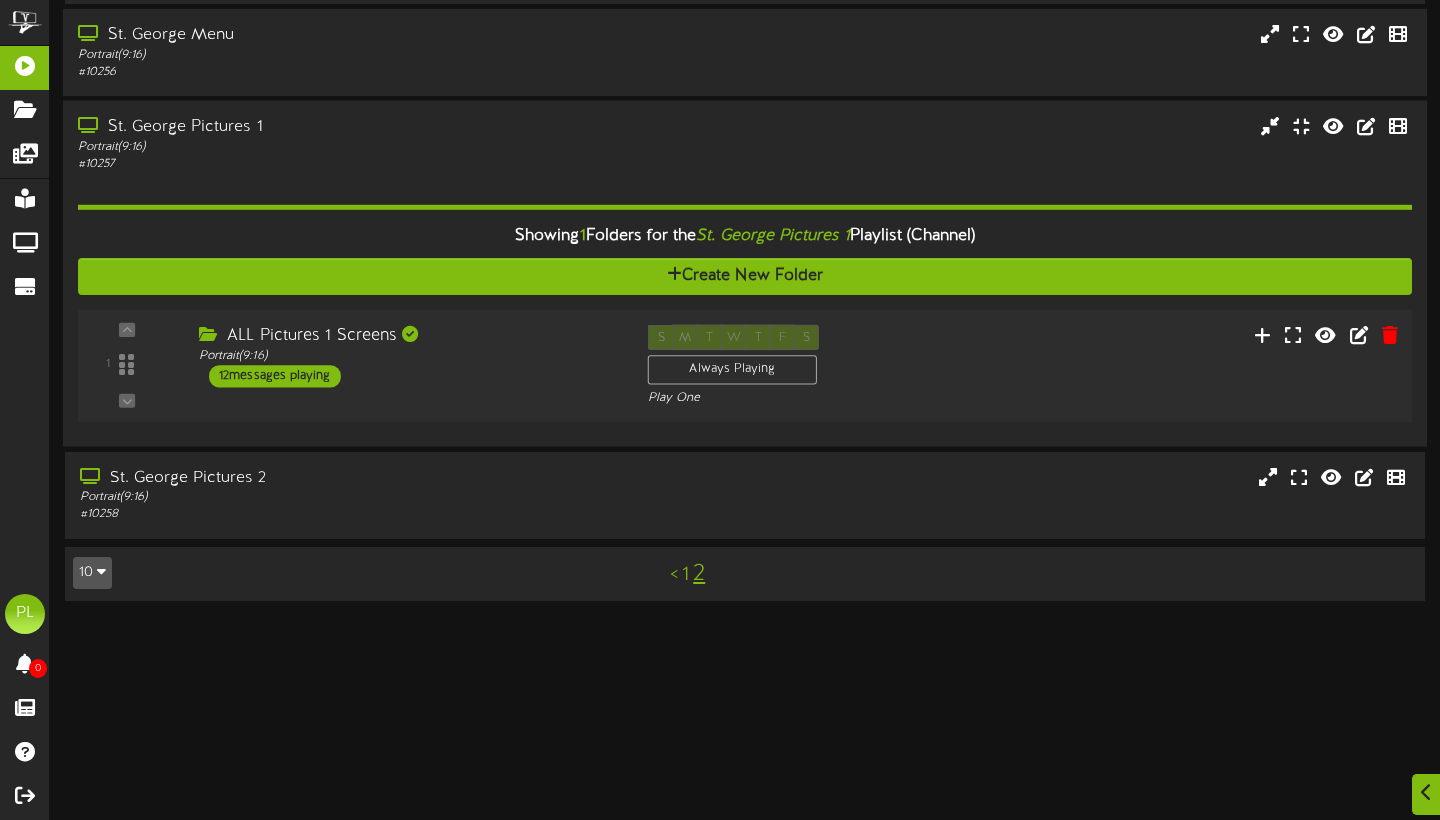 scroll, scrollTop: 1142, scrollLeft: 0, axis: vertical 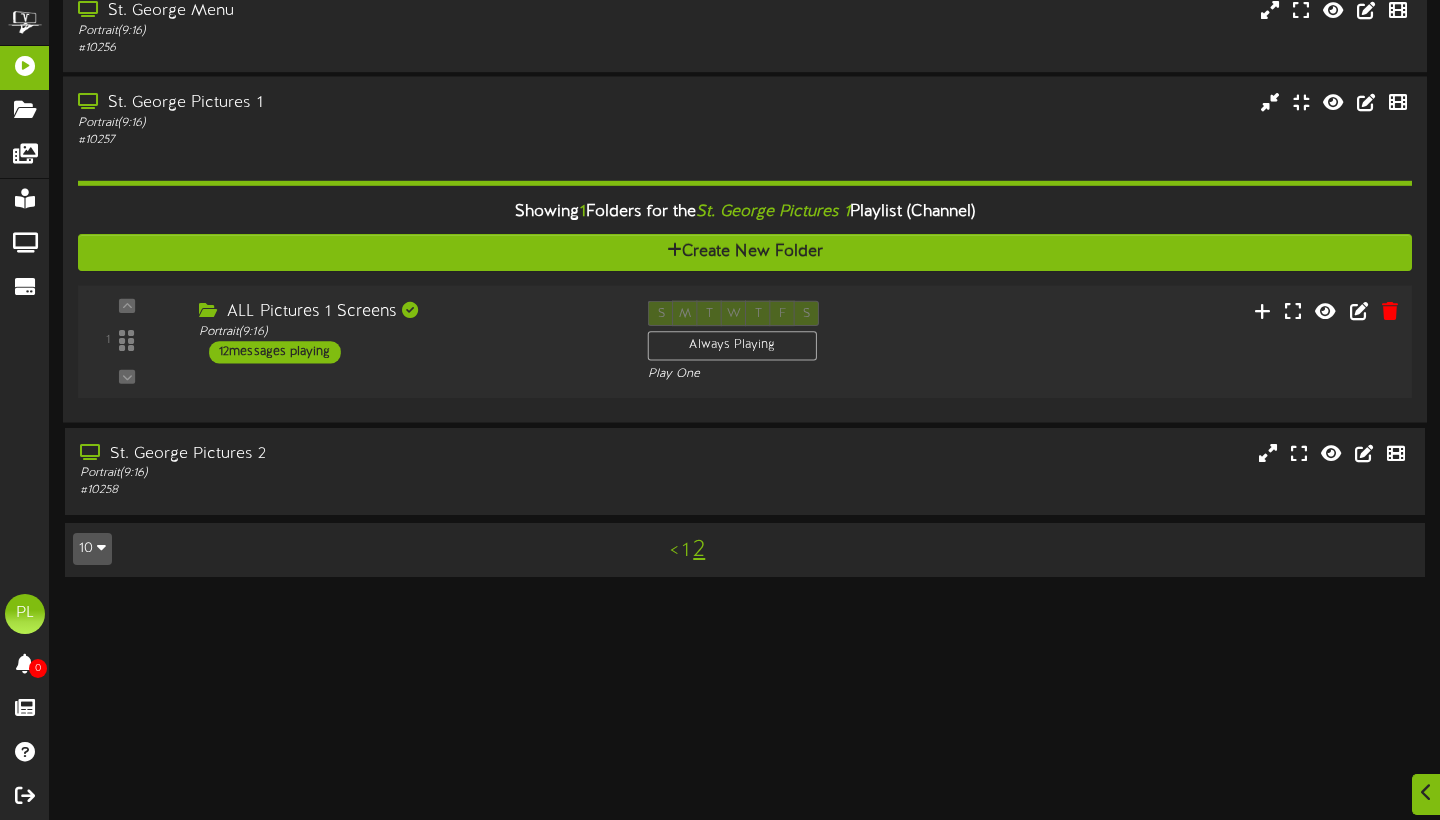 click on "1
Portrait  ( )" at bounding box center [744, 342] 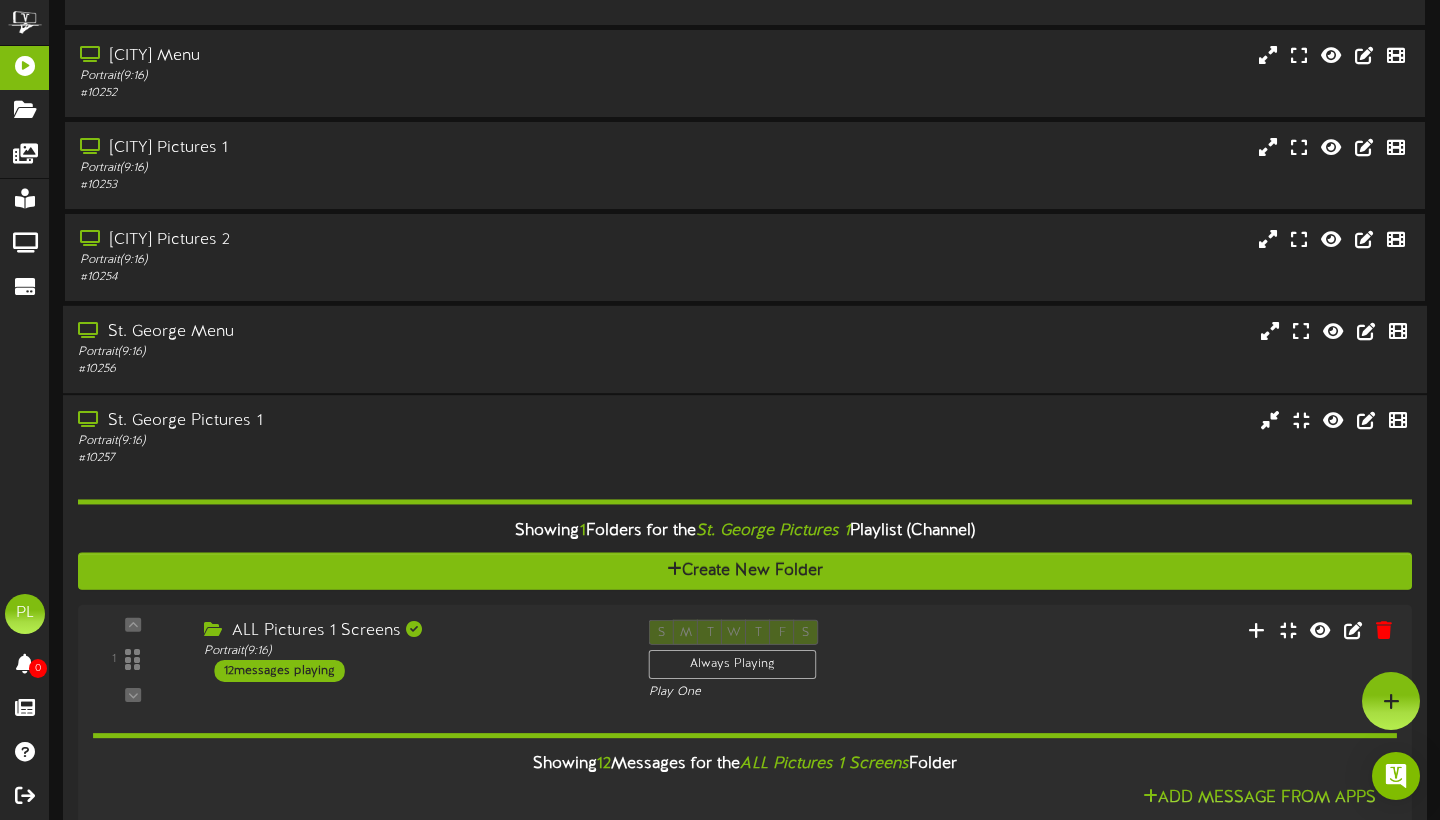 scroll, scrollTop: 760, scrollLeft: 0, axis: vertical 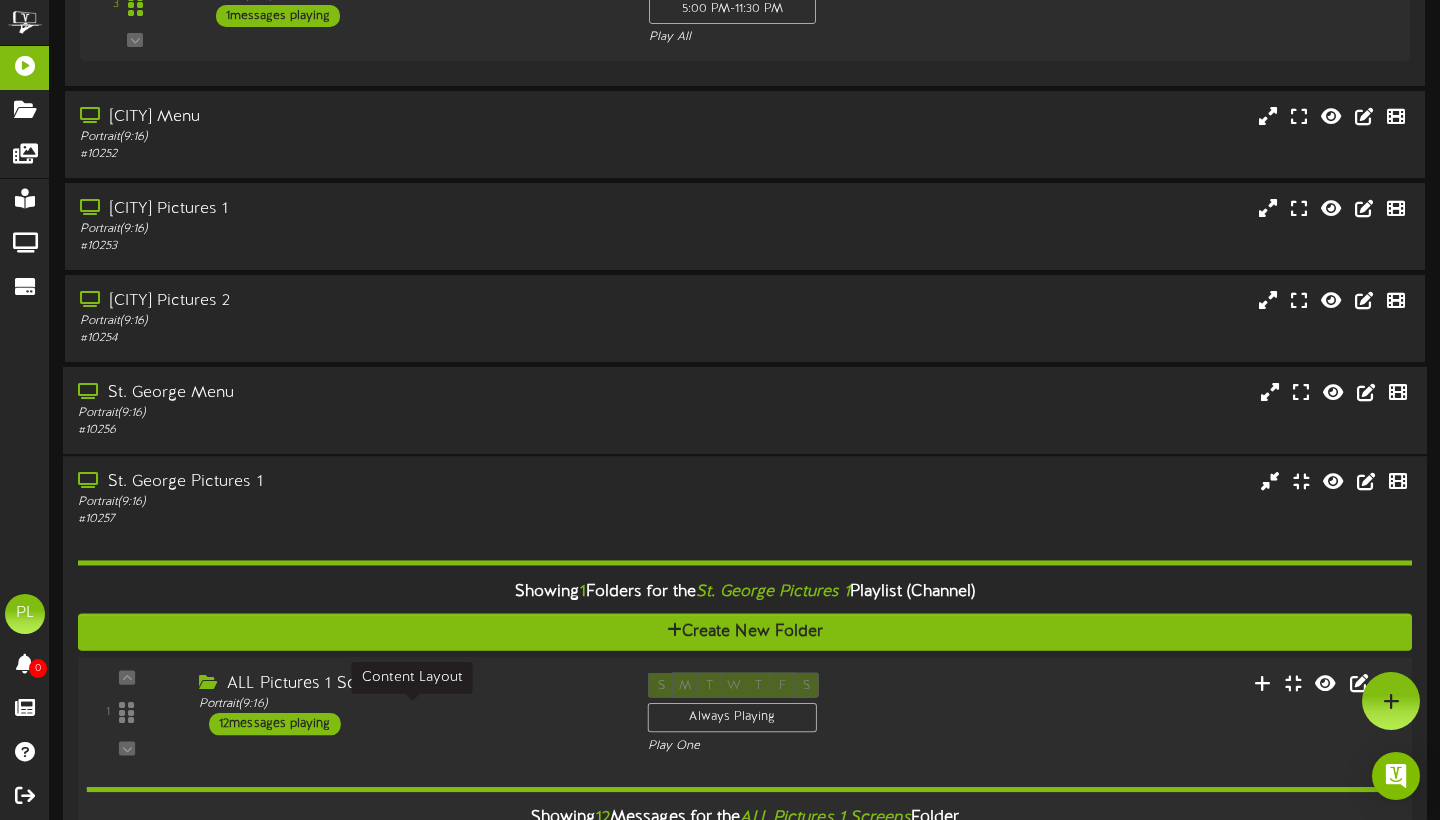 click on "ALL Pictures 1 Screens
Portrait  ( 9:16 )
12  messages playing" at bounding box center (408, 704) 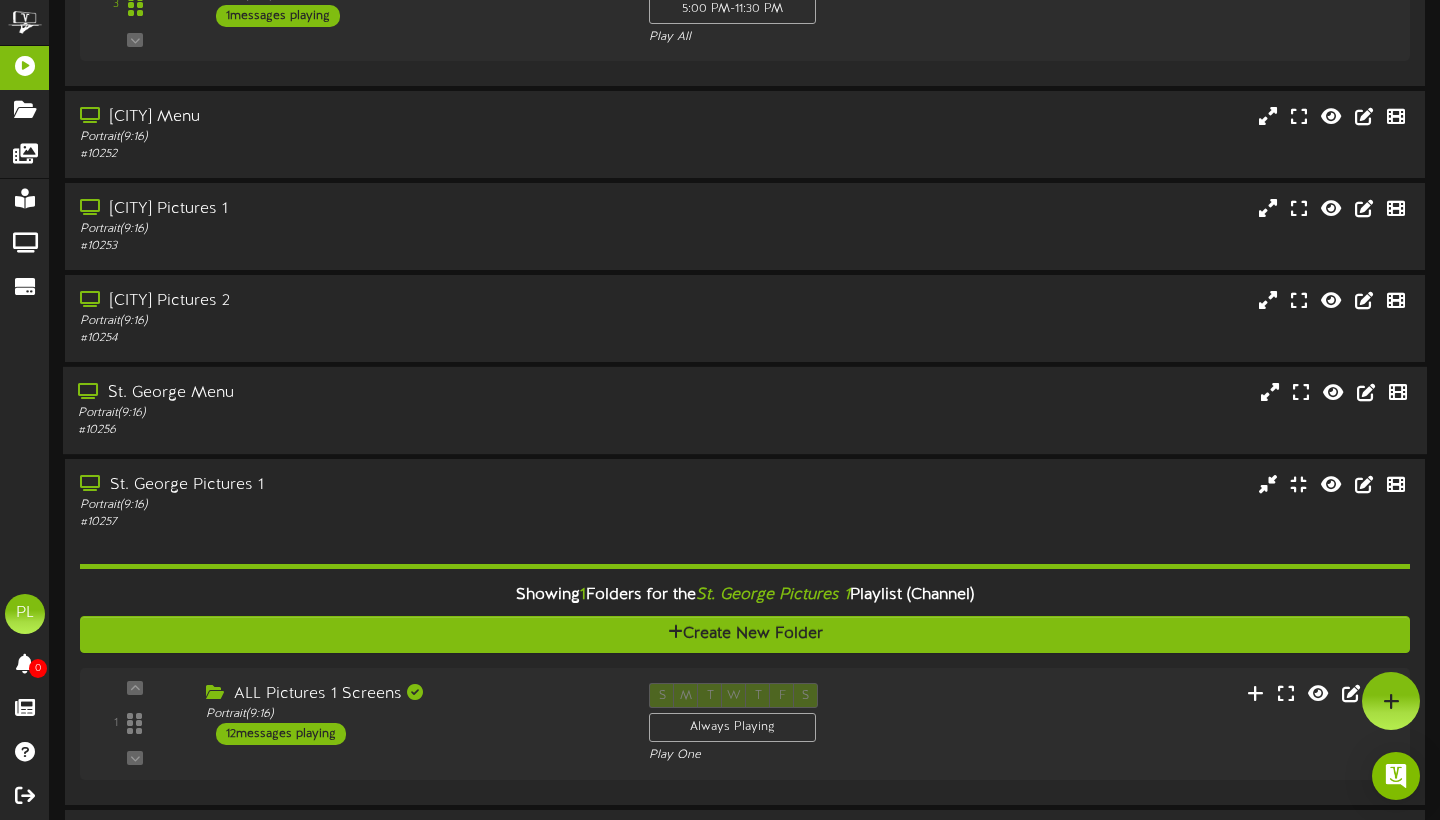 click on "# 10256" at bounding box center (347, 430) 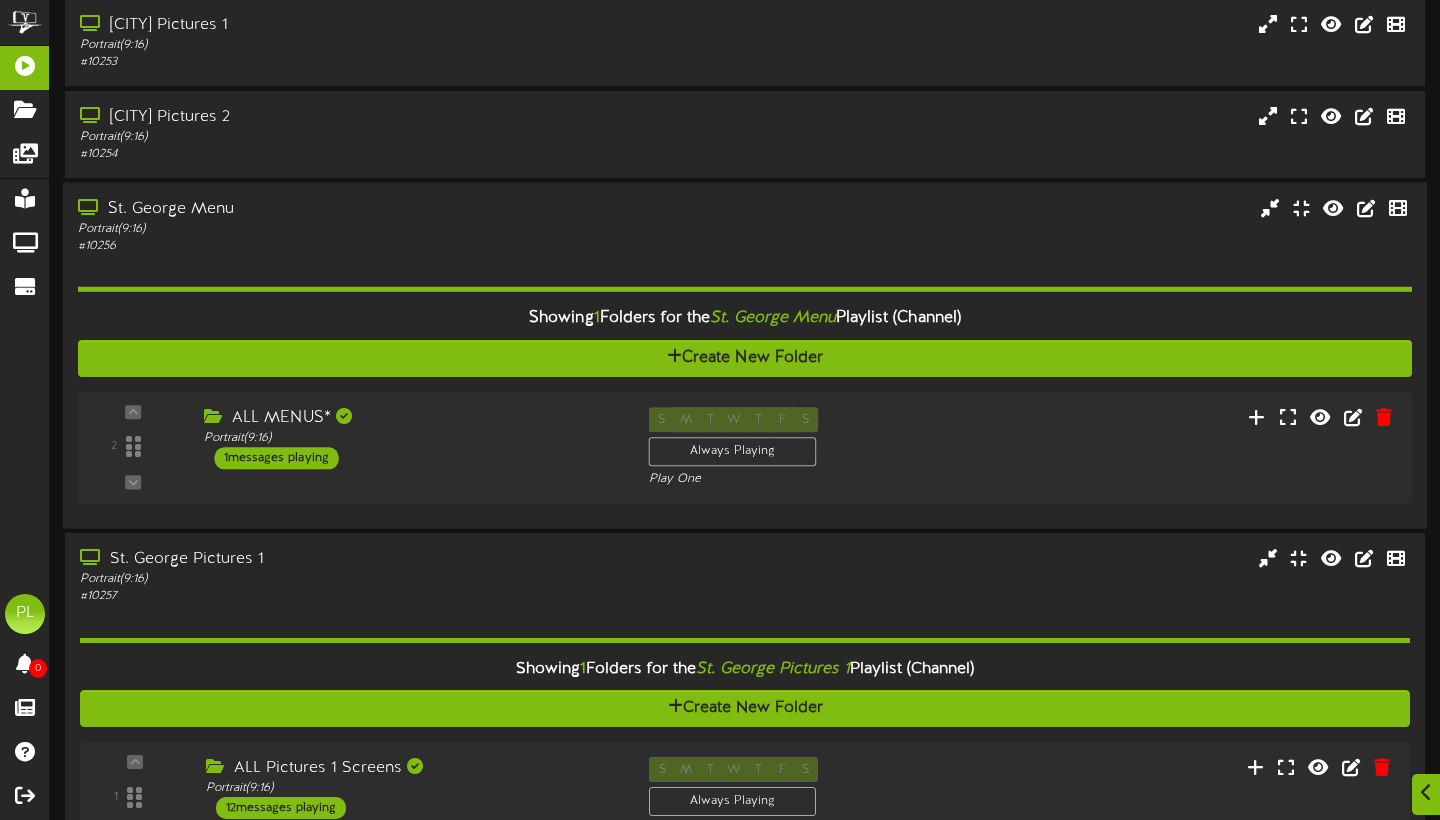 scroll, scrollTop: 1164, scrollLeft: 0, axis: vertical 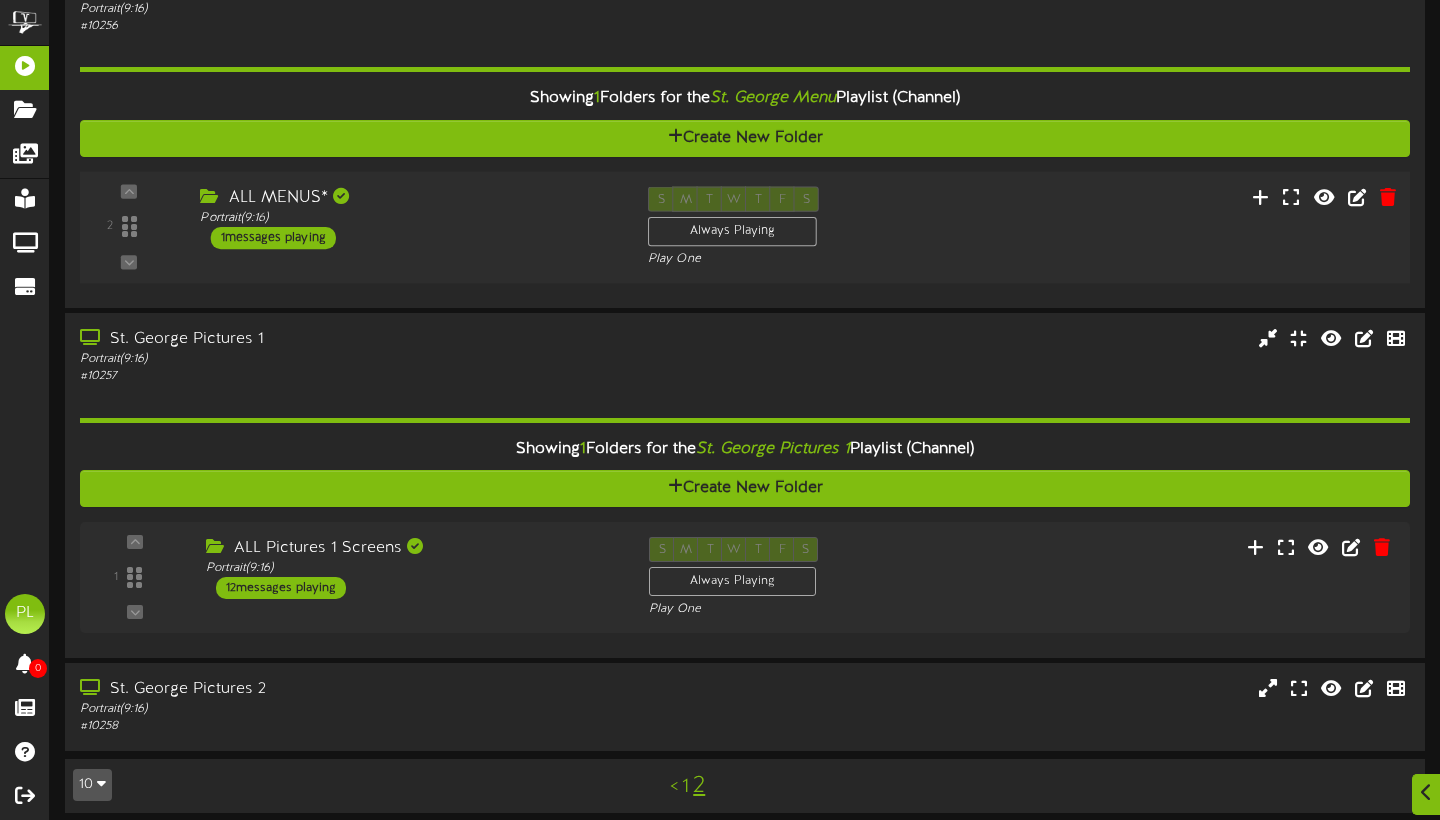 click on "2
ALL MENUS*" at bounding box center (744, 228) 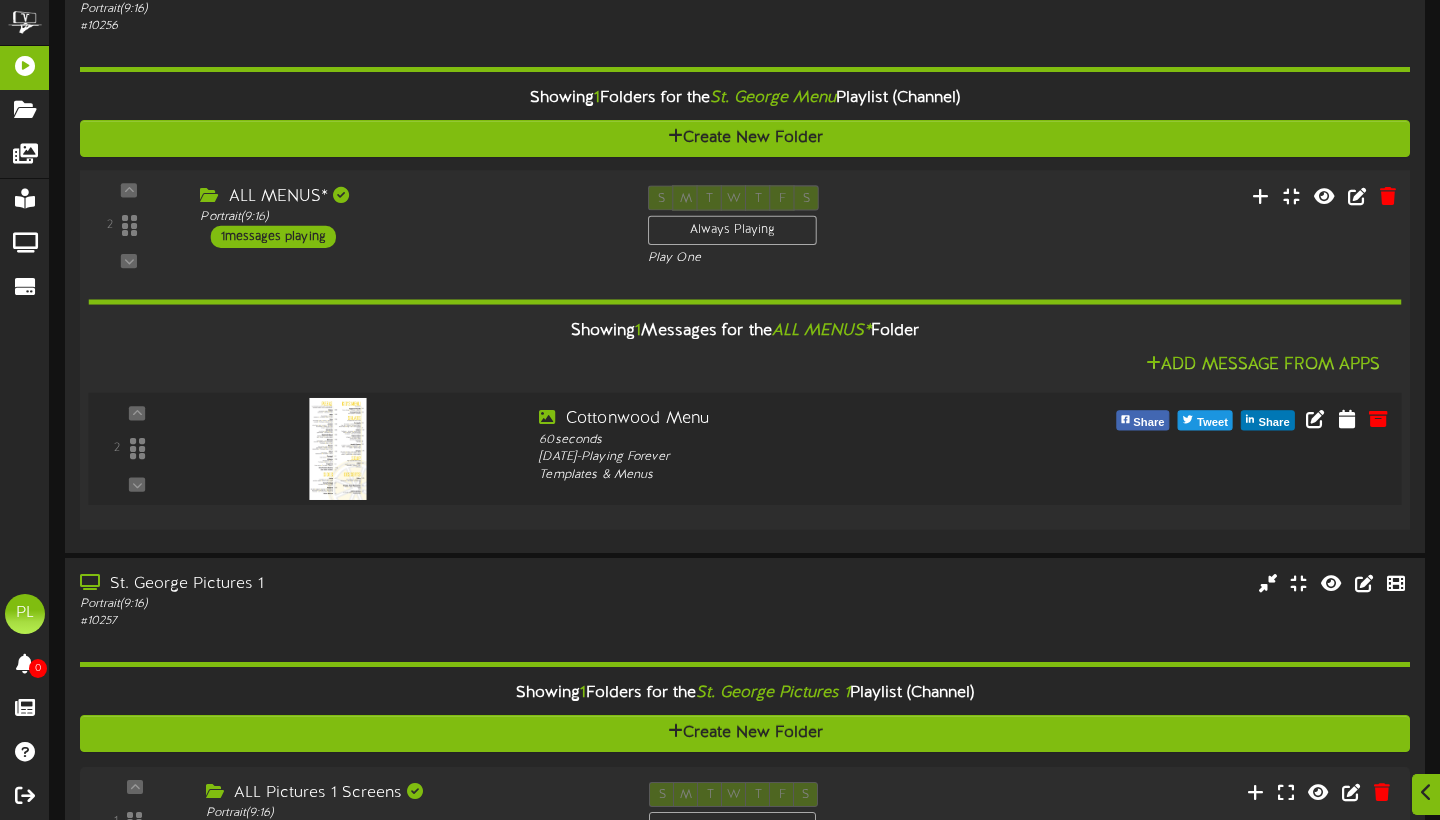 click at bounding box center (338, 449) 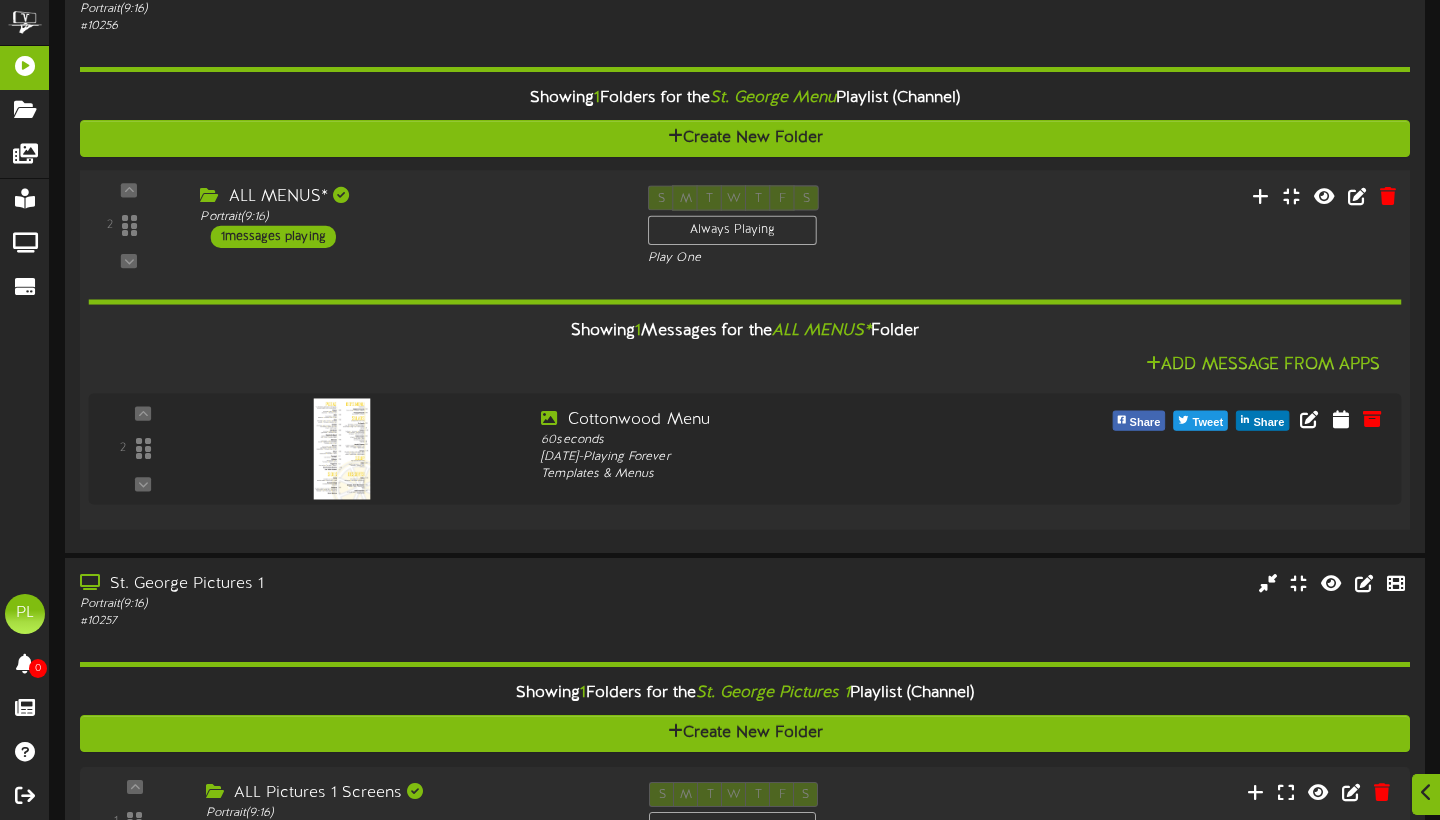 click on "2
ALL MENUS*" at bounding box center [744, 226] 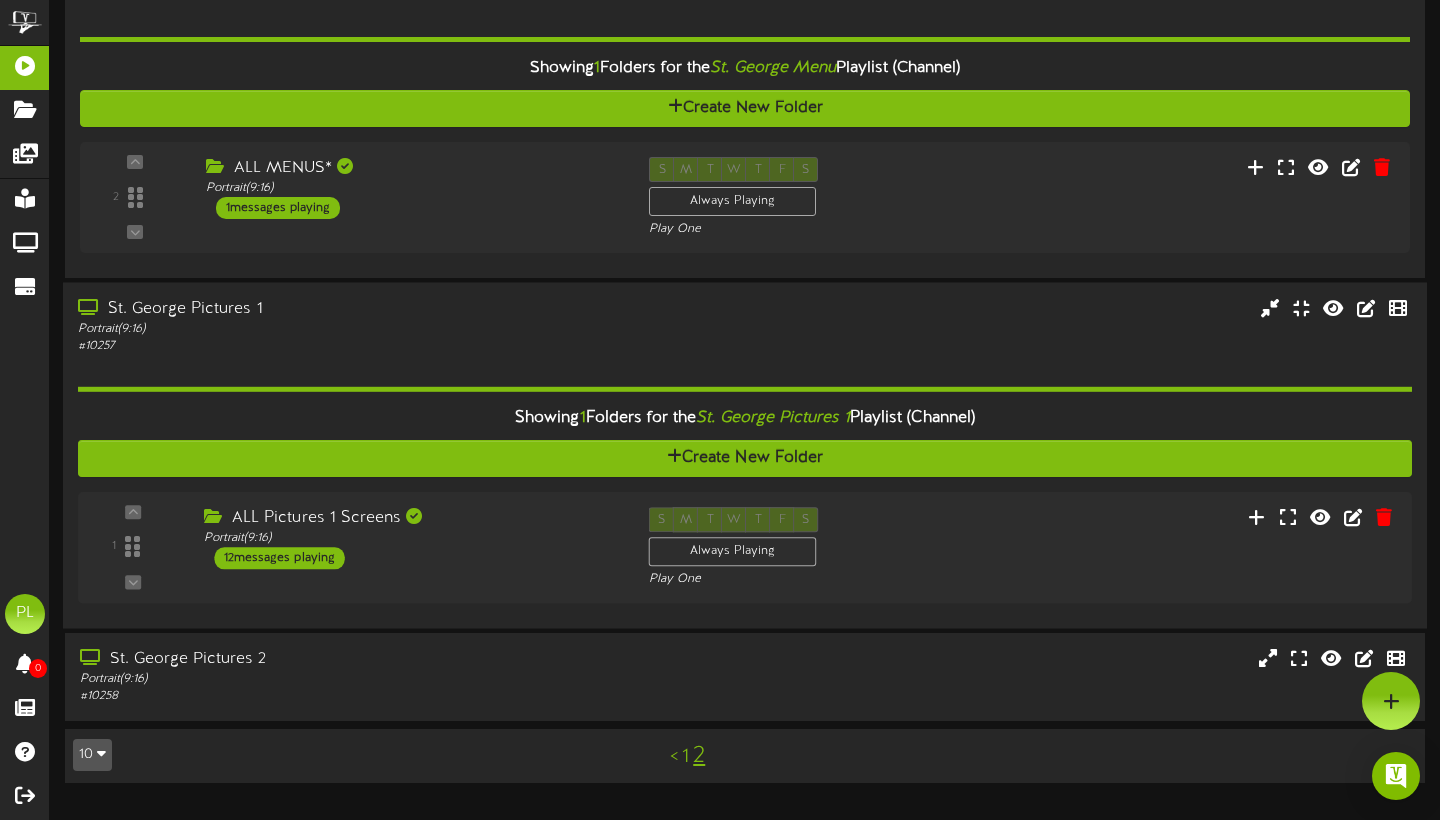 scroll, scrollTop: 1194, scrollLeft: 0, axis: vertical 